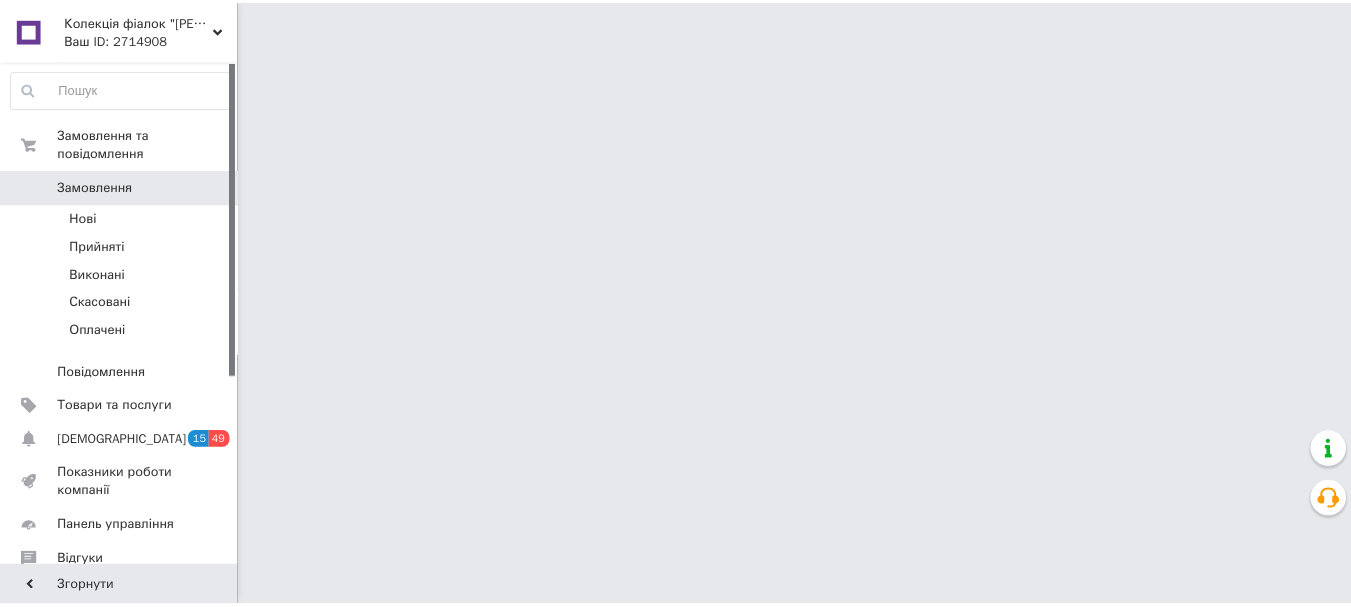scroll, scrollTop: 0, scrollLeft: 0, axis: both 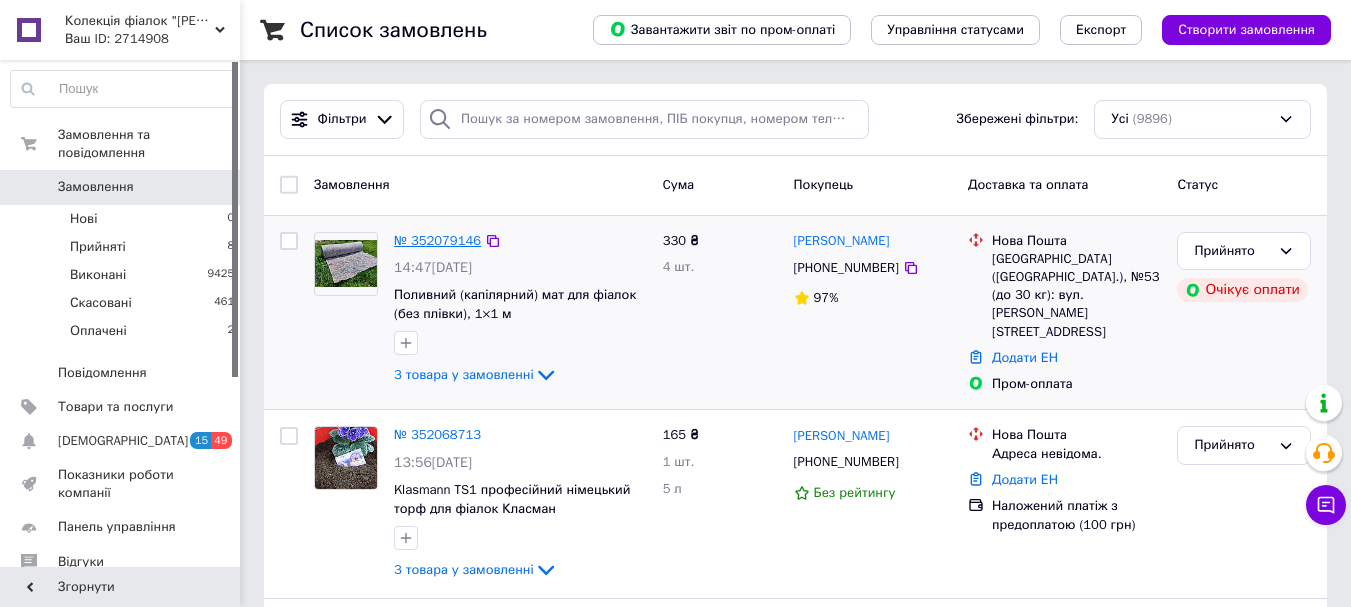 click on "№ 352079146" at bounding box center (437, 240) 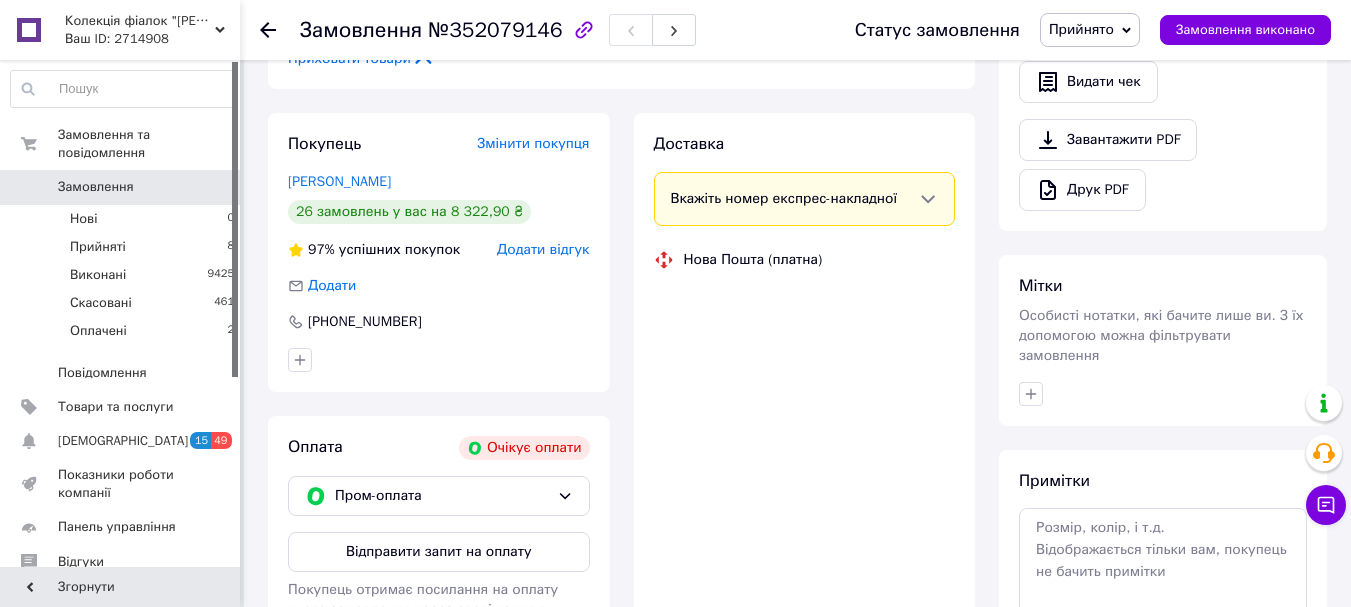 scroll, scrollTop: 700, scrollLeft: 0, axis: vertical 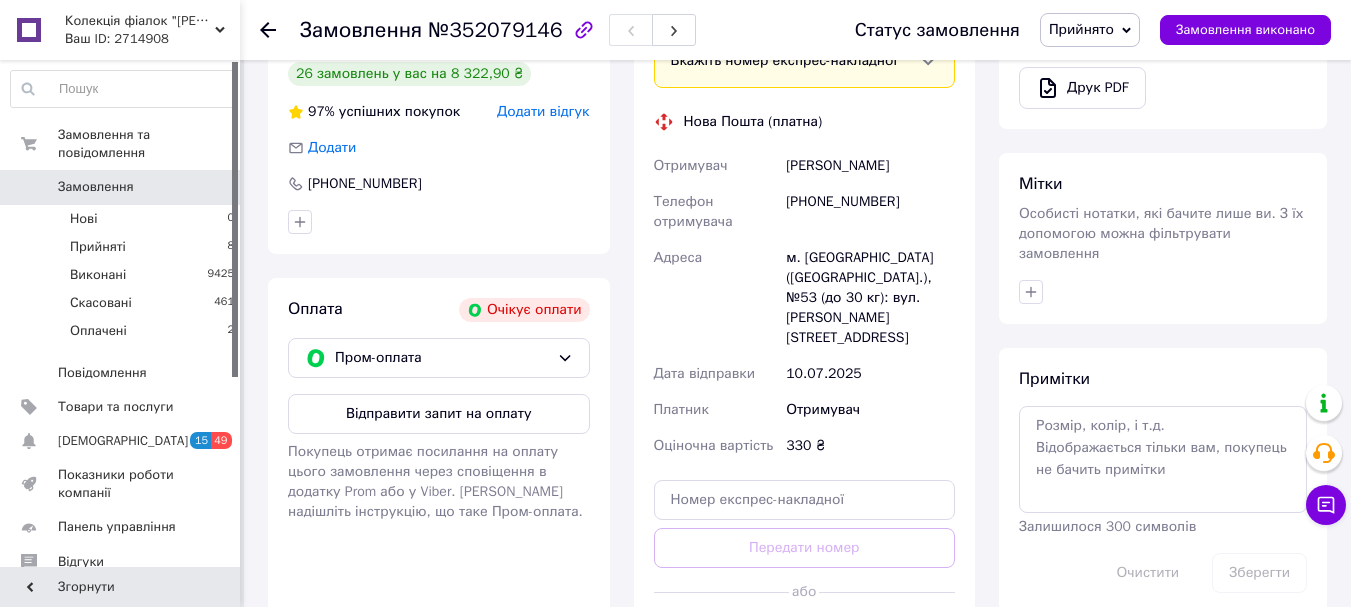 drag, startPoint x: 451, startPoint y: 413, endPoint x: 462, endPoint y: 415, distance: 11.18034 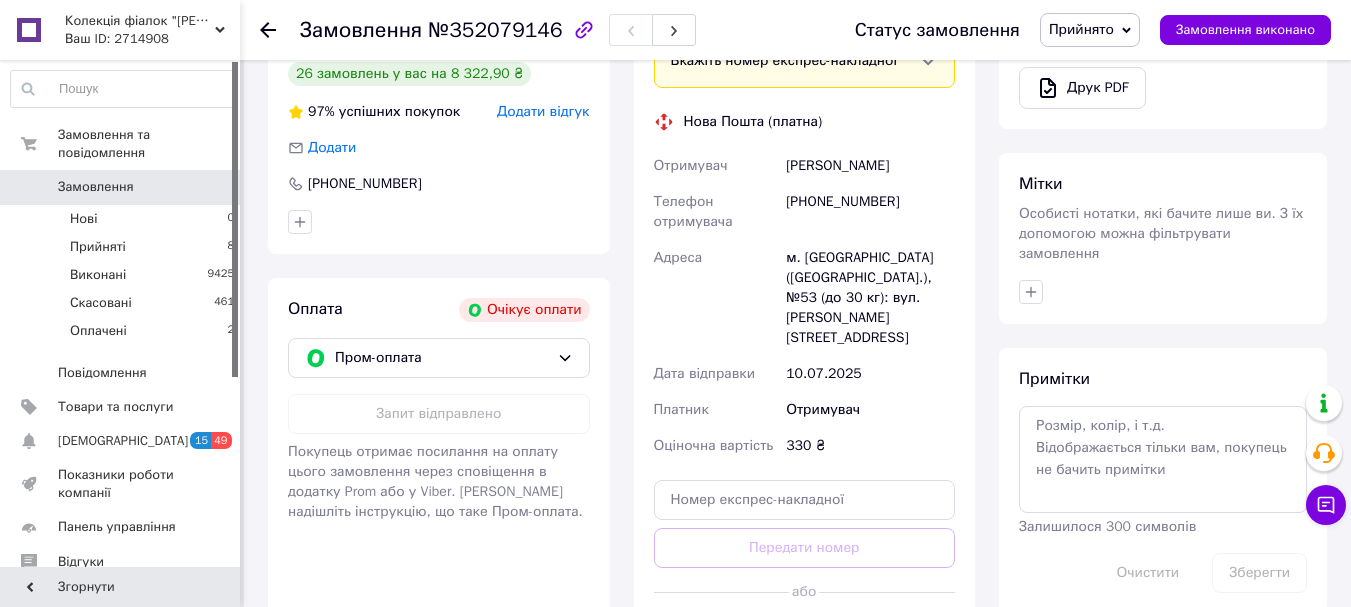 click 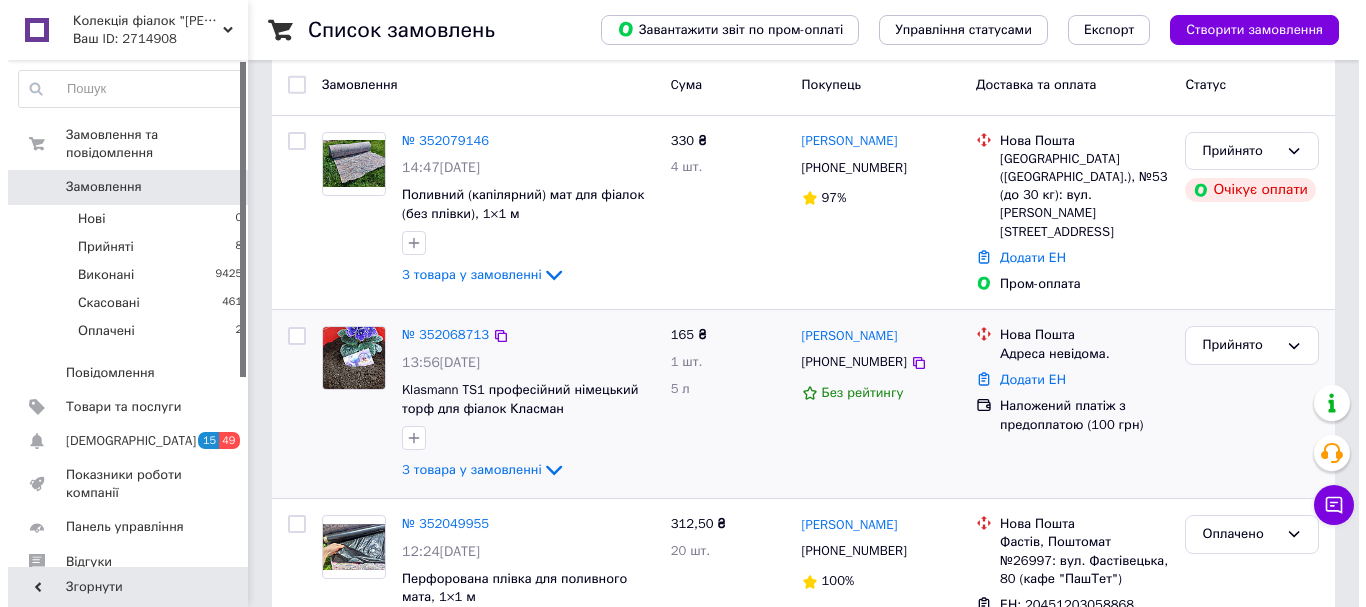 scroll, scrollTop: 200, scrollLeft: 0, axis: vertical 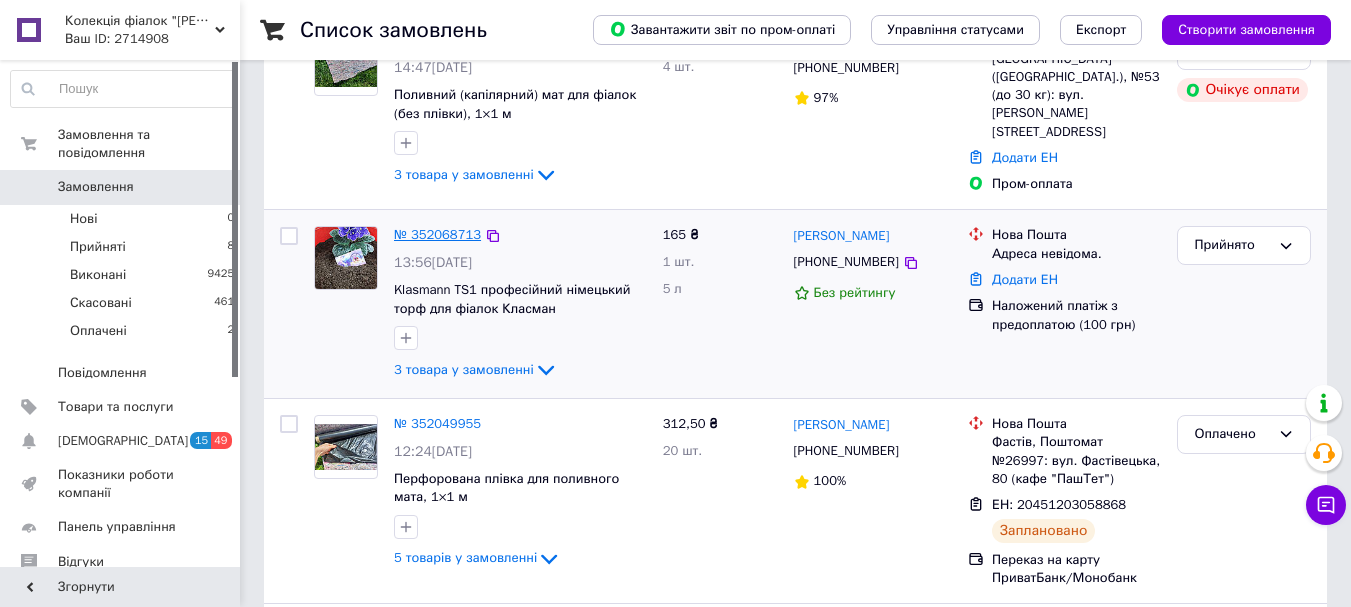 click on "№ 352068713" at bounding box center (437, 234) 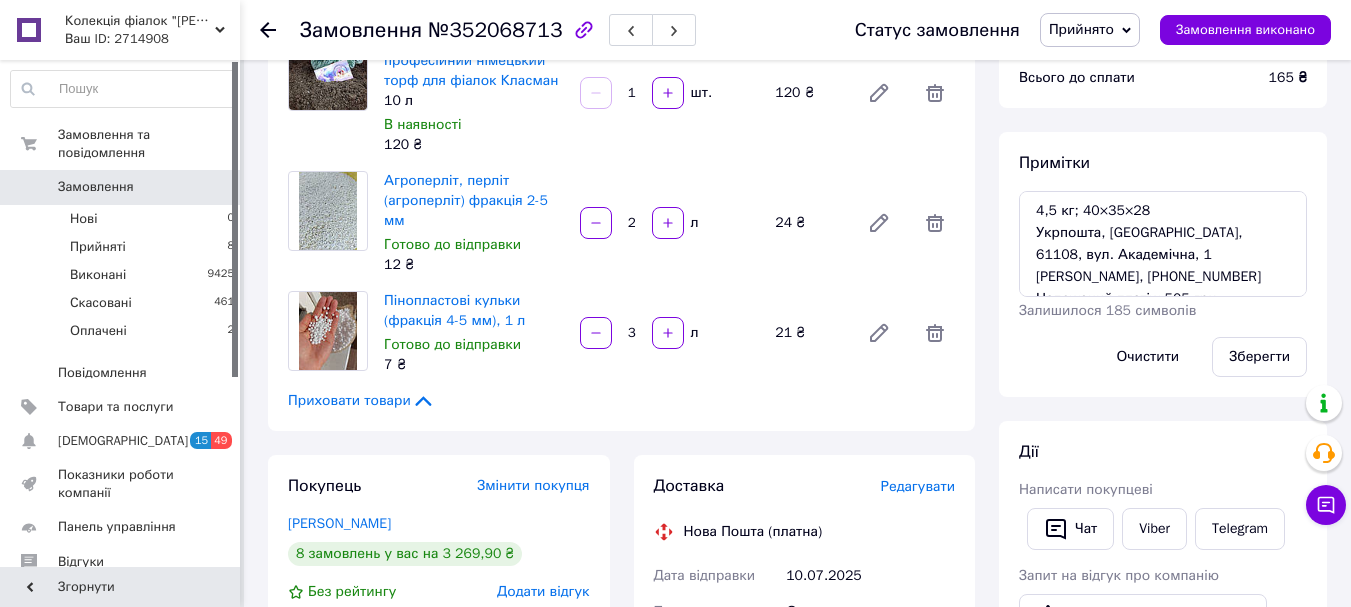click on "Редагувати" at bounding box center [918, 486] 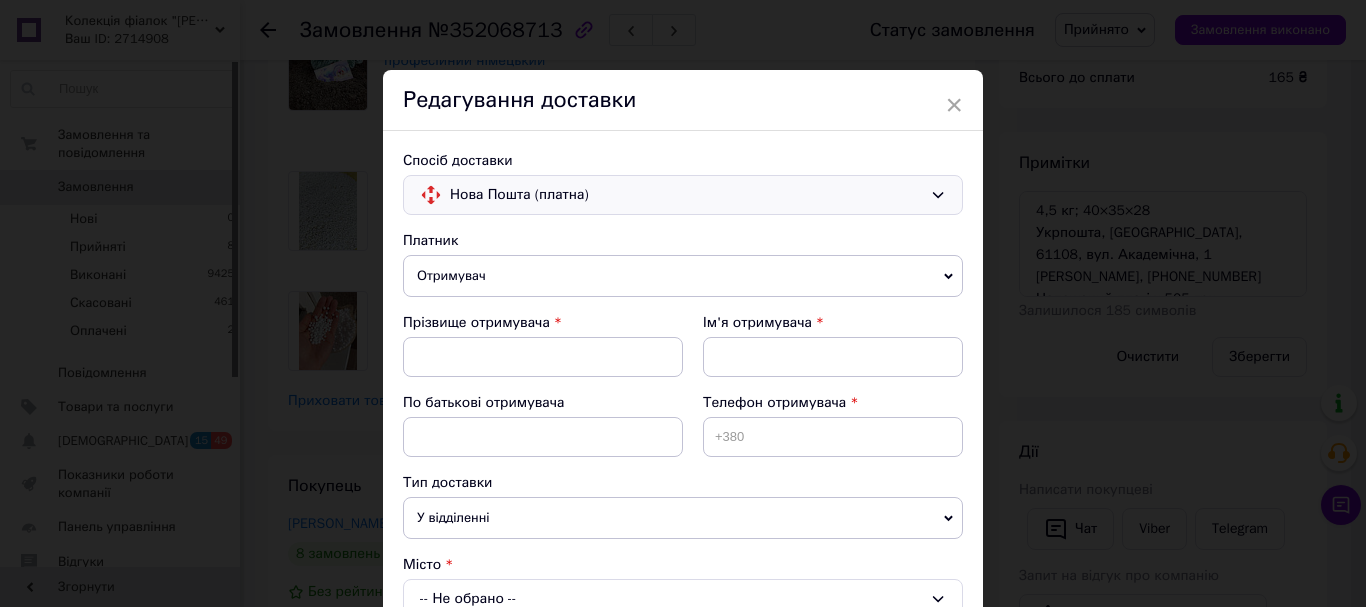 click on "Спосіб доставки Нова Пошта (платна) Платник Отримувач Відправник Прізвище отримувача Ім'я отримувача По батькові отримувача Телефон отримувача Тип доставки У відділенні Кур'єром В поштоматі Місто -- Не обрано -- Місце відправки смт. [GEOGRAPHIC_DATA]: №1: вул. [PERSON_NAME][STREET_ADDRESS]: №14 (до 30 кг на одне місце): бульв. Незалежності, 16 Додати ще місце відправки Тип посилки Вантаж Документи Номер упаковки (не обов'язково) Оціночна вартість 165 Дата відправки [DATE] < 2025 > < Июль > Пн Вт Ср Чт Пт Сб Вс 30 1 2 3 4 5 6 7 8 9 10 11 12 13 14 15 16 17 18 19 20 21 22 23 24 25 26 27 28 29 30 31 1 2 3 4 5 6 7 8 9 10   Вага, кг   * 0.1 *" at bounding box center (683, 652) 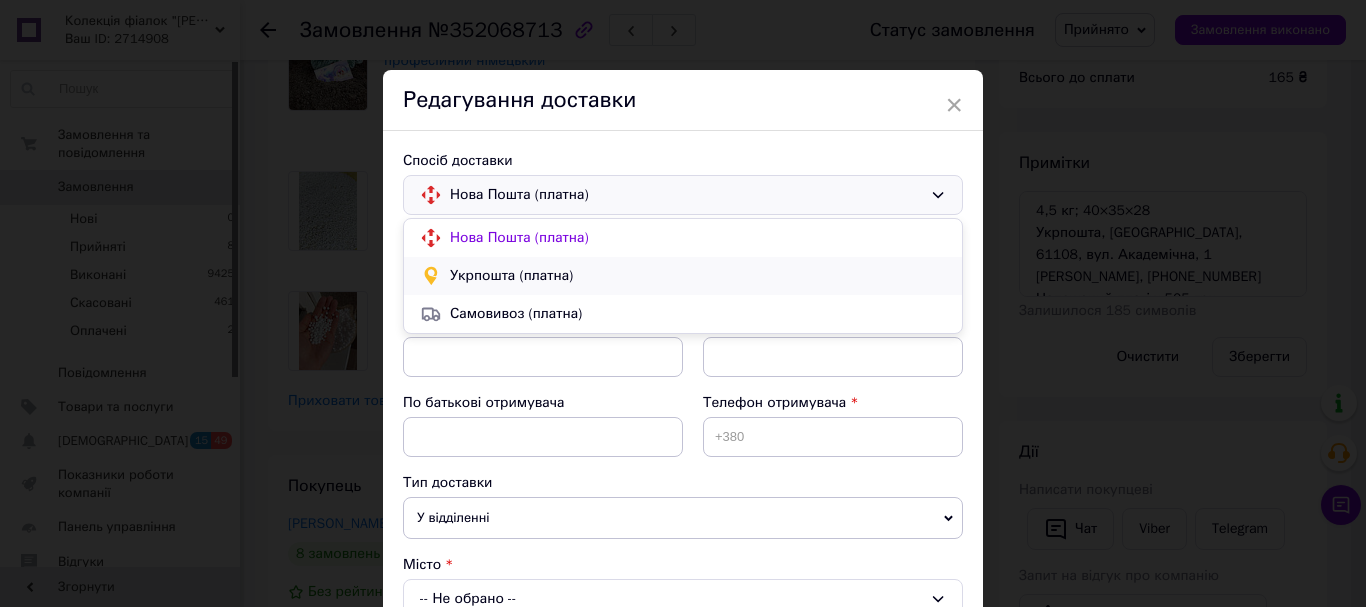click on "Укрпошта (платна)" at bounding box center (698, 276) 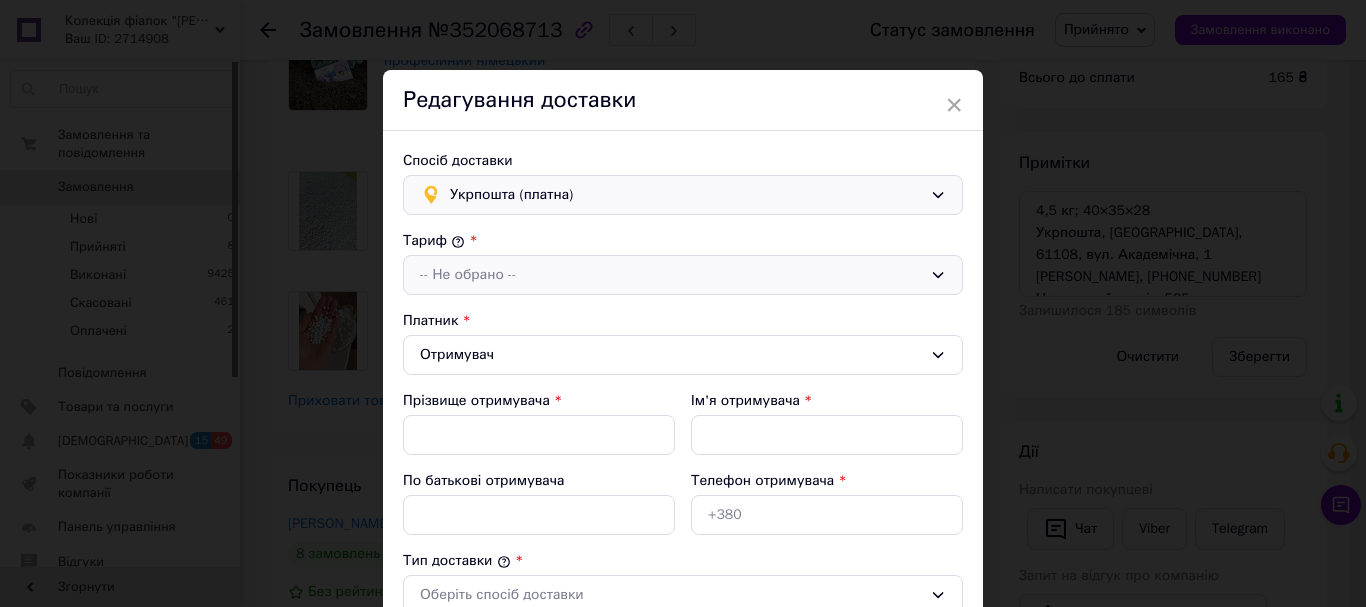 type on "165" 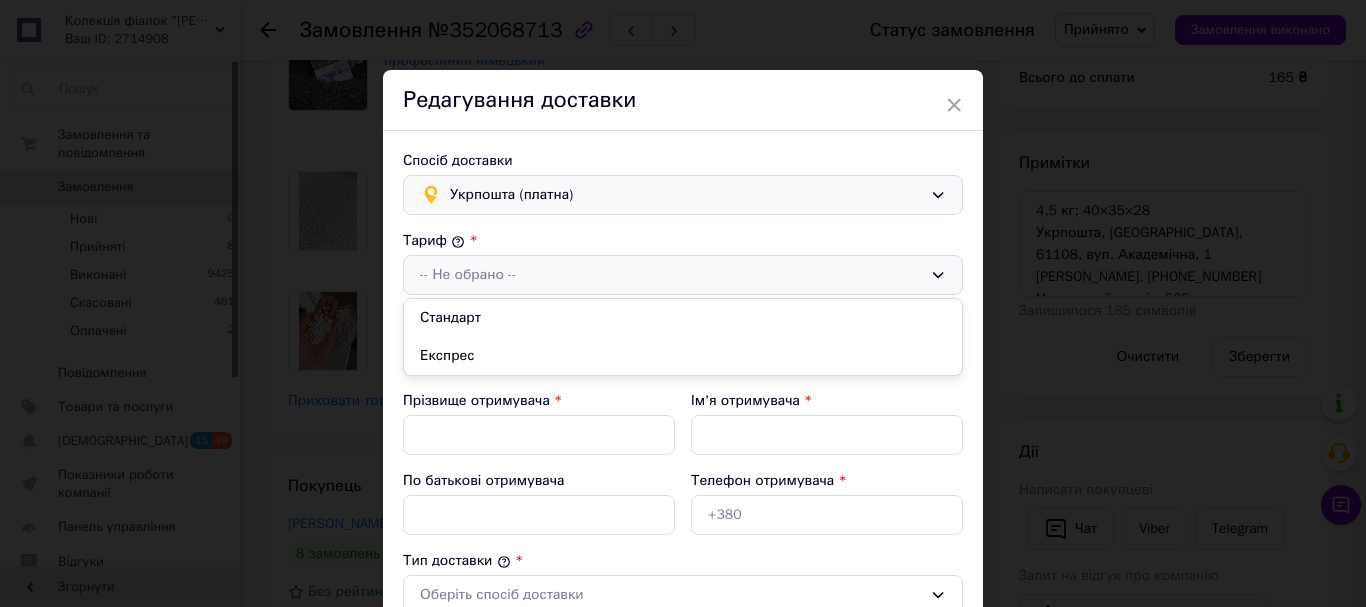 click on "Стандарт" at bounding box center (683, 318) 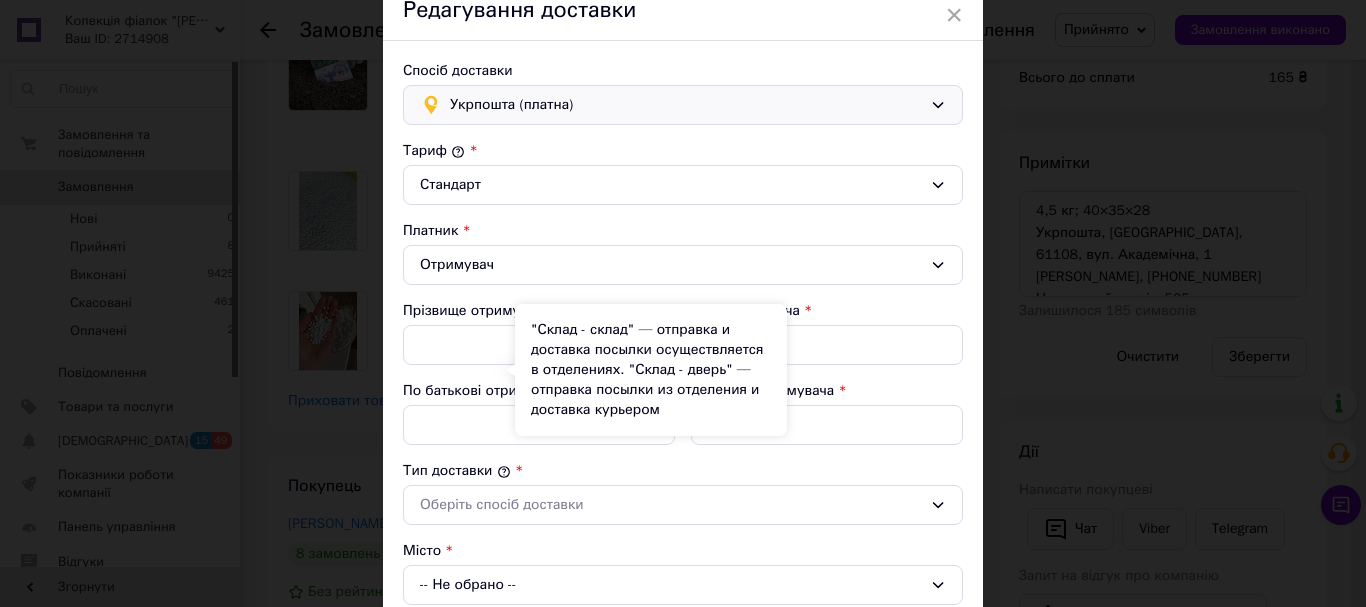scroll, scrollTop: 200, scrollLeft: 0, axis: vertical 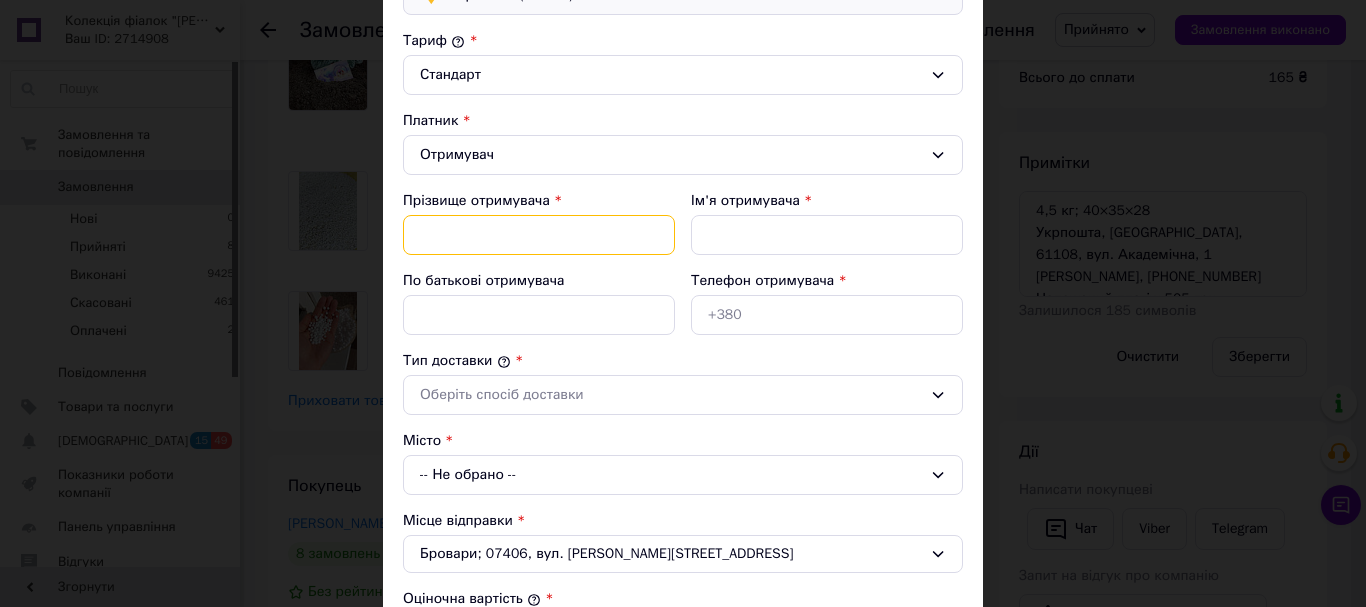 click on "Прізвище отримувача" at bounding box center (539, 235) 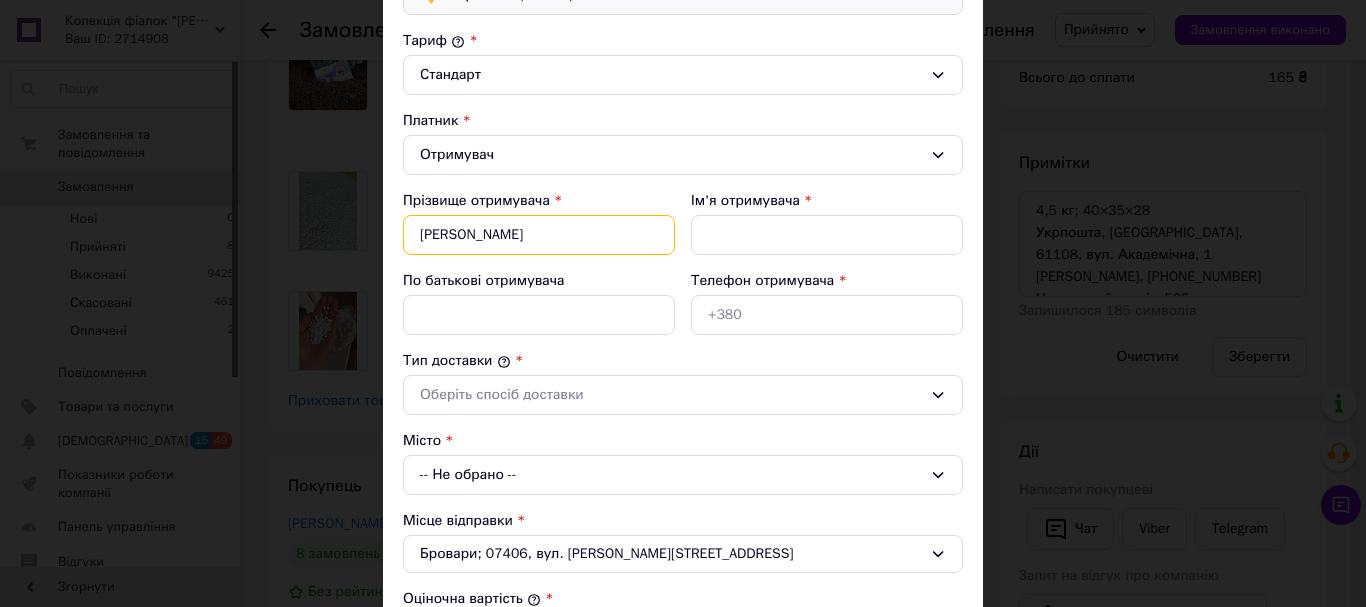 type on "[PERSON_NAME]" 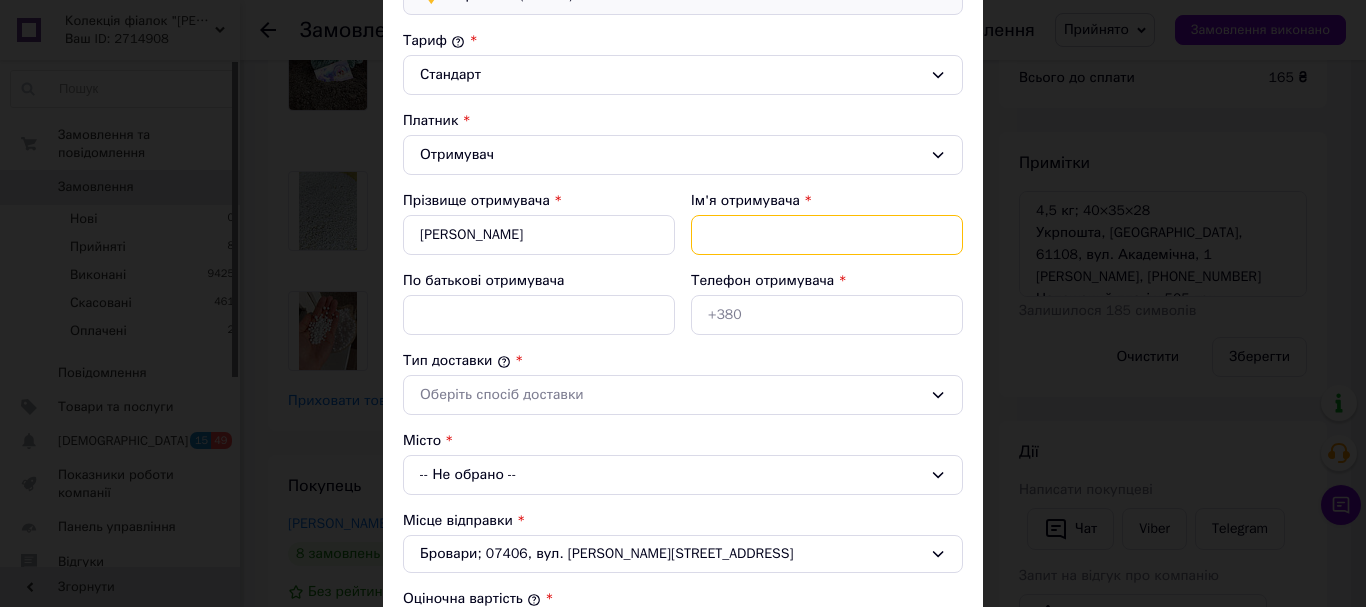 click on "Ім'я отримувача" at bounding box center (827, 235) 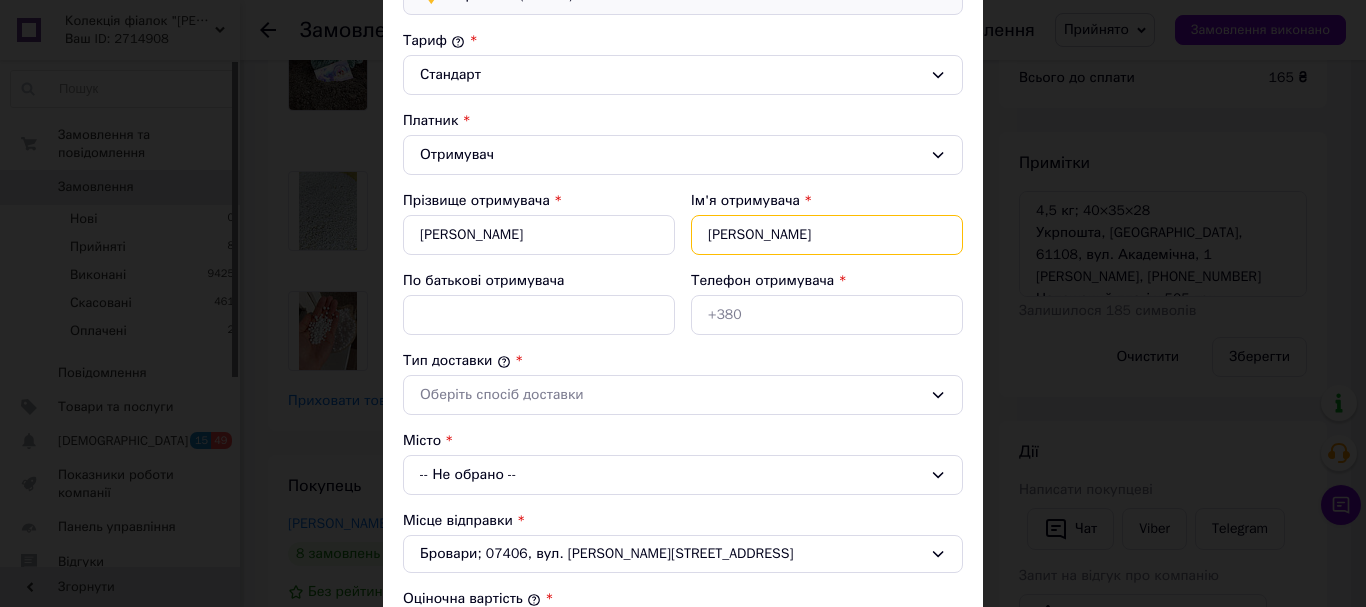 type on "[PERSON_NAME]" 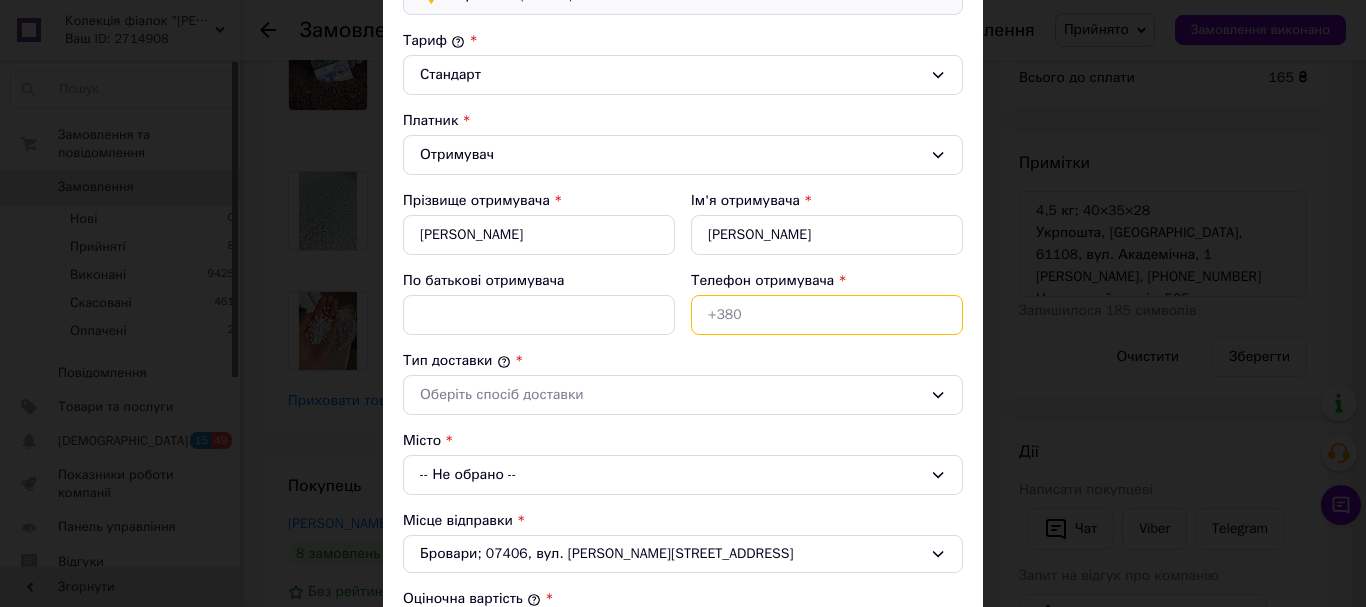 click on "Телефон отримувача" at bounding box center (827, 315) 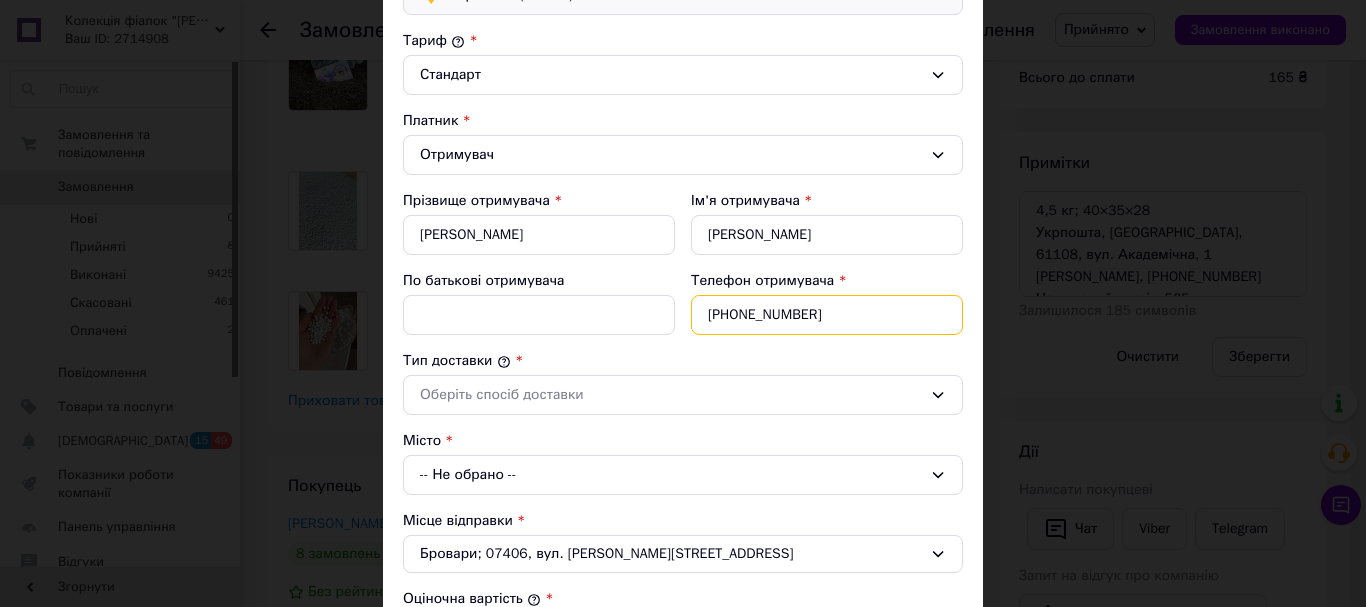 type on "[PHONE_NUMBER]" 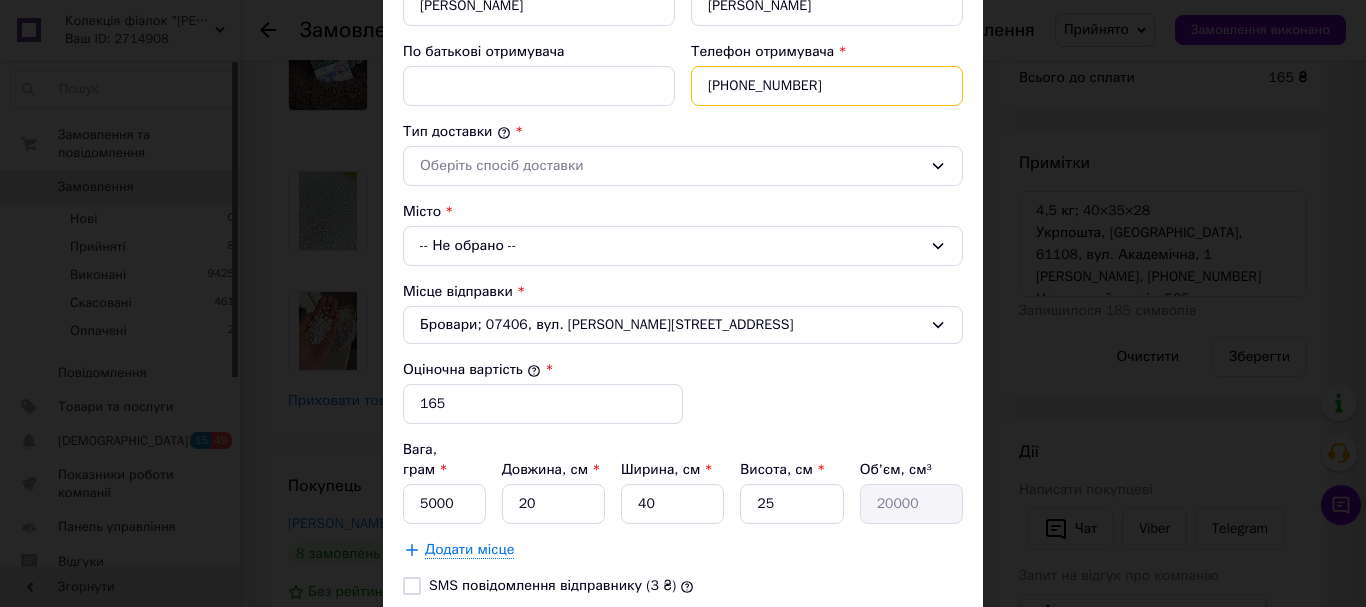 scroll, scrollTop: 300, scrollLeft: 0, axis: vertical 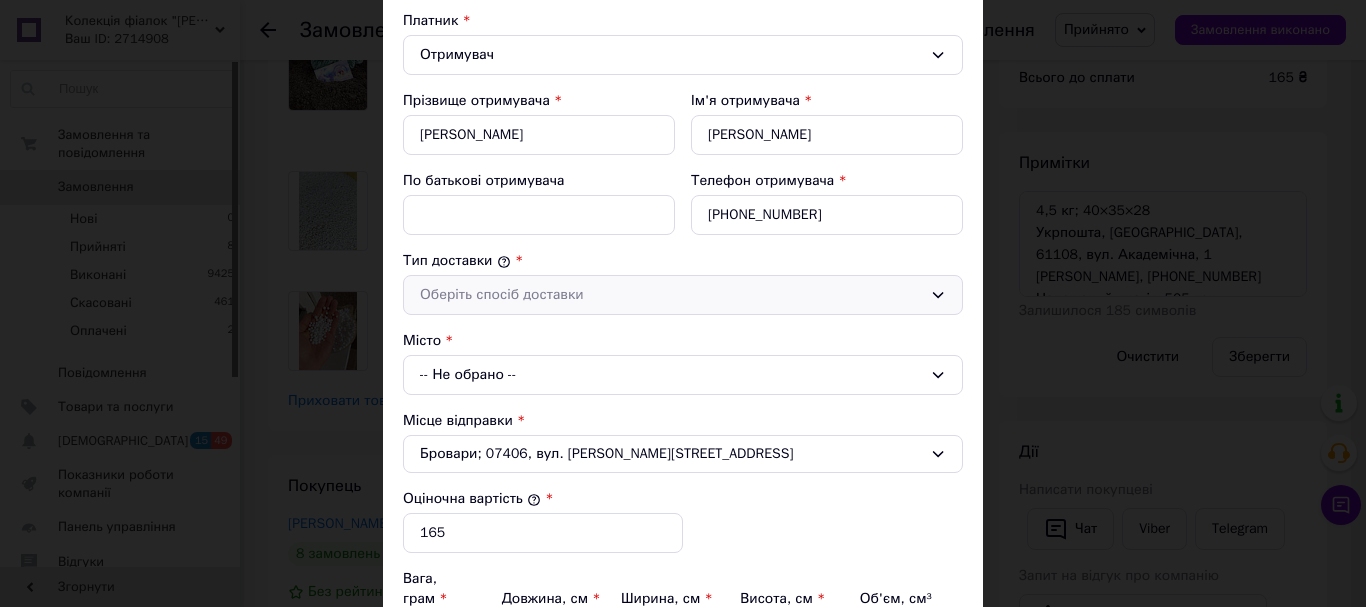click on "Оберіть спосіб доставки" at bounding box center [683, 295] 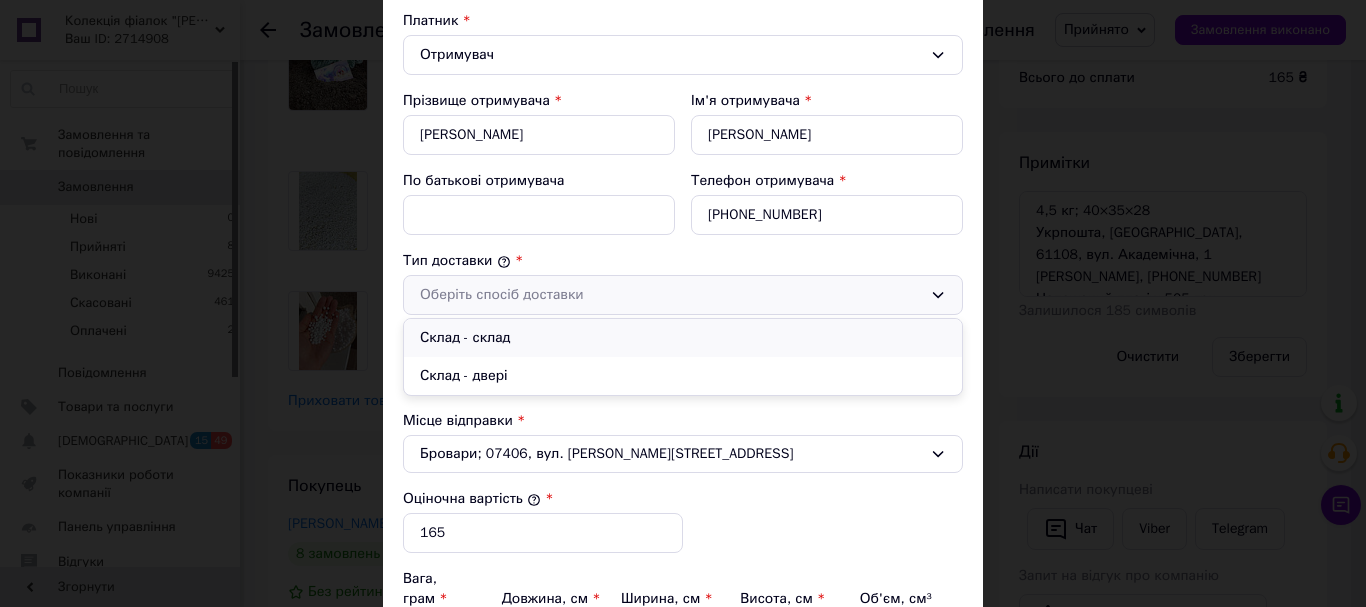 click on "Склад - склад" at bounding box center (683, 338) 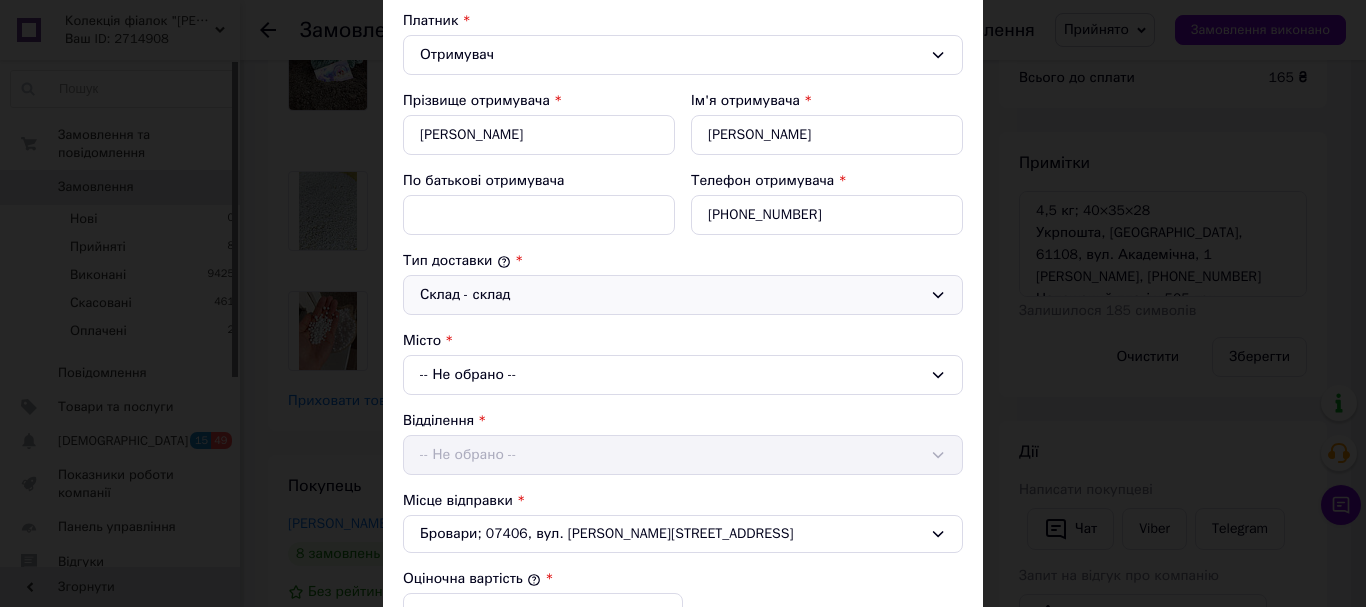 click on "-- Не обрано --" at bounding box center [683, 375] 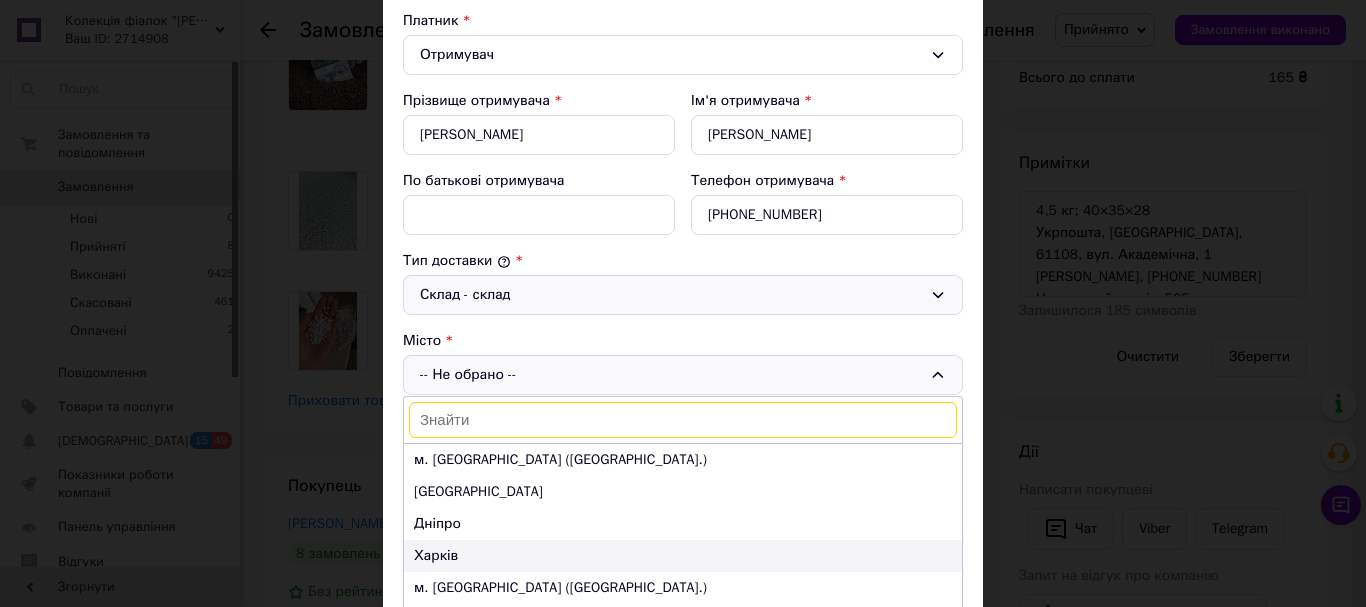 click on "Харків" at bounding box center [683, 556] 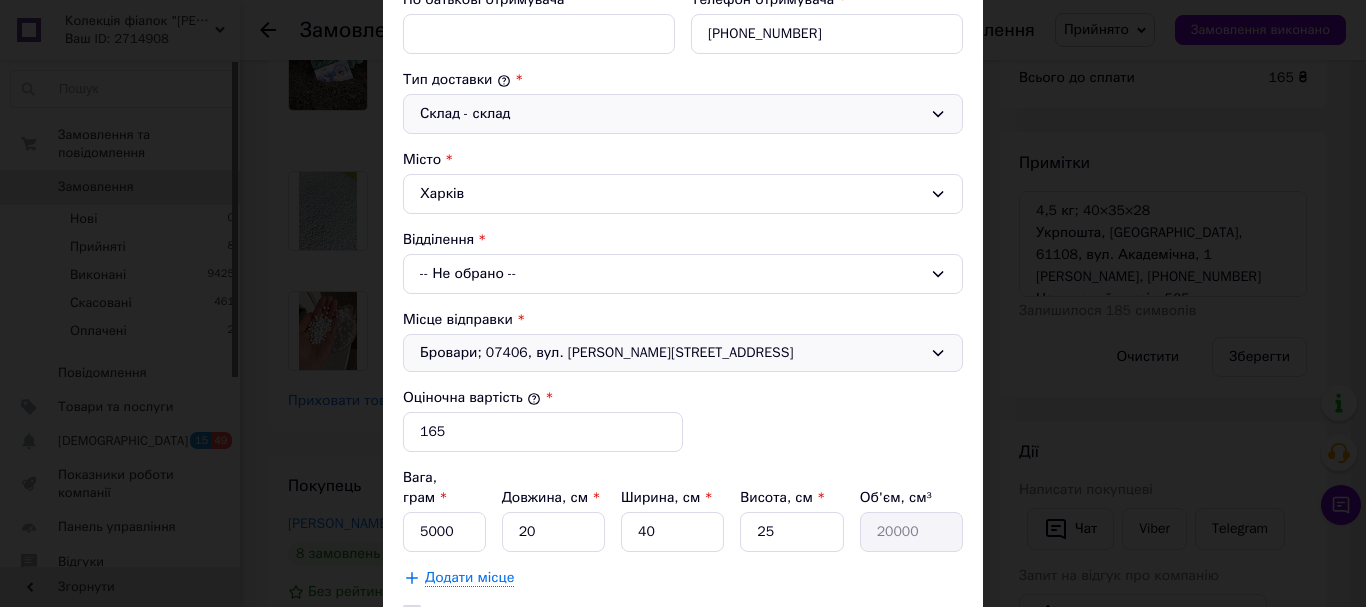 scroll, scrollTop: 500, scrollLeft: 0, axis: vertical 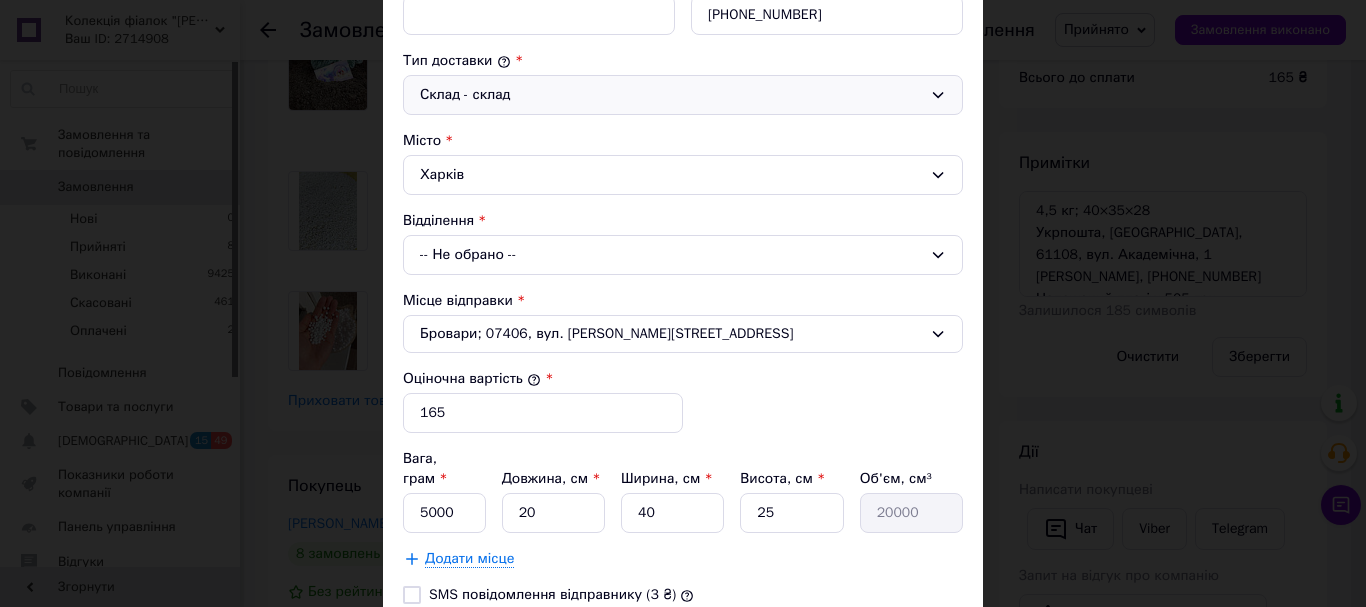 click on "-- Не обрано --" at bounding box center (683, 255) 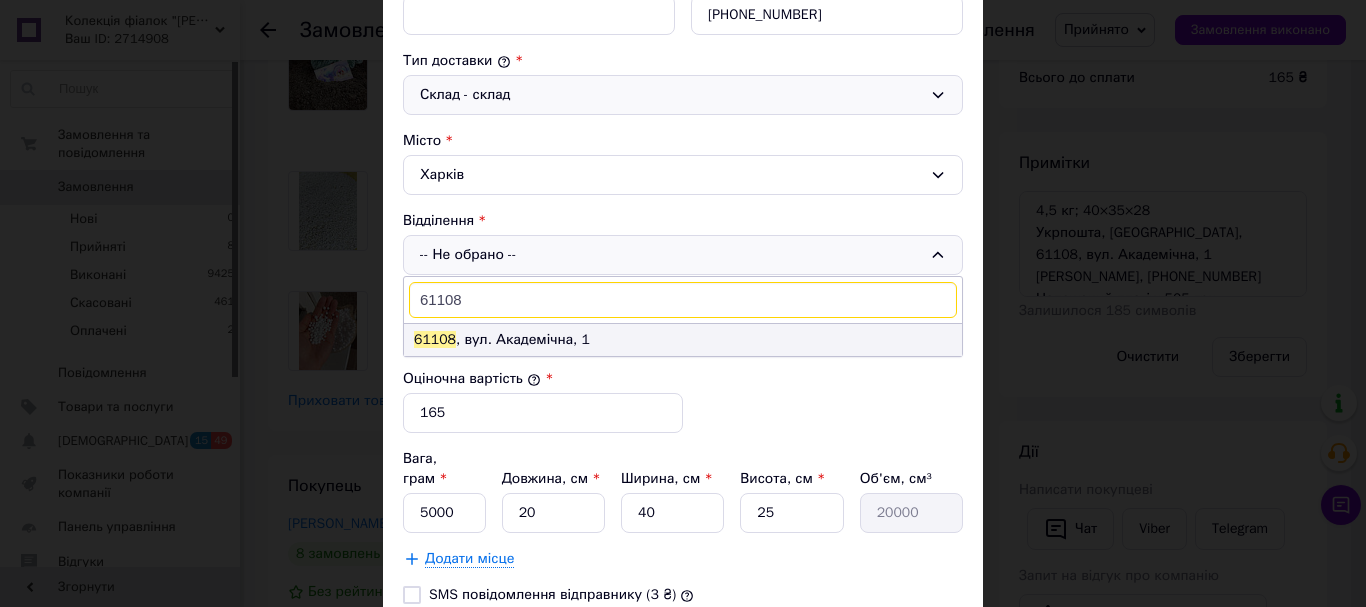 type on "61108" 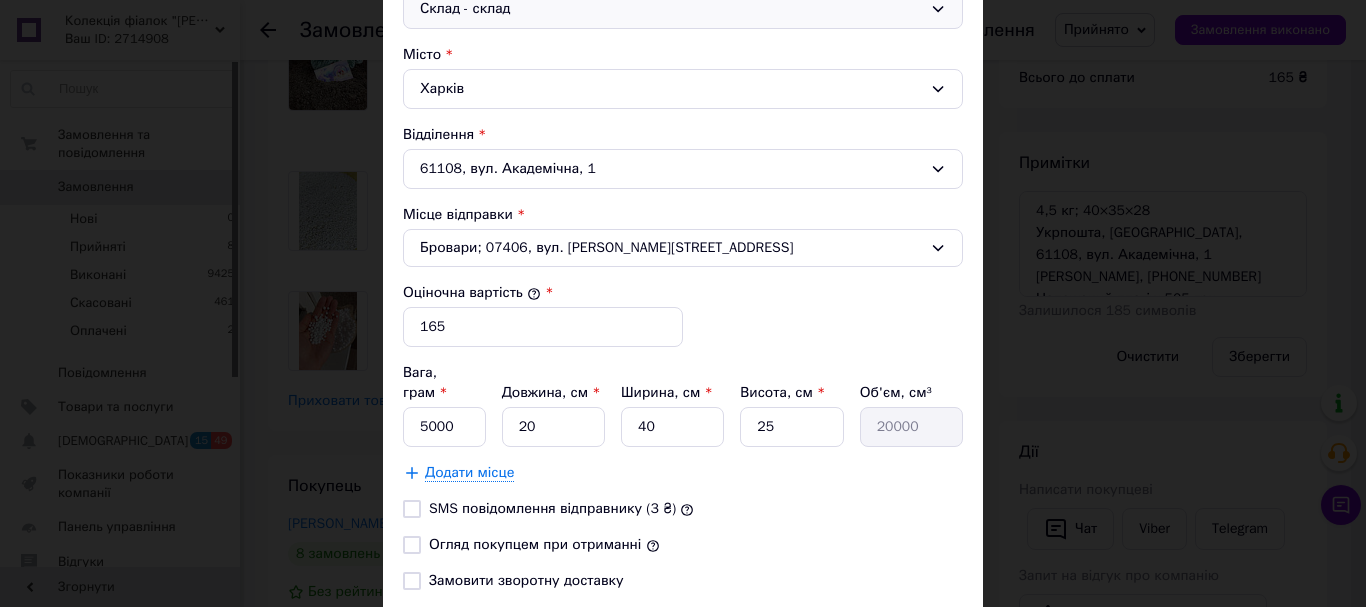 scroll, scrollTop: 716, scrollLeft: 0, axis: vertical 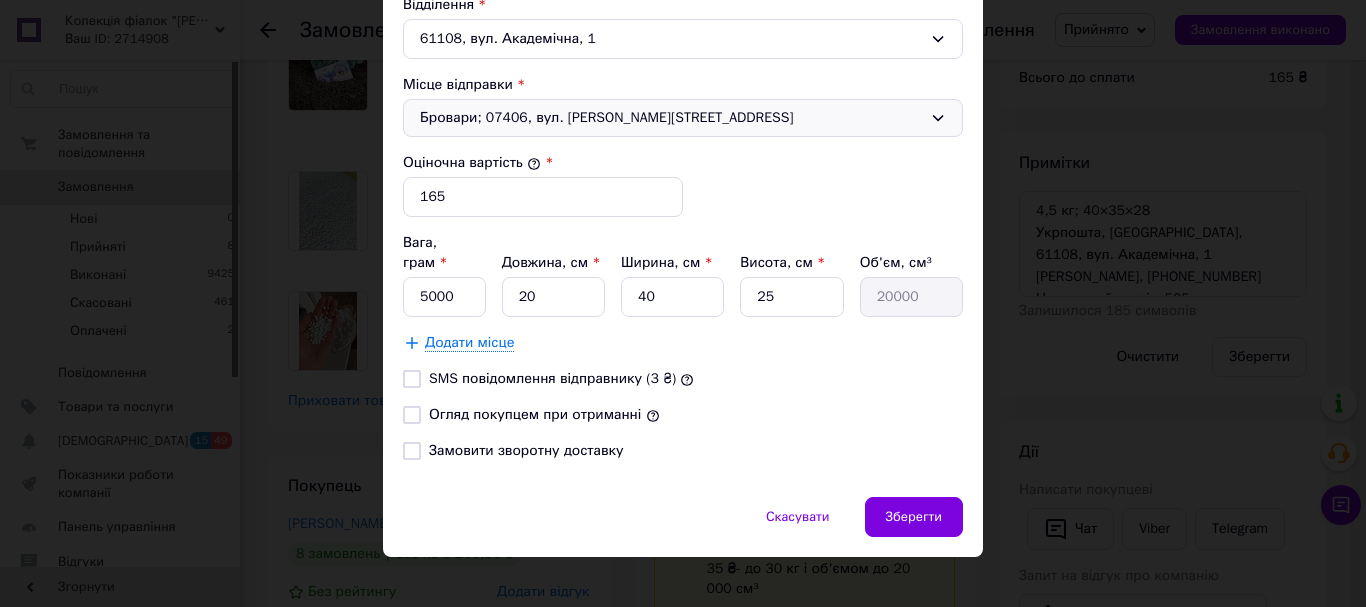 click on "Бровари; 07406, вул. [PERSON_NAME][STREET_ADDRESS]" at bounding box center [683, 118] 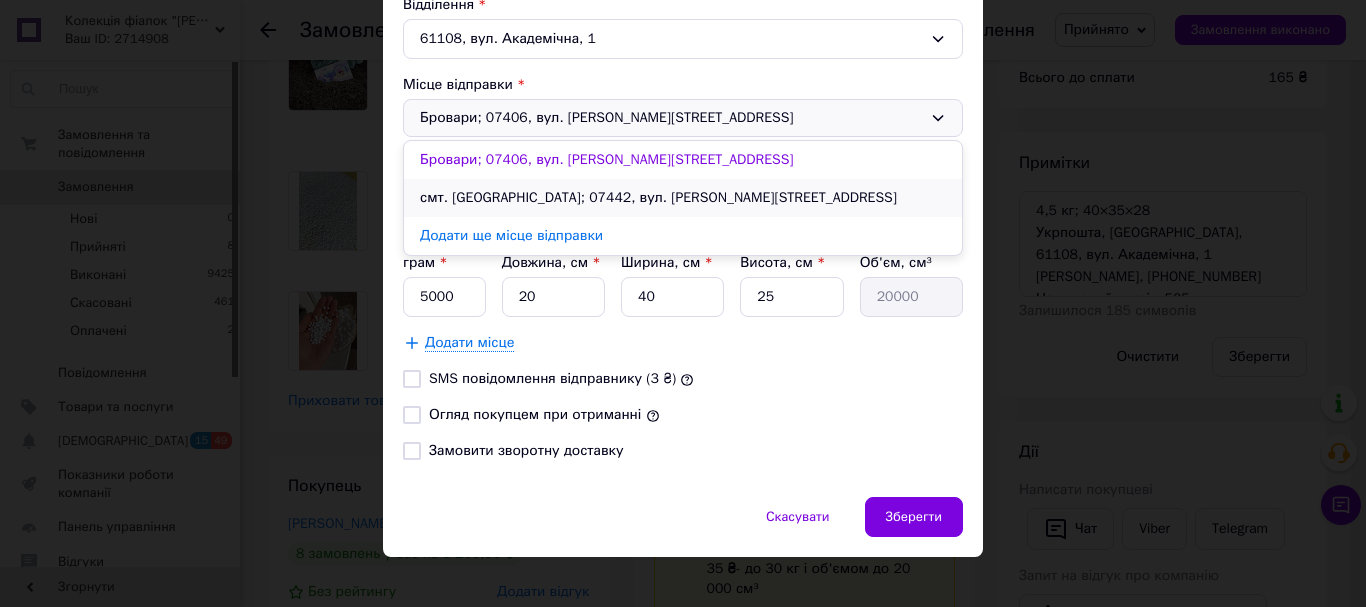 click on "смт. [GEOGRAPHIC_DATA]; 07442, вул. [PERSON_NAME][STREET_ADDRESS]" at bounding box center [683, 198] 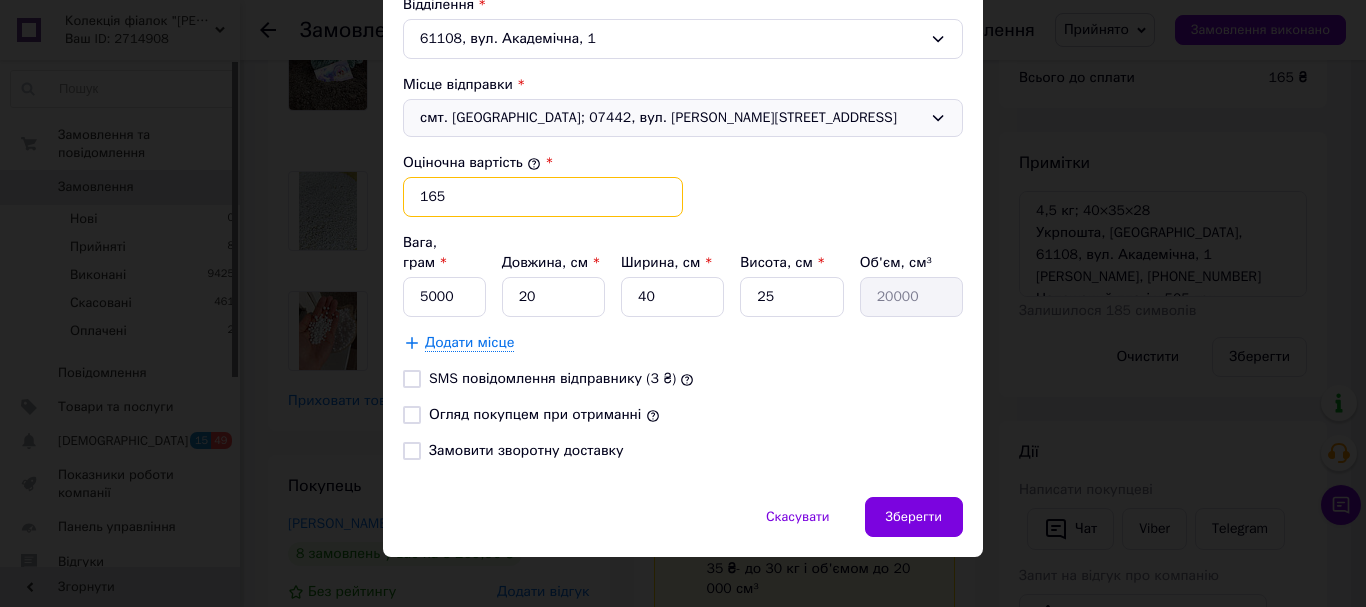 click on "165" at bounding box center [543, 197] 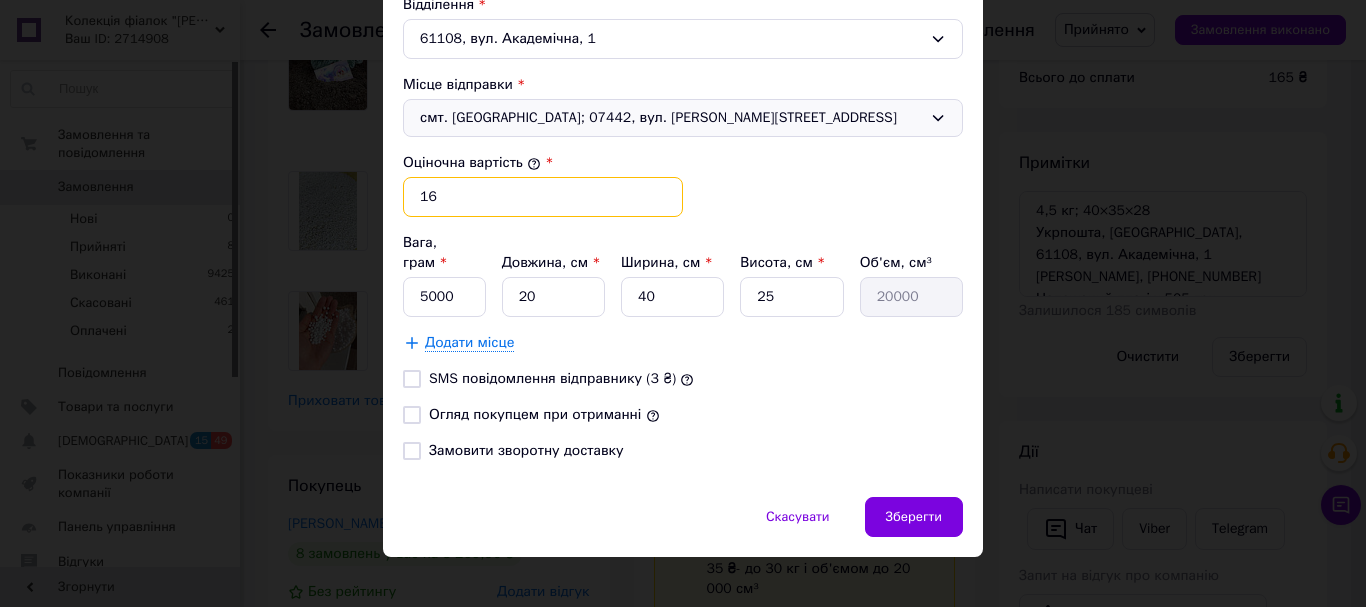 type on "1" 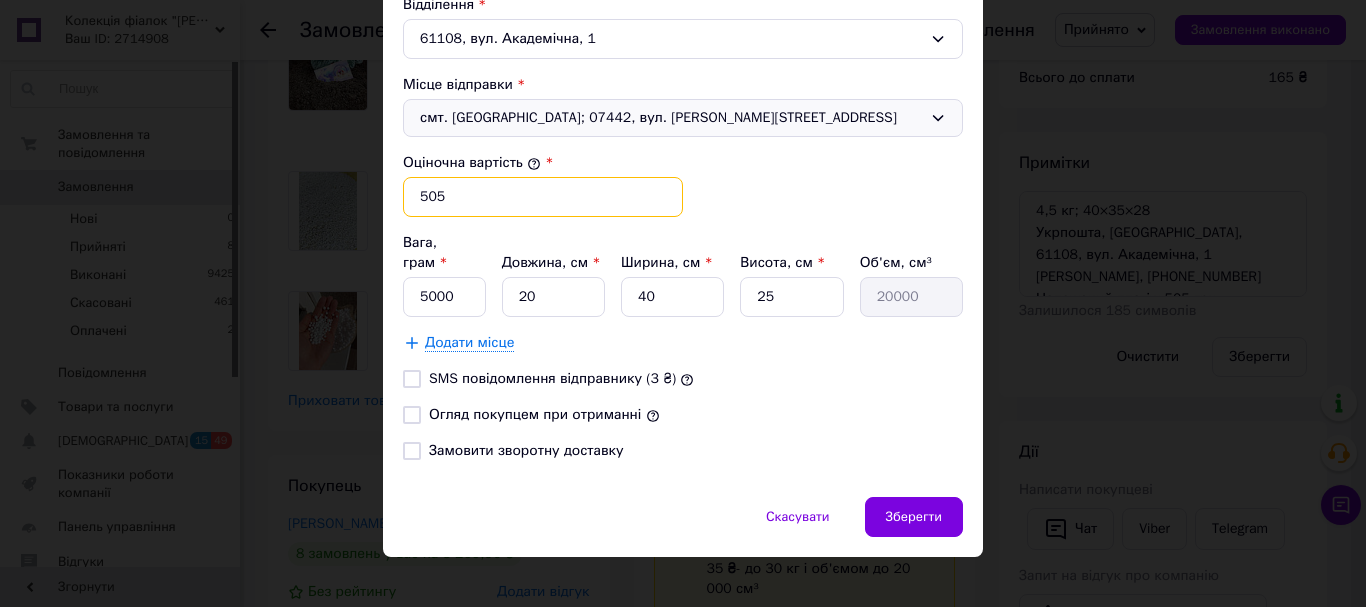 type on "505" 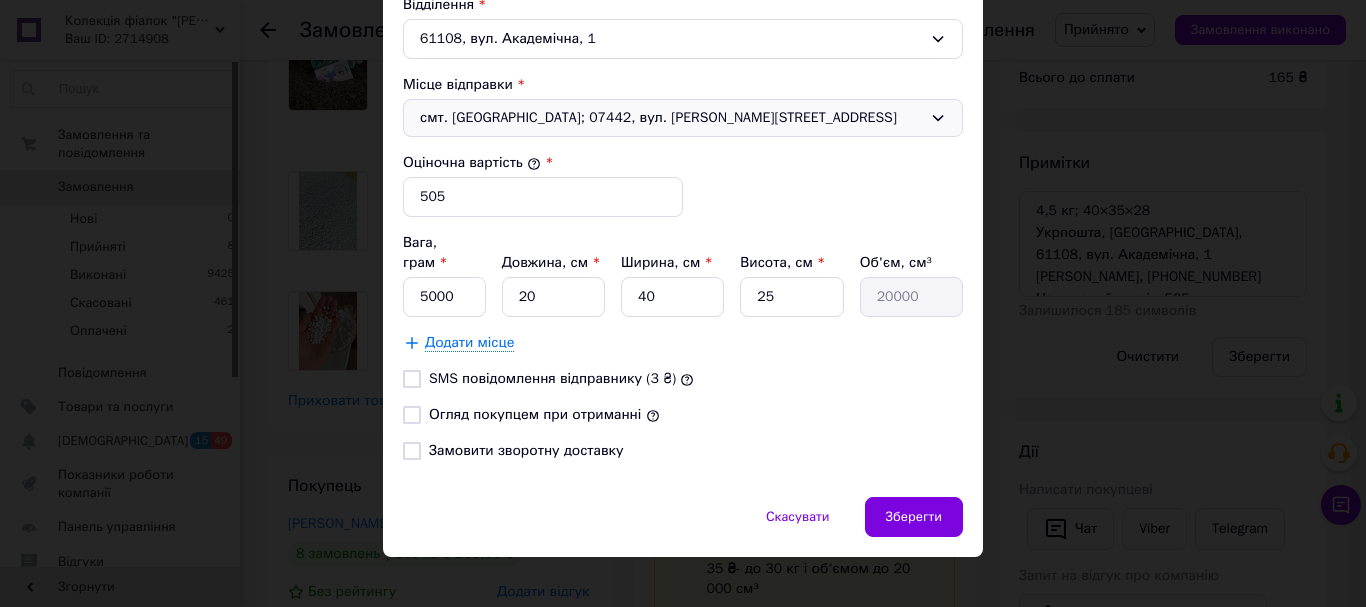 click on "Огляд покупцем при отриманні" at bounding box center (412, 415) 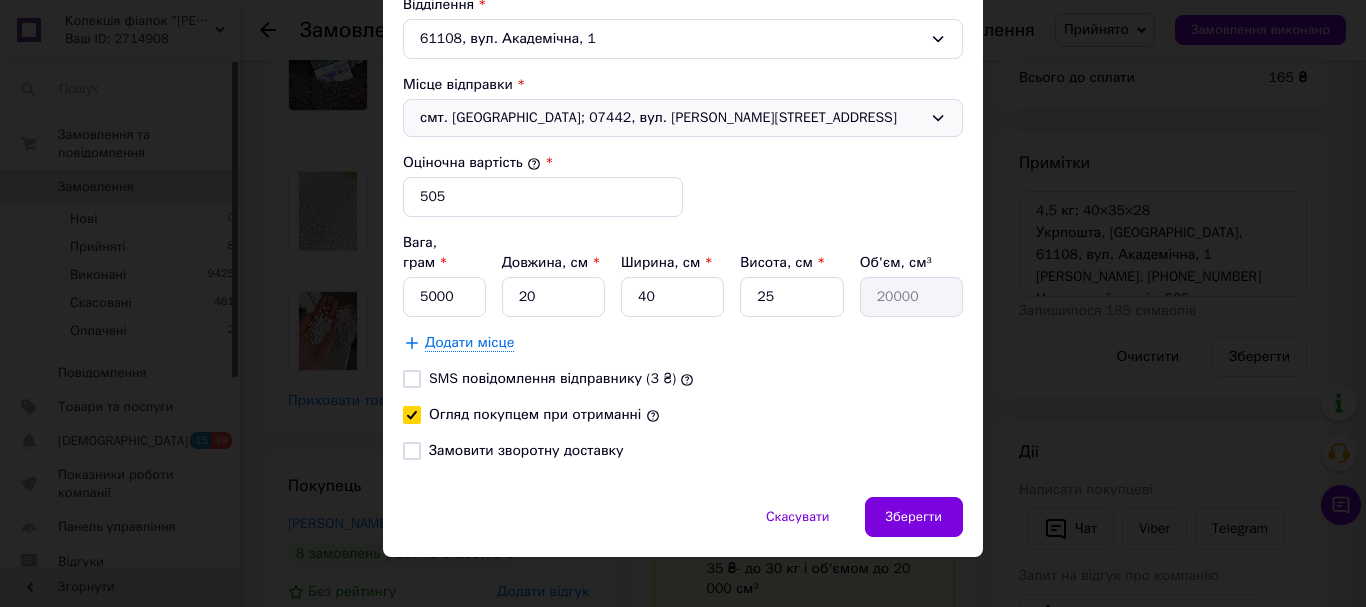 checkbox on "true" 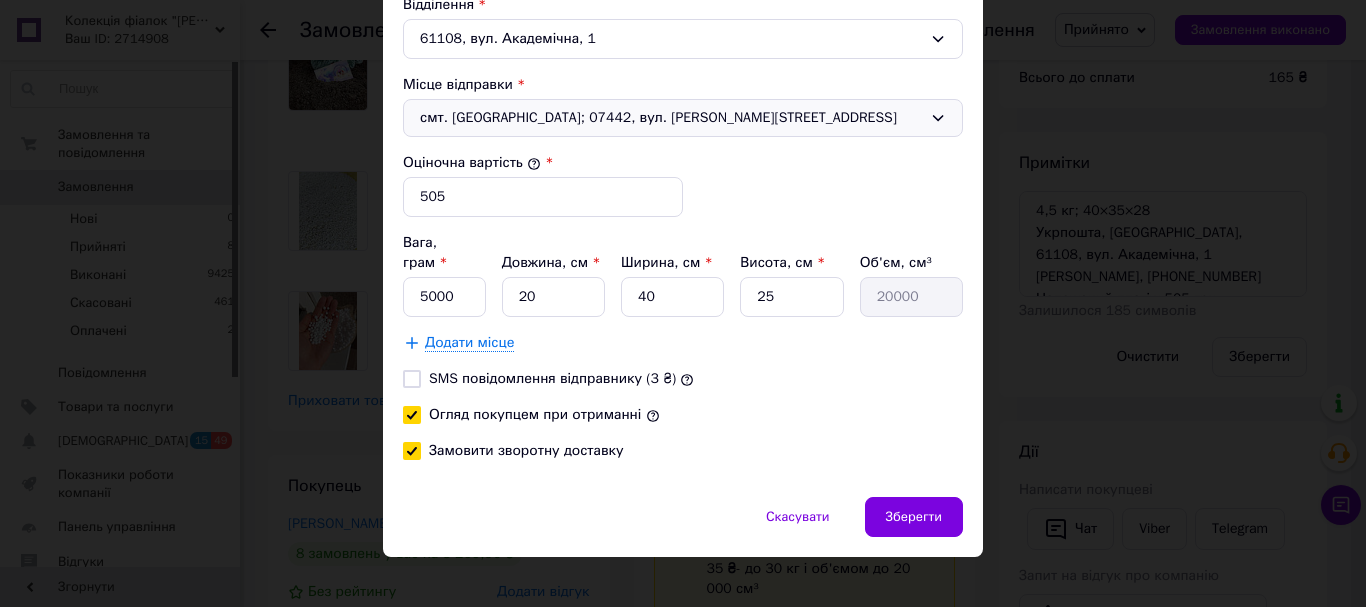 checkbox on "true" 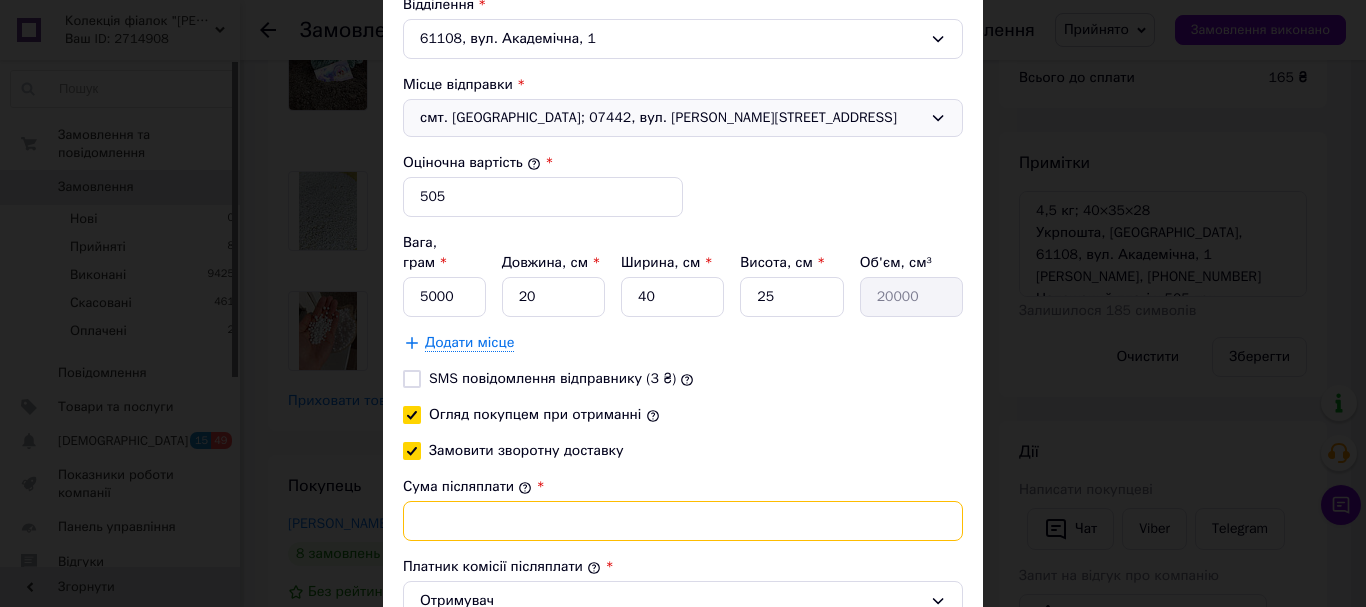 click on "Сума післяплати" at bounding box center [683, 521] 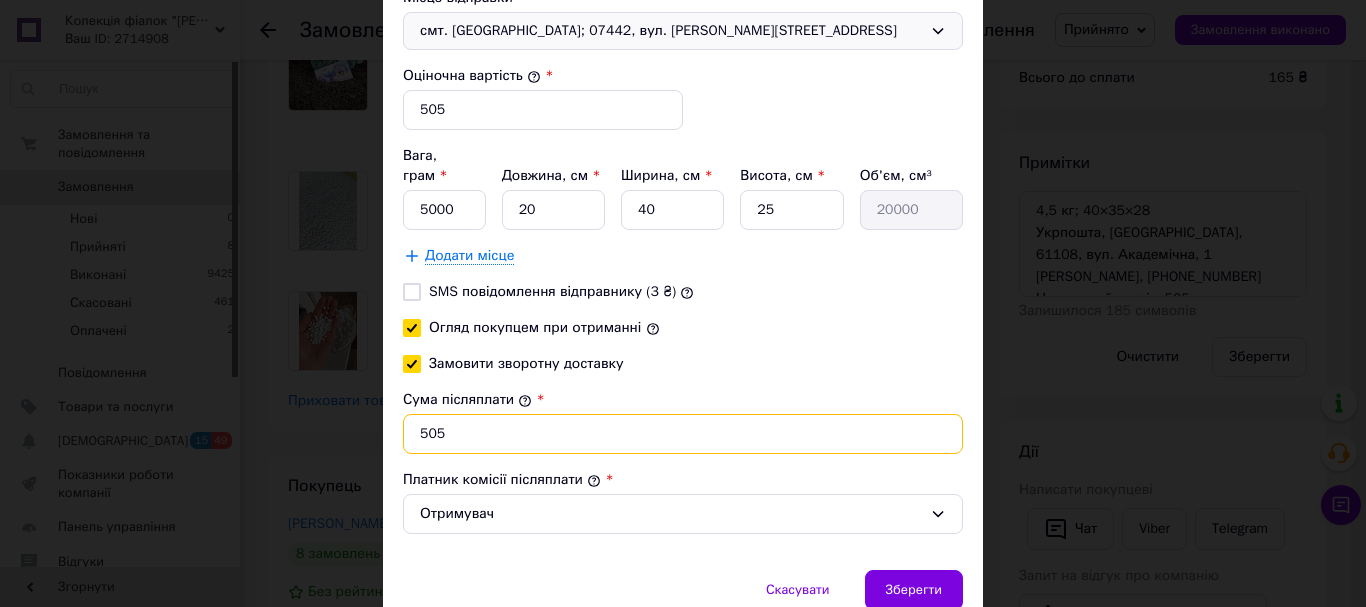 scroll, scrollTop: 876, scrollLeft: 0, axis: vertical 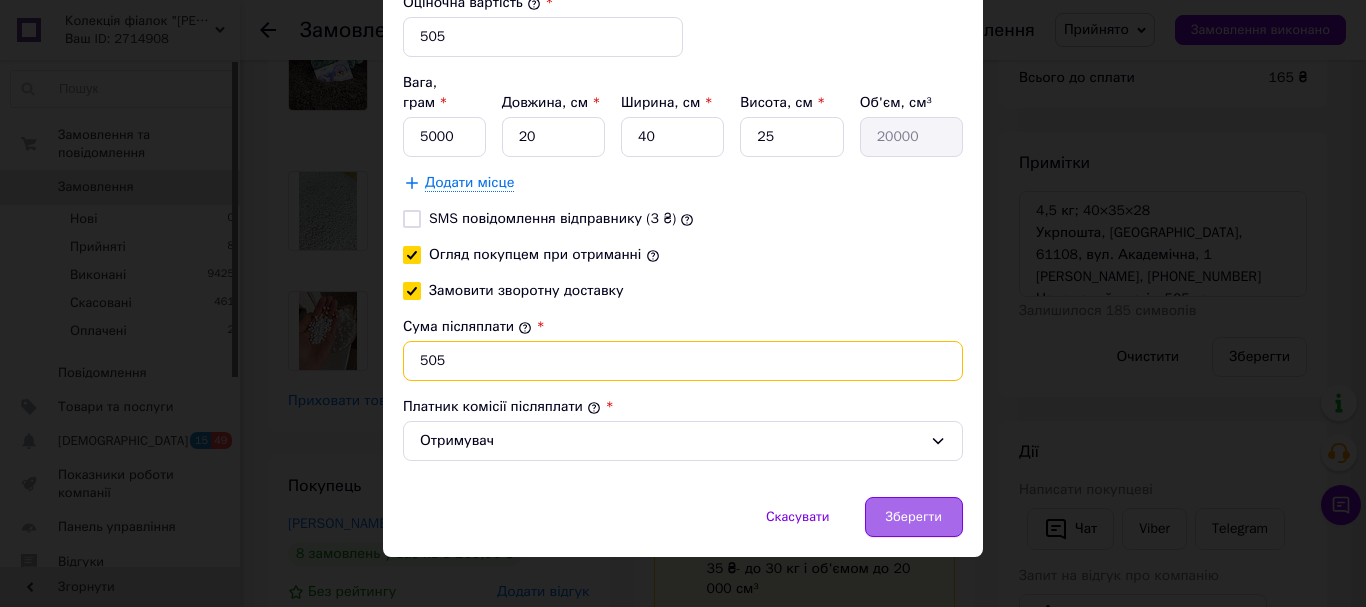 type on "505" 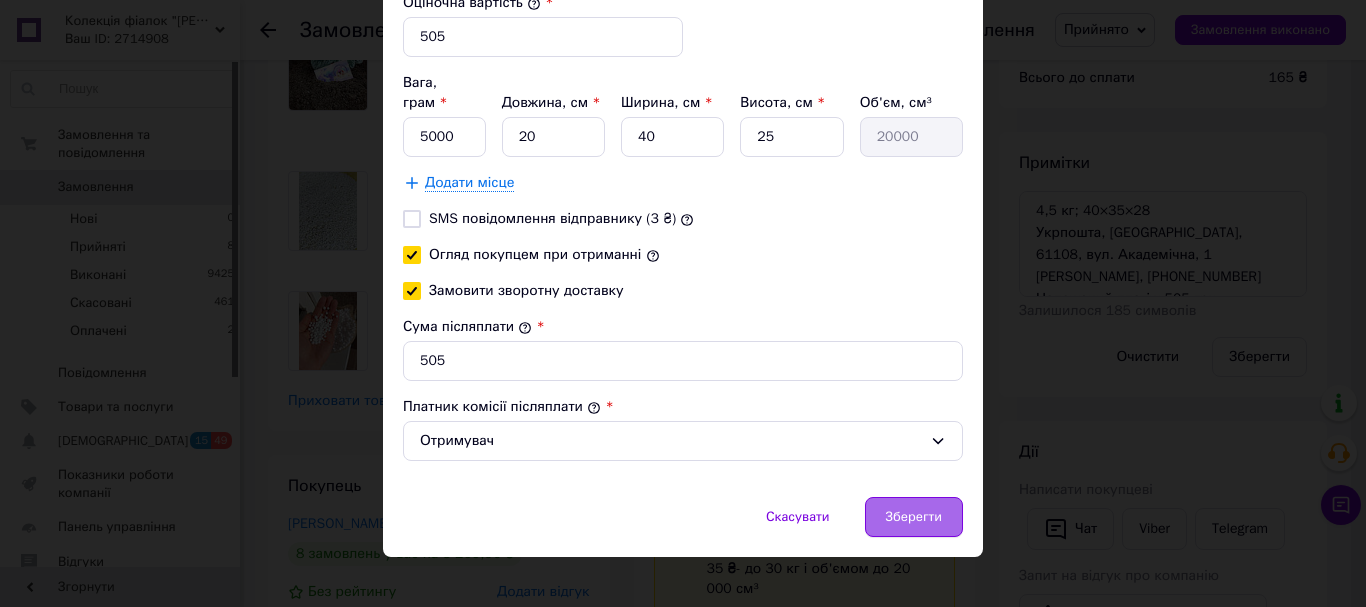 click on "Зберегти" at bounding box center (914, 517) 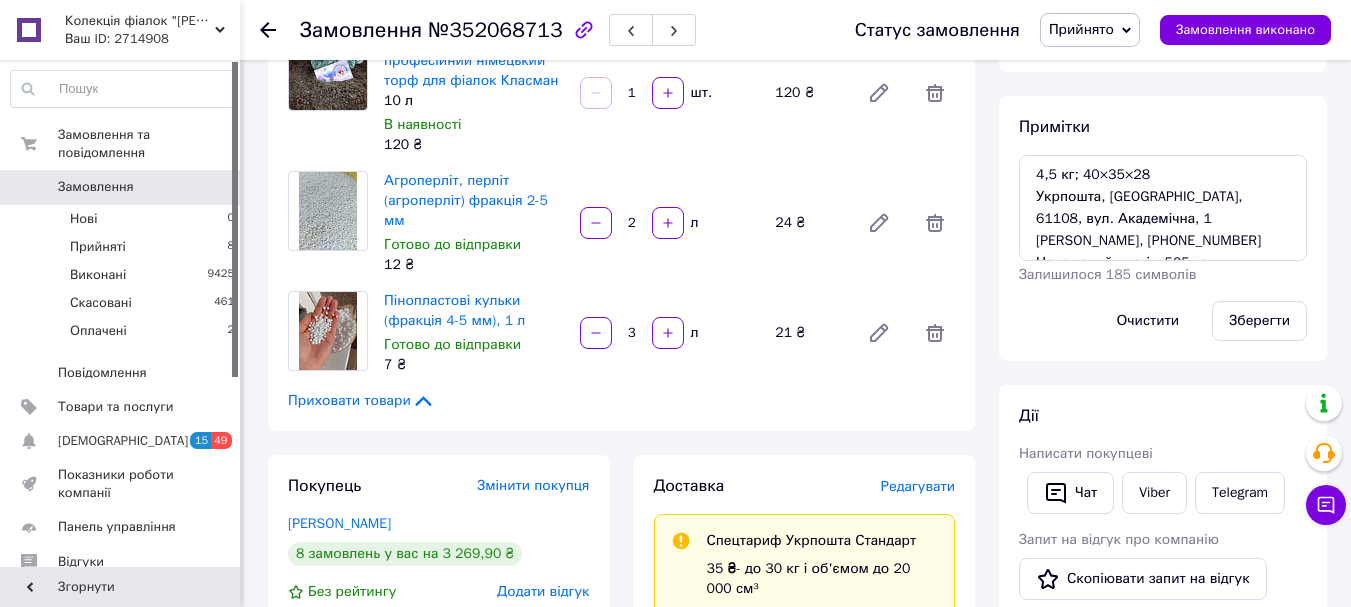 click on "Редагувати" at bounding box center (918, 486) 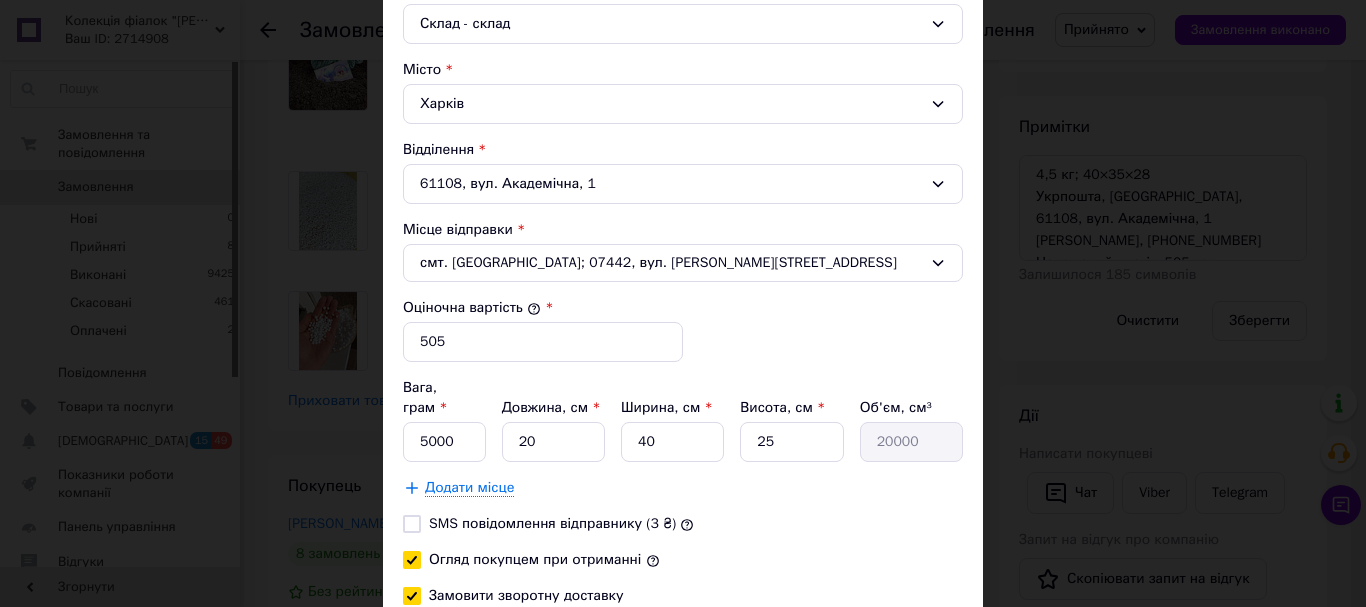 scroll, scrollTop: 600, scrollLeft: 0, axis: vertical 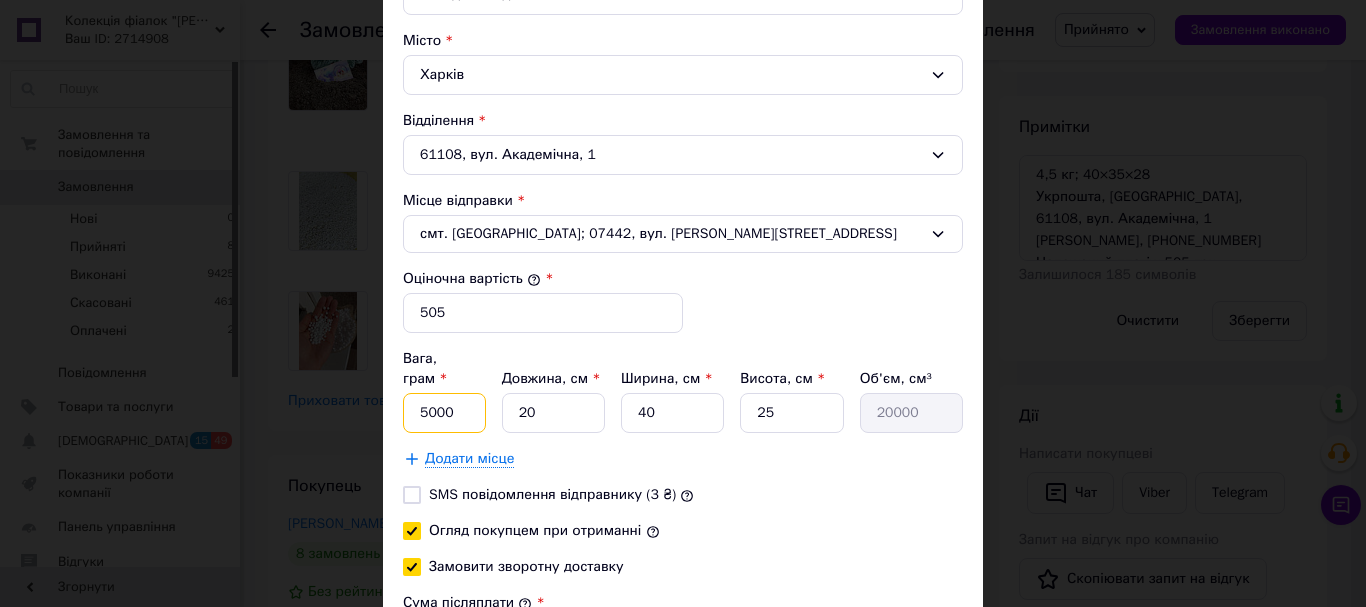 click on "5000" at bounding box center [444, 413] 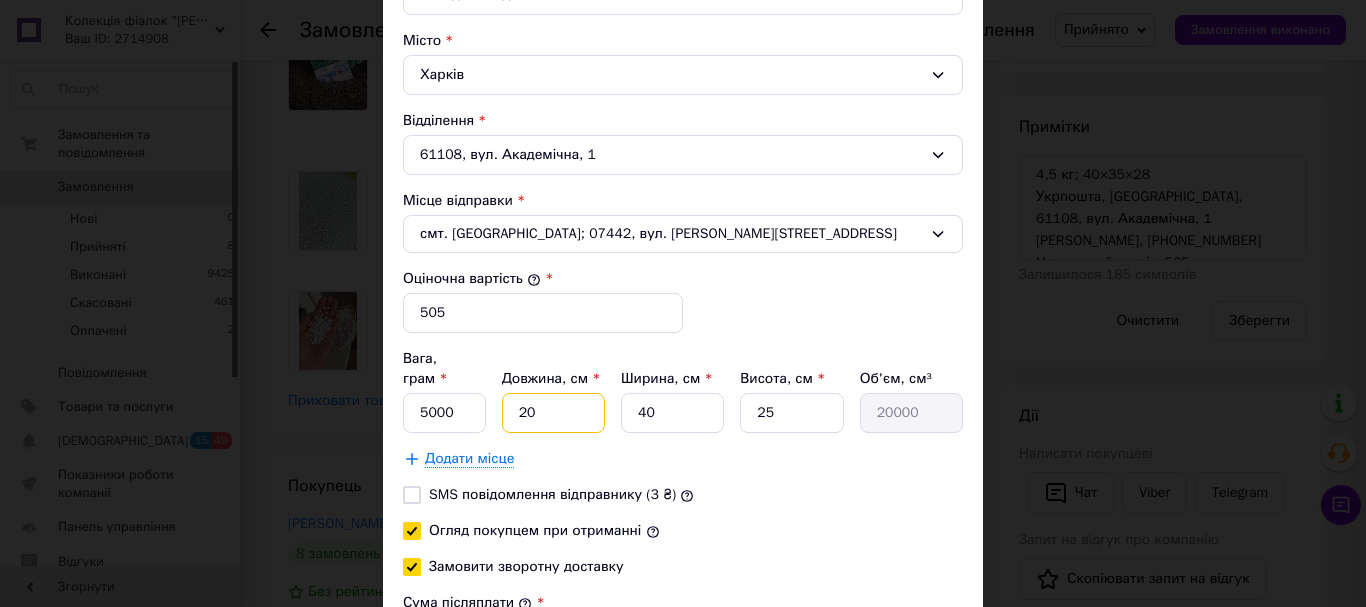 click on "20" at bounding box center [553, 413] 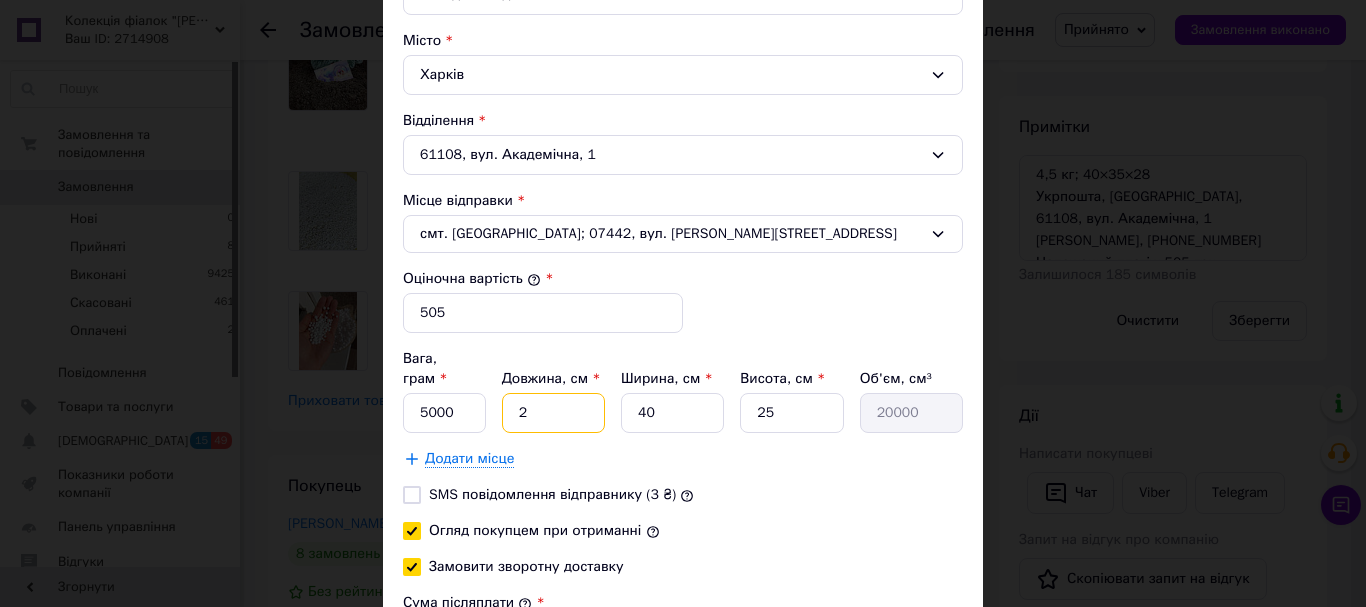 type on "2000" 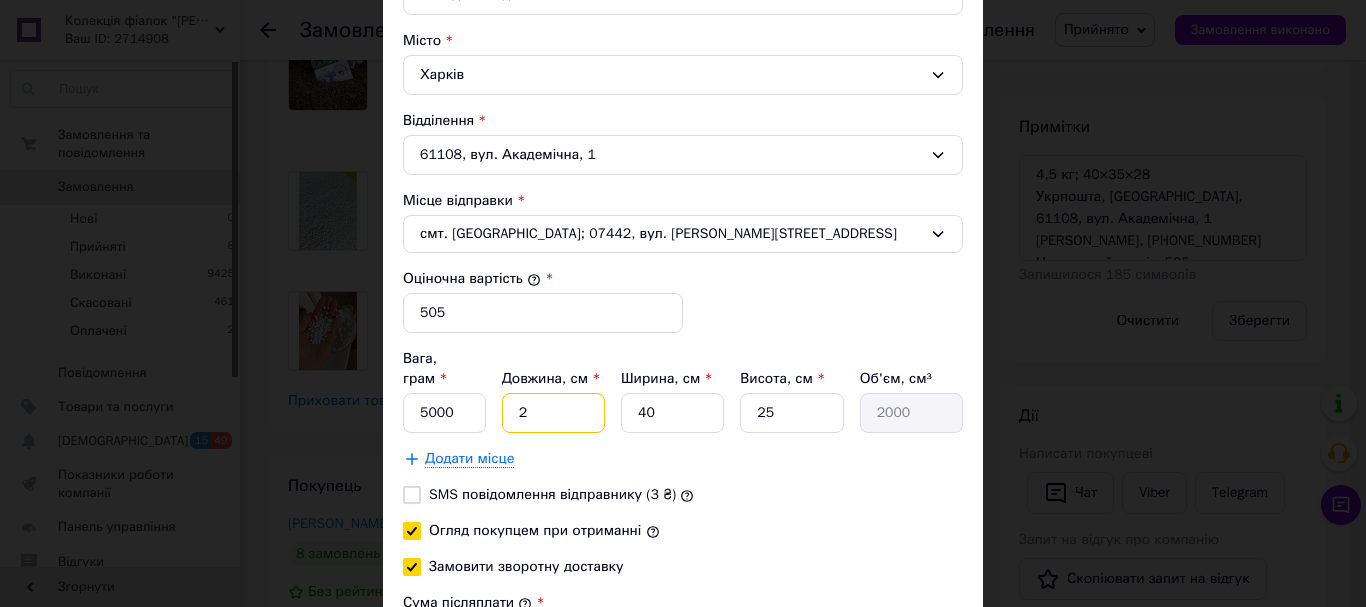 type 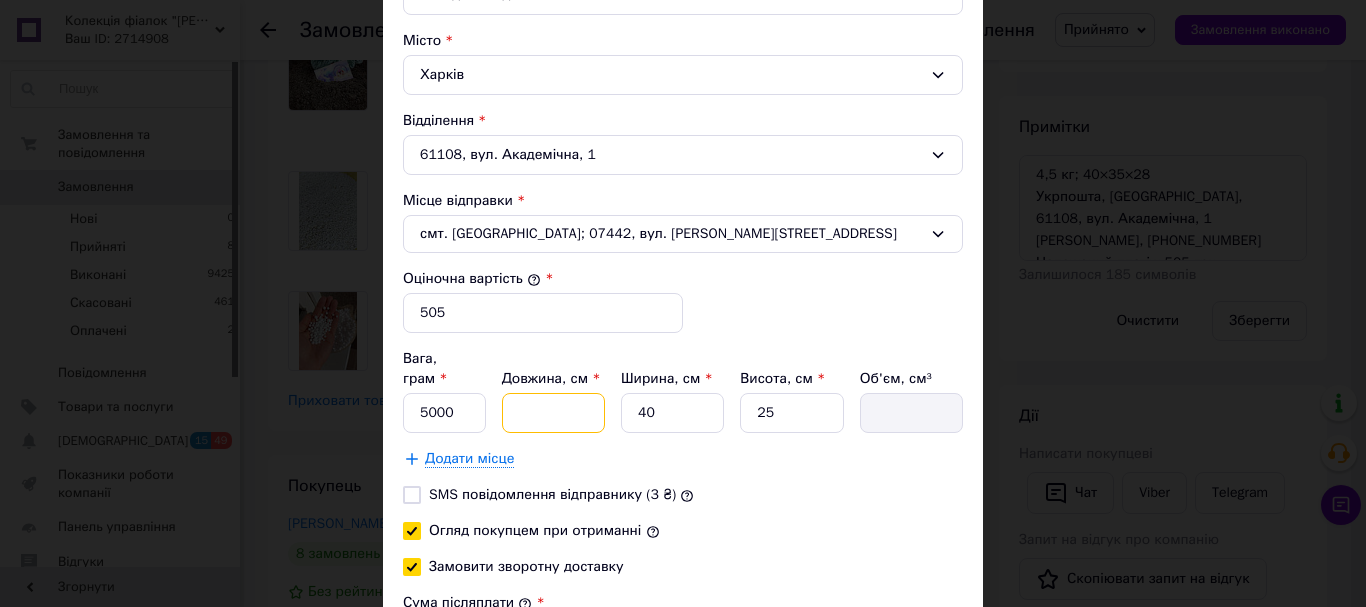 type on "4" 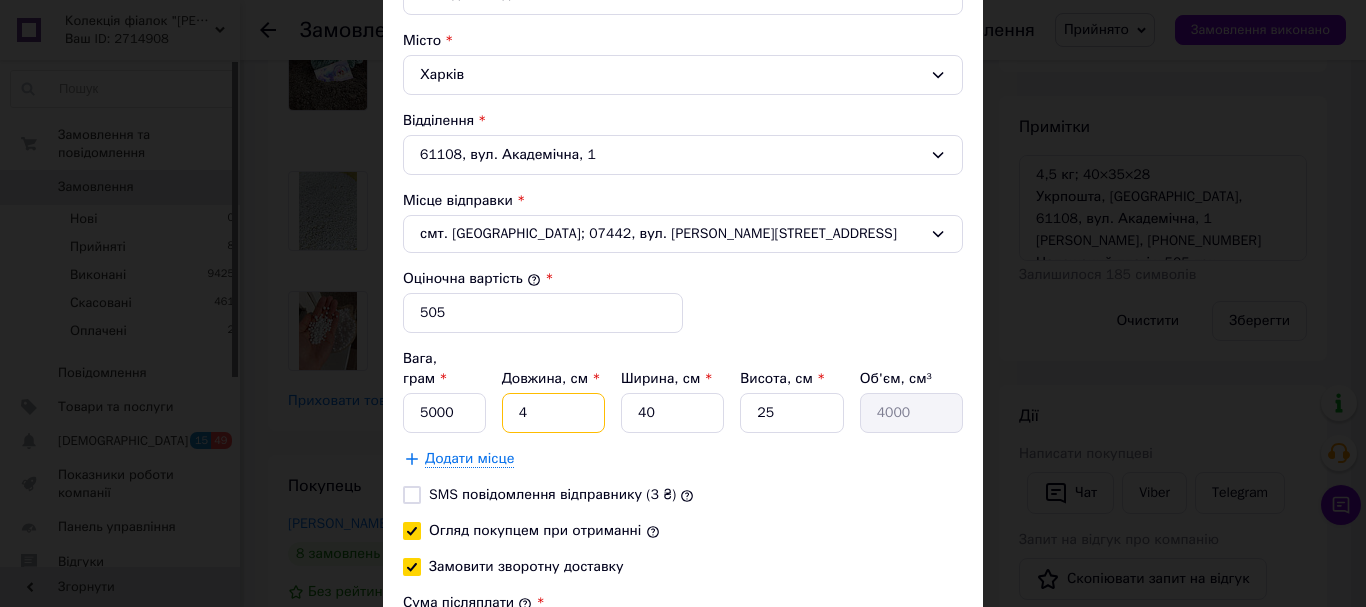 type on "40" 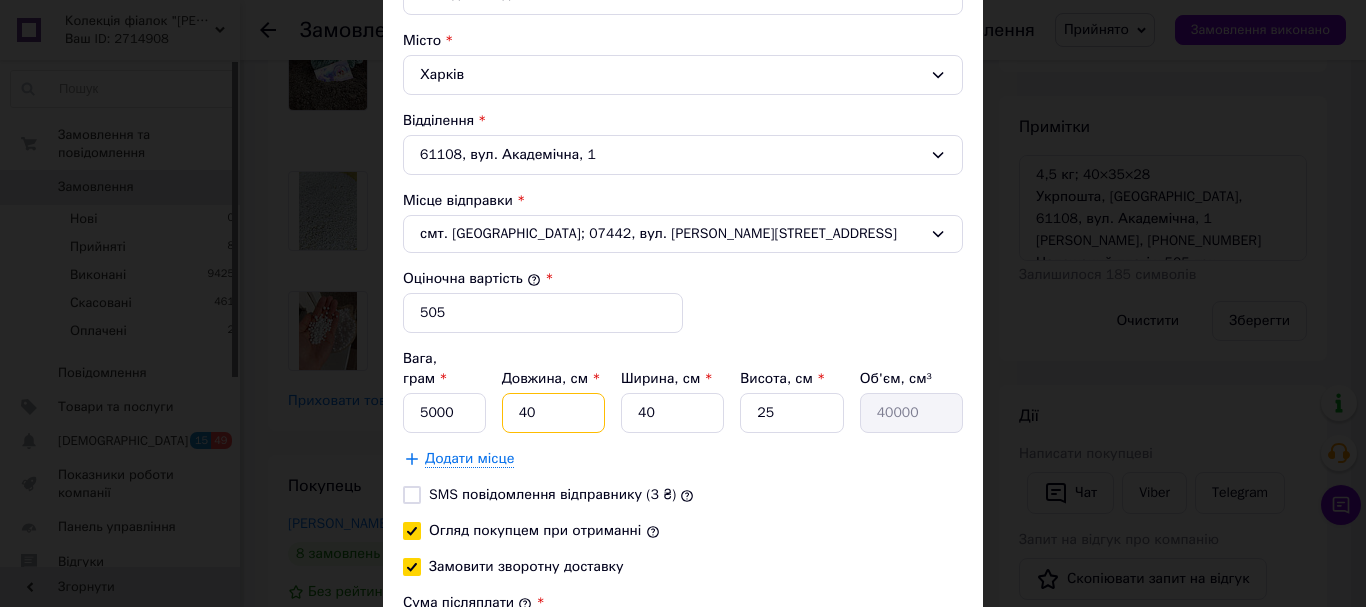 type on "40" 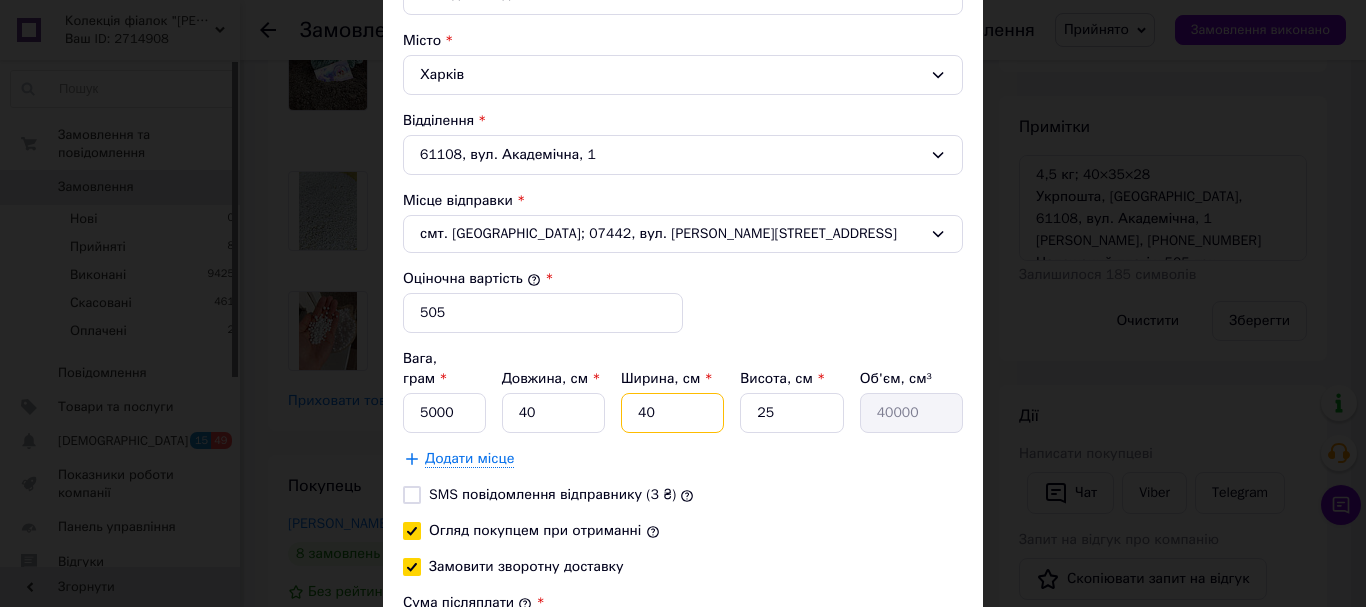 click on "40" at bounding box center (672, 413) 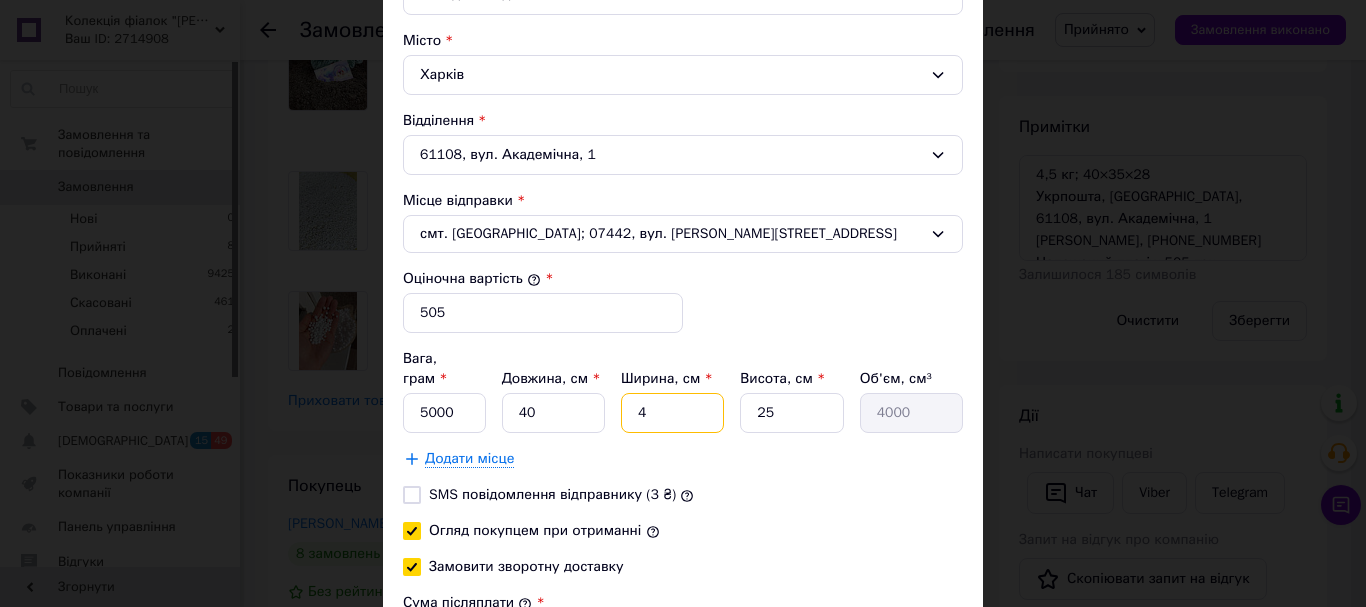 type 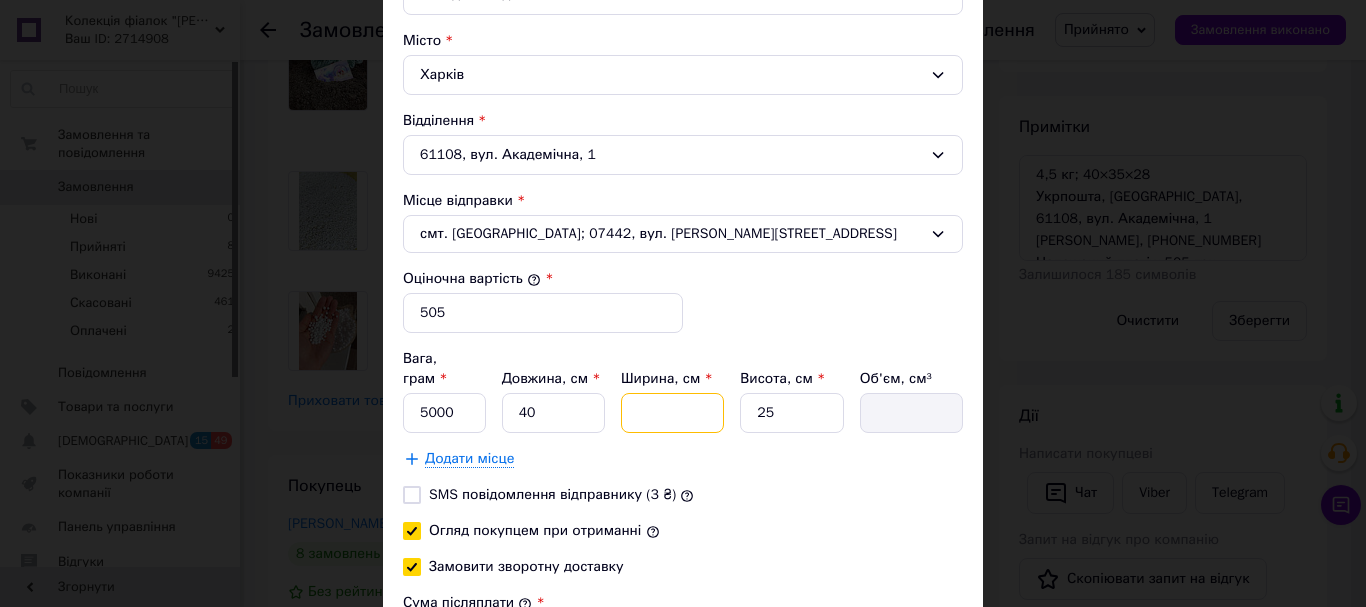 type on "3" 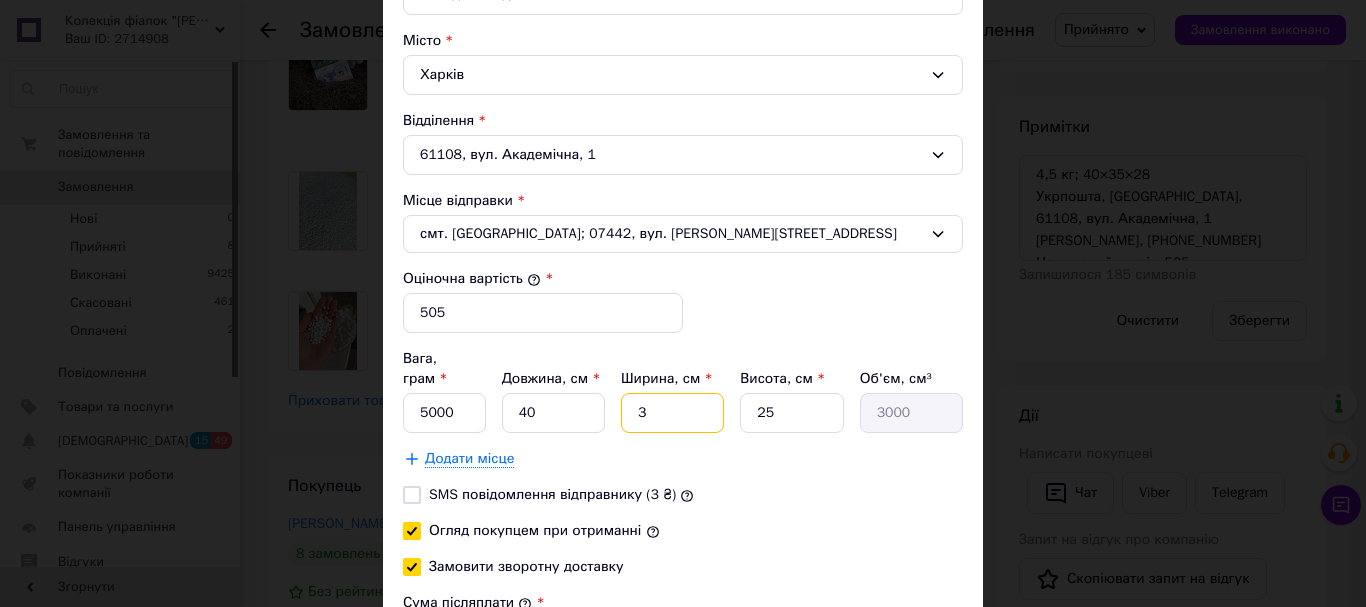type on "36" 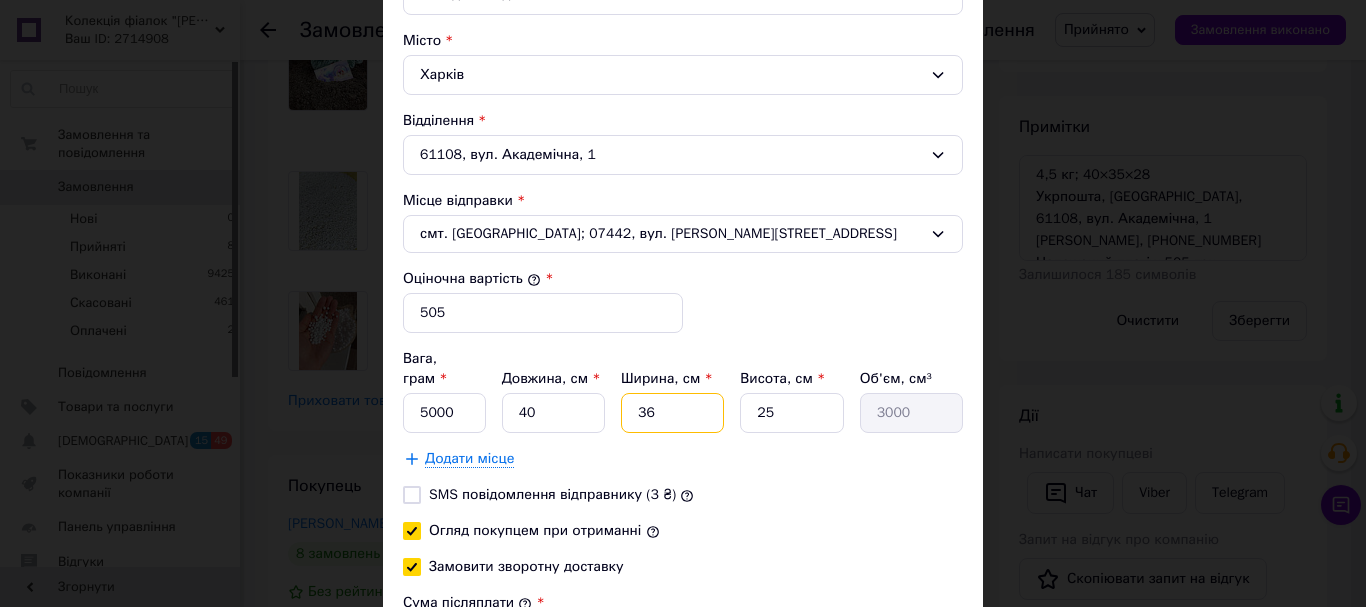 type on "36000" 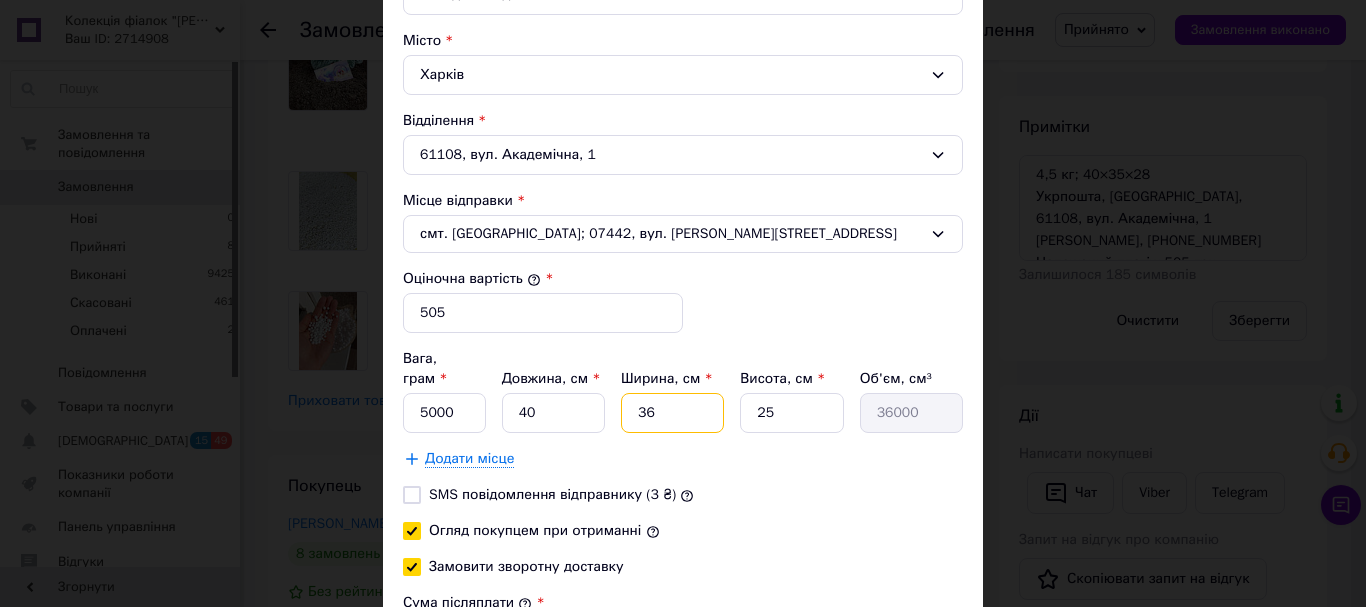 type on "3" 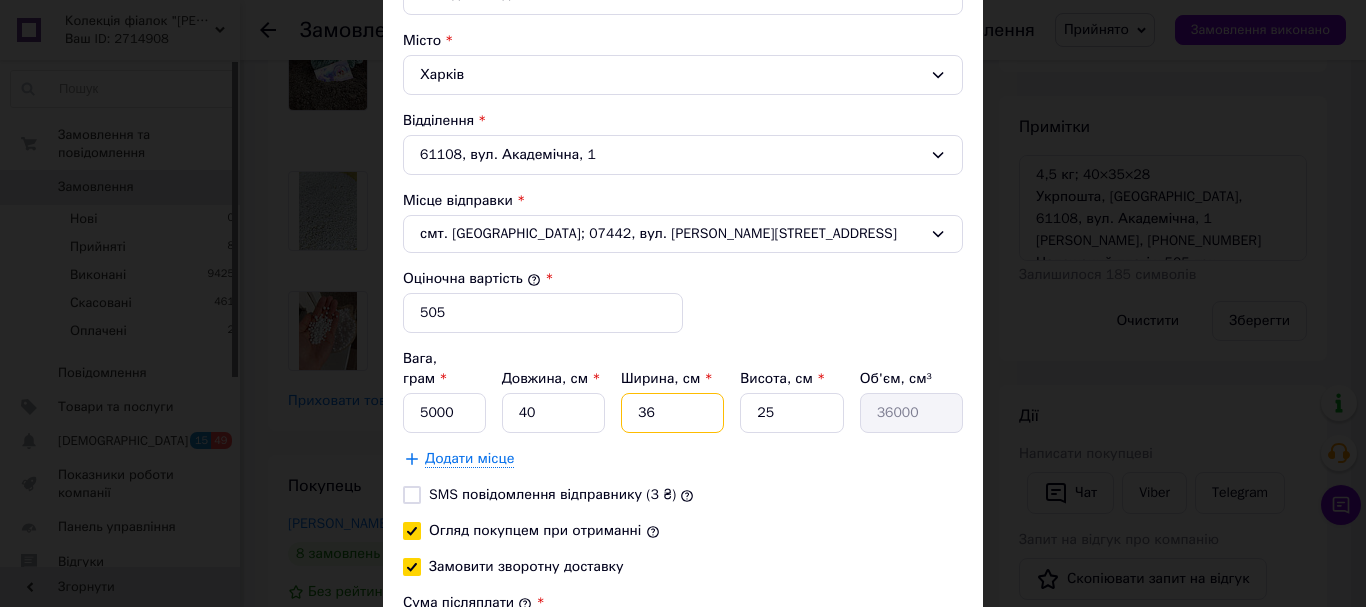 type on "3000" 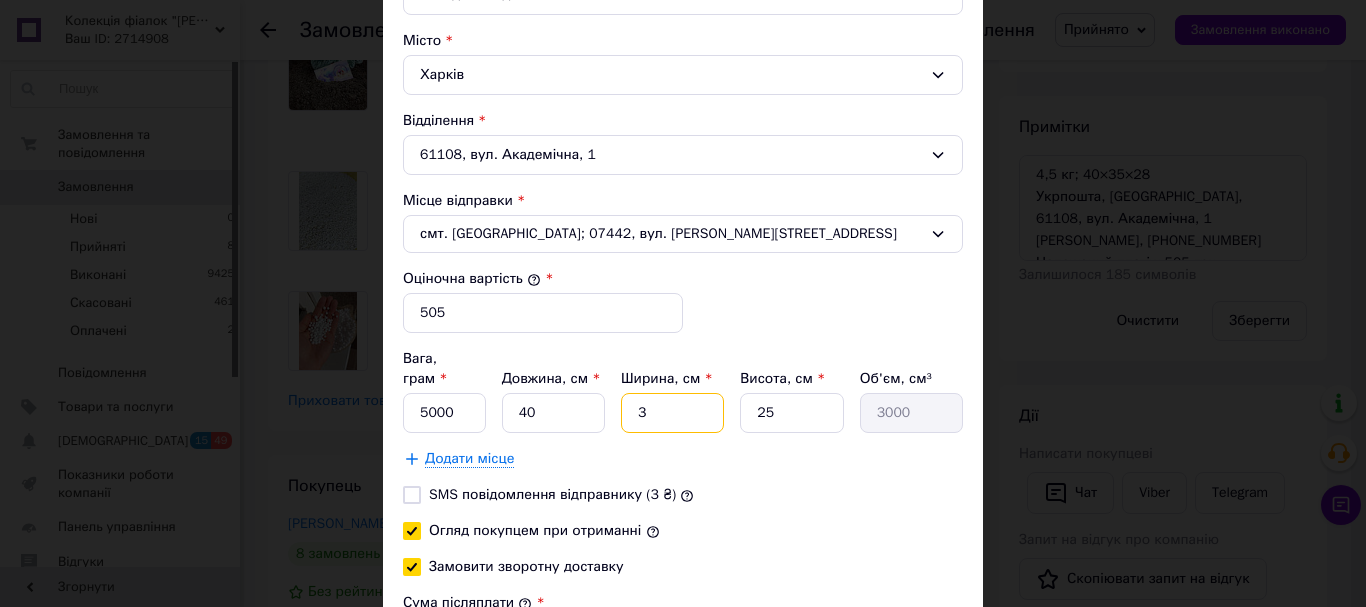 type on "35" 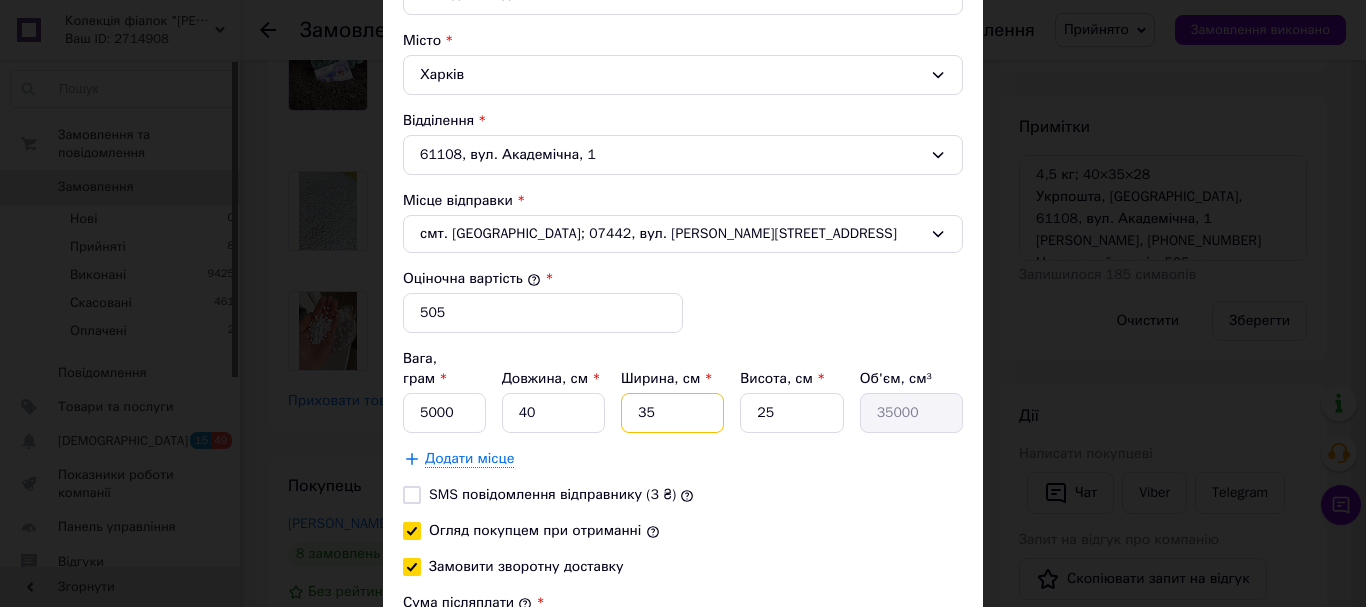 type on "35" 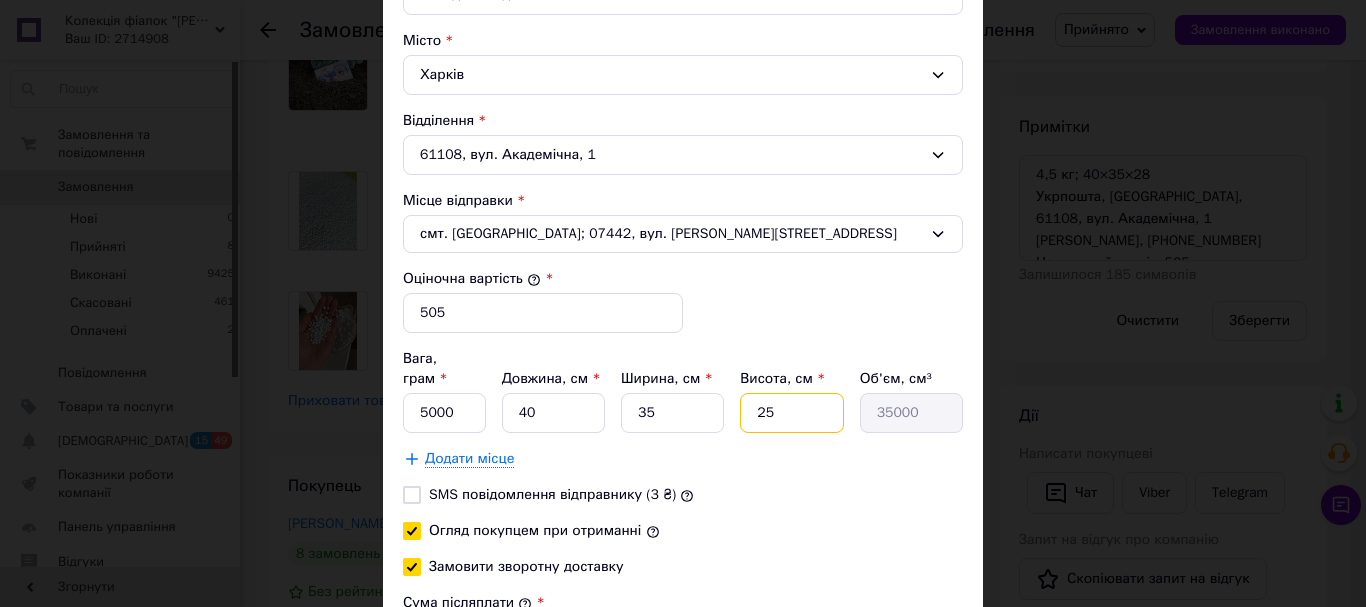 click on "25" at bounding box center [791, 413] 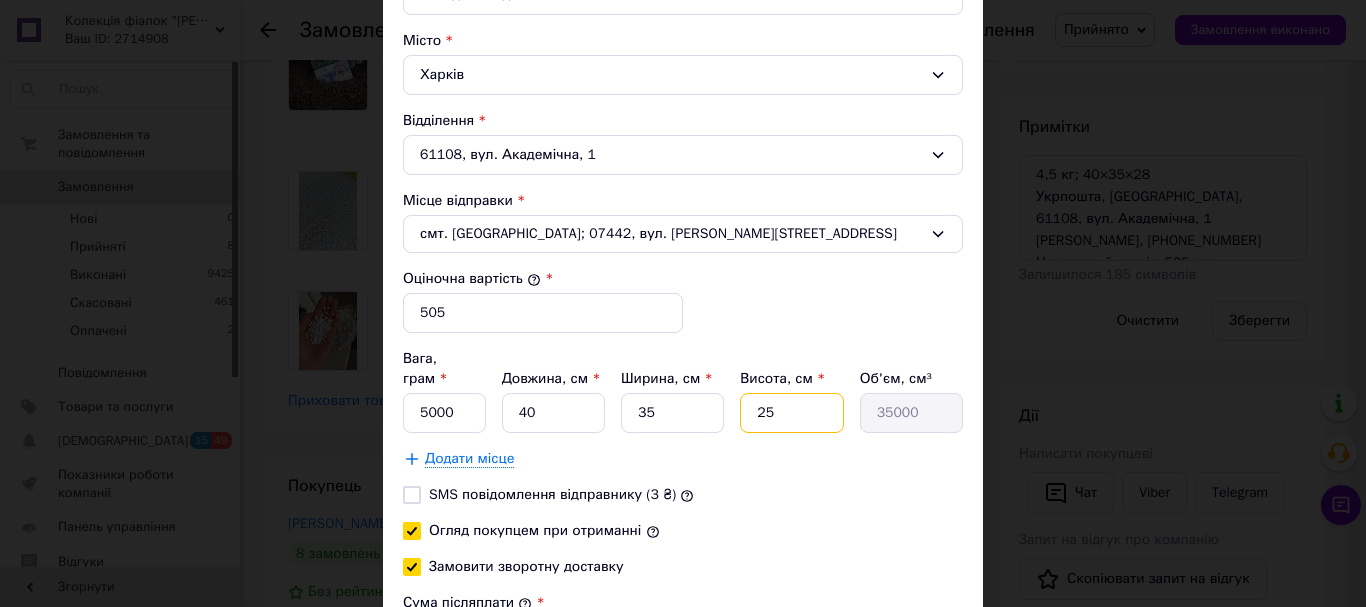 type on "2" 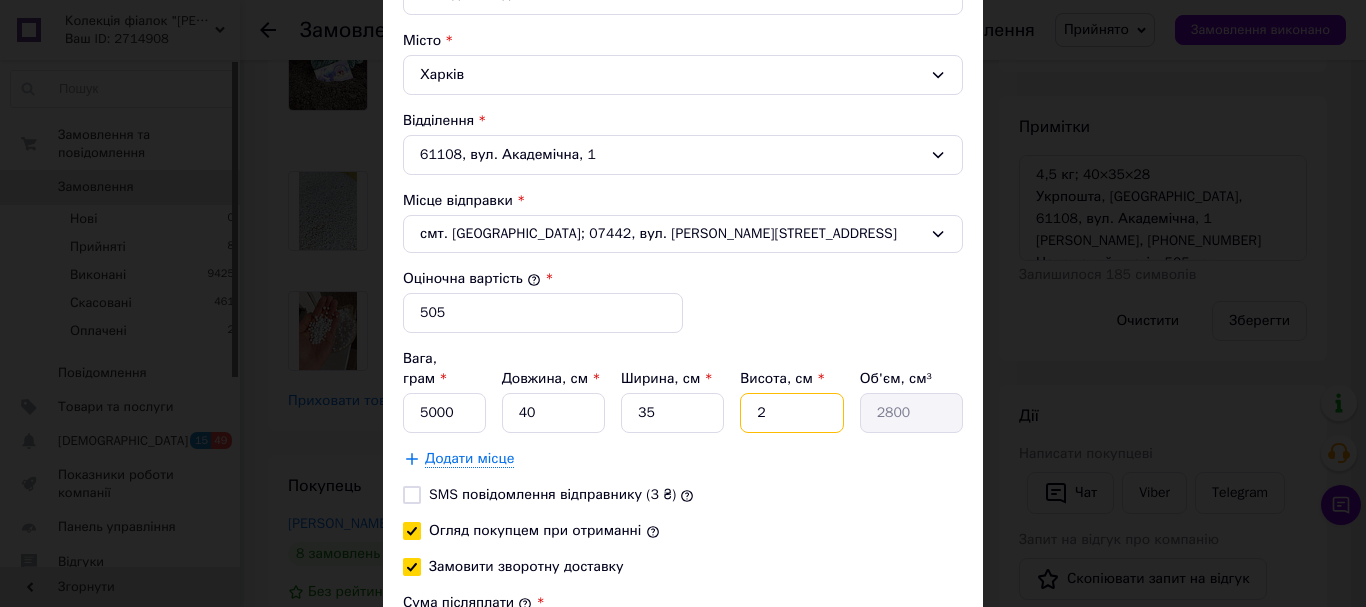 type on "28" 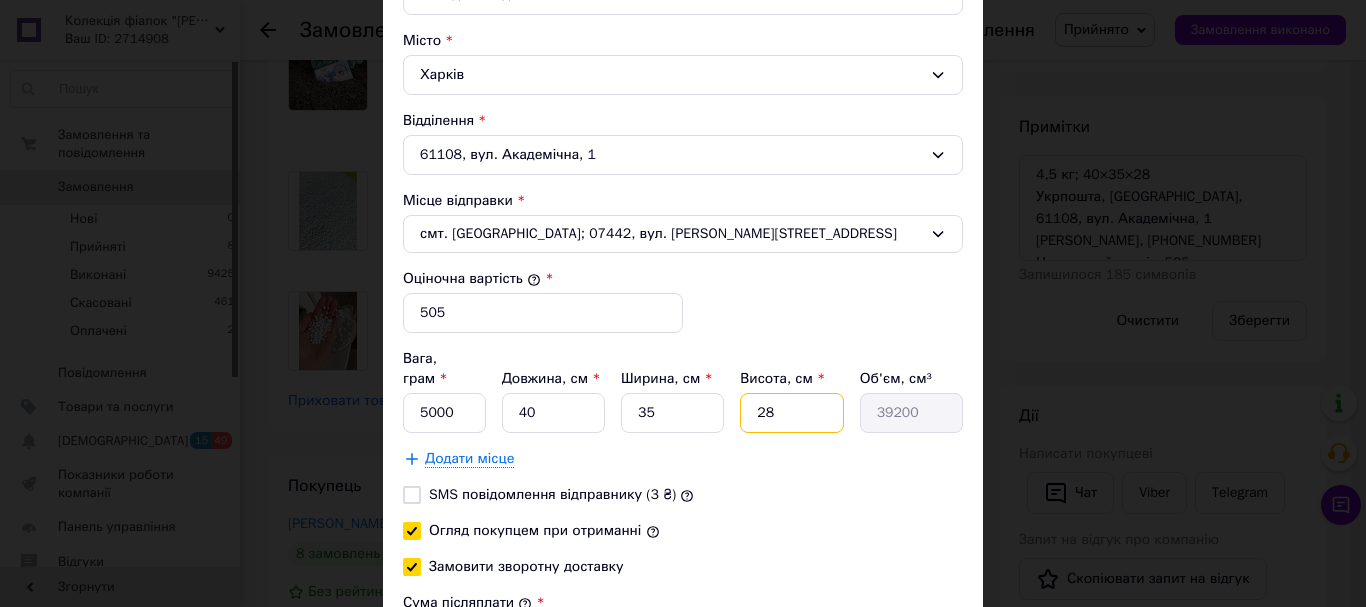 type on "28" 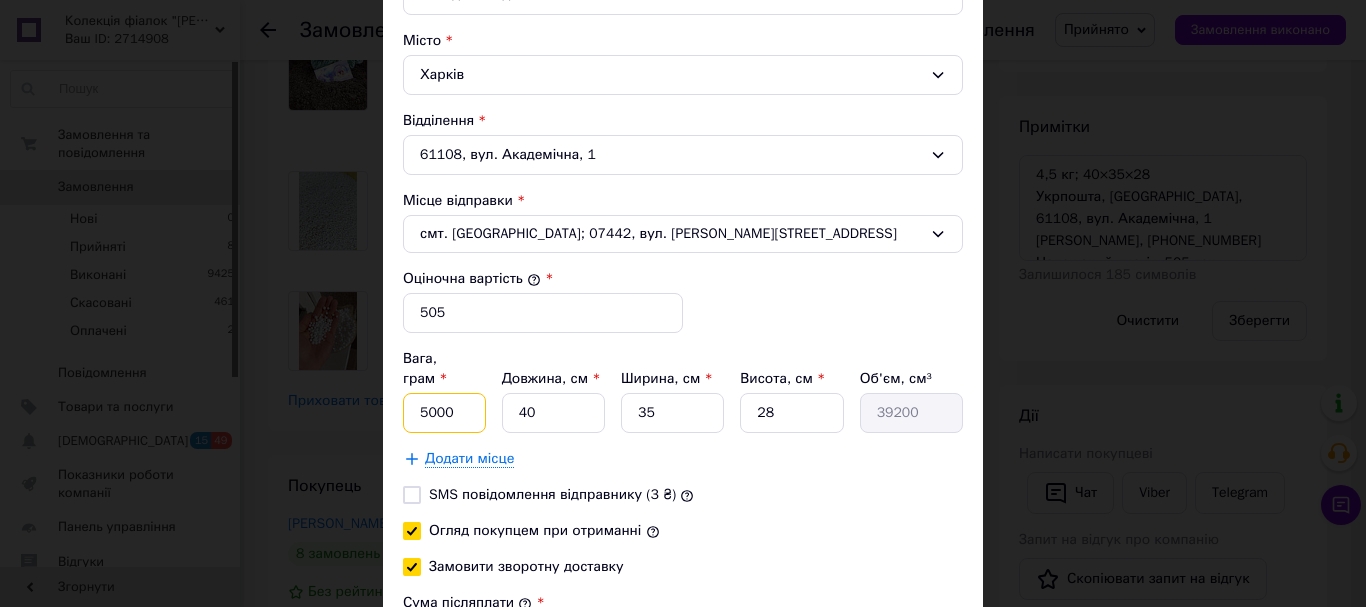 click on "5000" at bounding box center [444, 413] 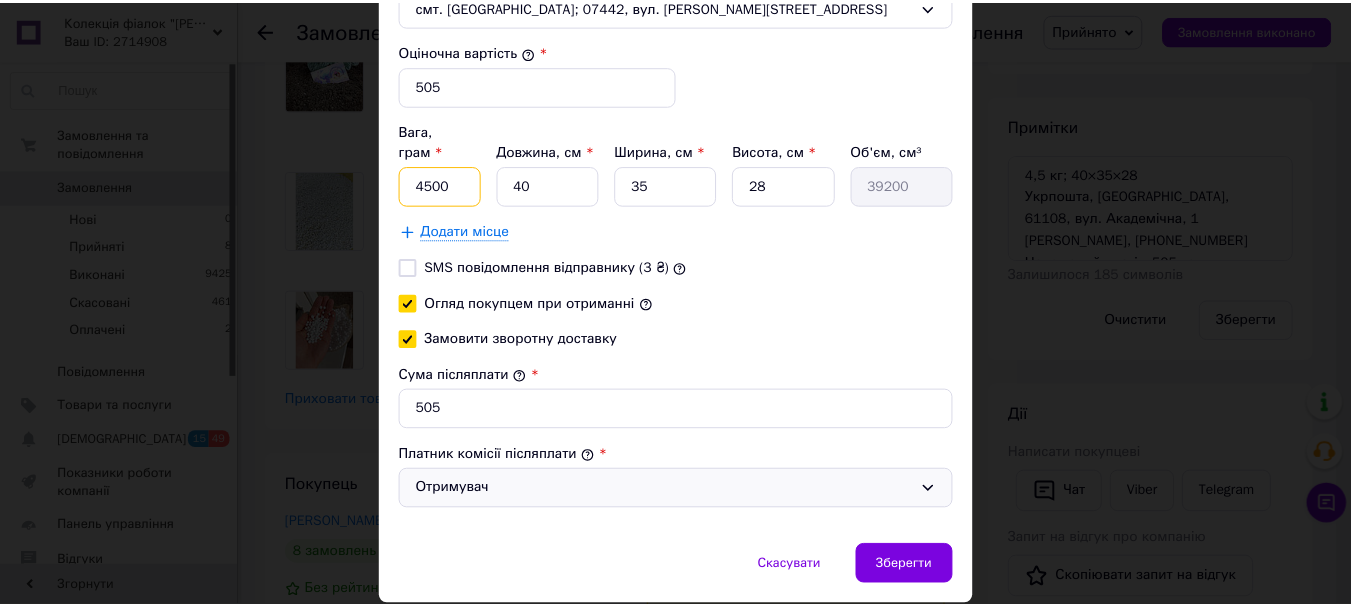 scroll, scrollTop: 876, scrollLeft: 0, axis: vertical 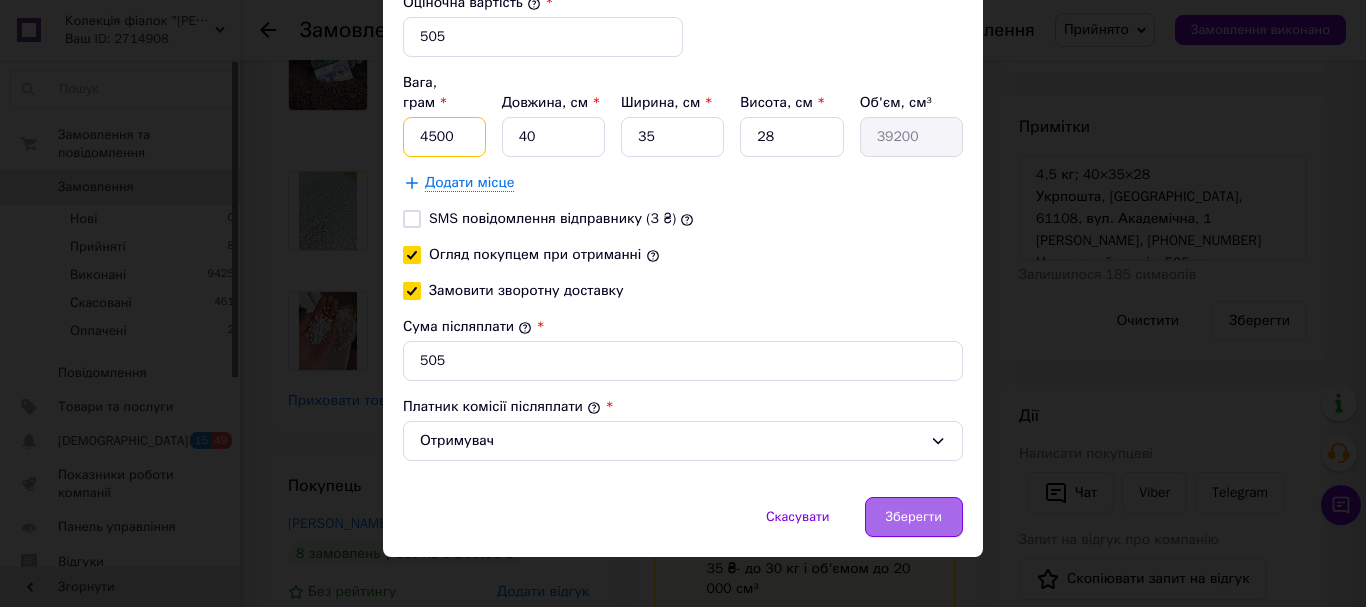 type on "4500" 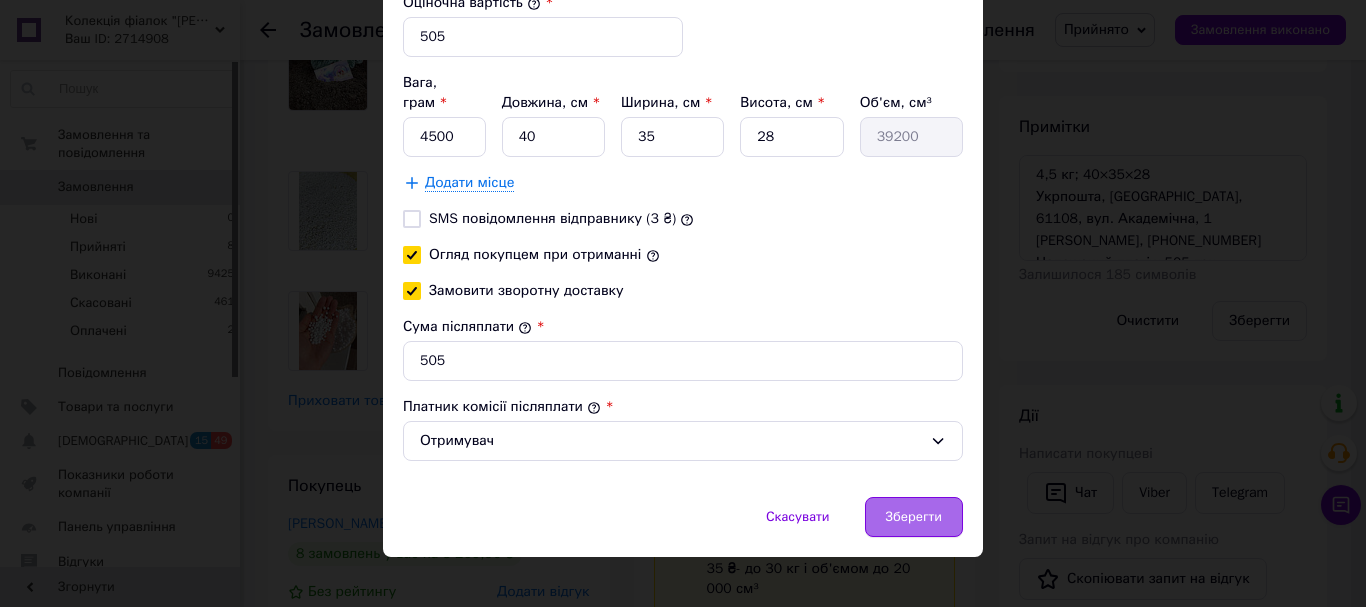 click on "Зберегти" at bounding box center [914, 517] 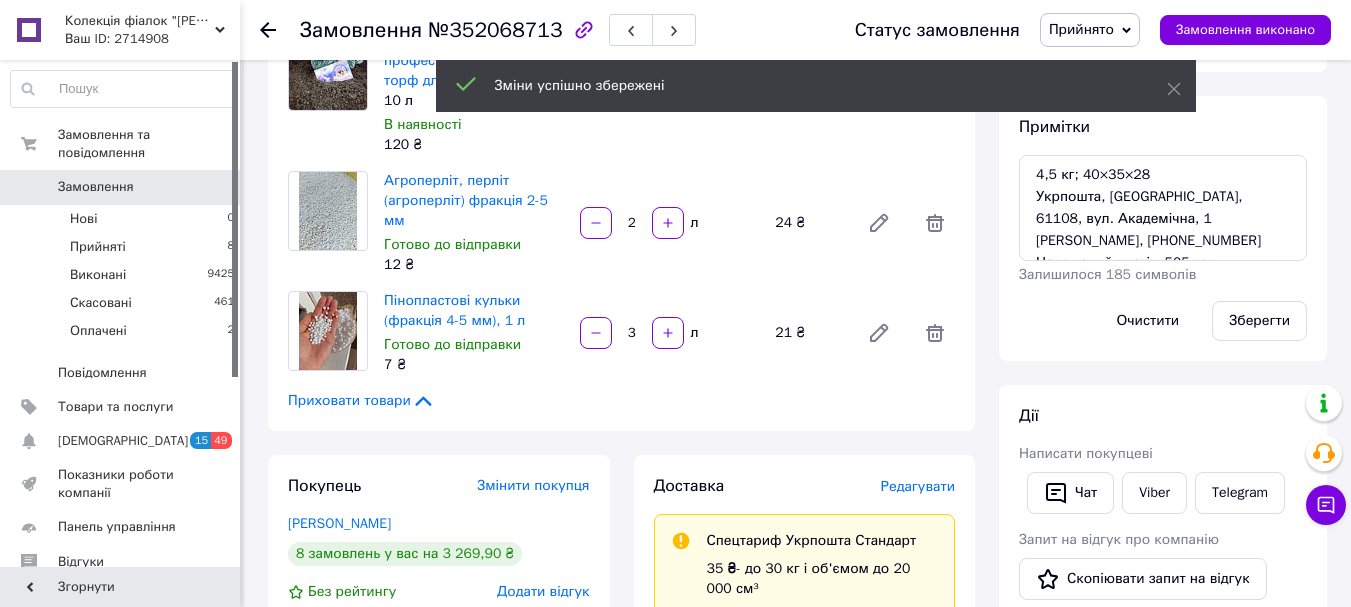 scroll, scrollTop: 44, scrollLeft: 0, axis: vertical 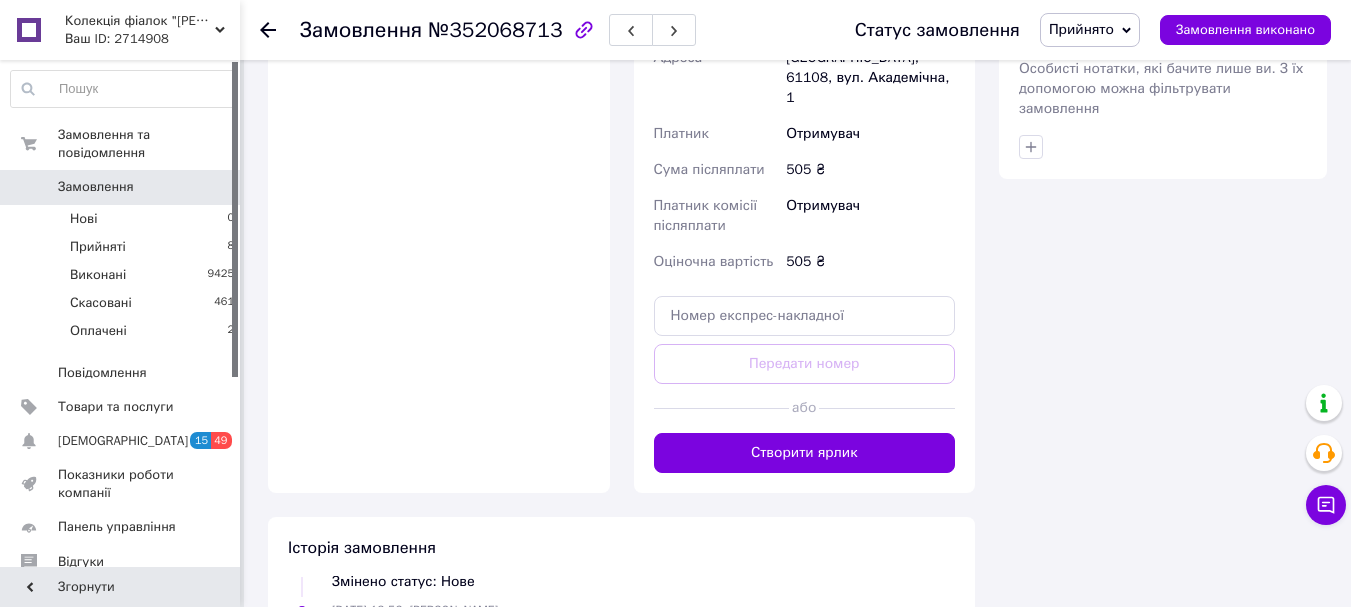 drag, startPoint x: 839, startPoint y: 427, endPoint x: 962, endPoint y: 421, distance: 123.146255 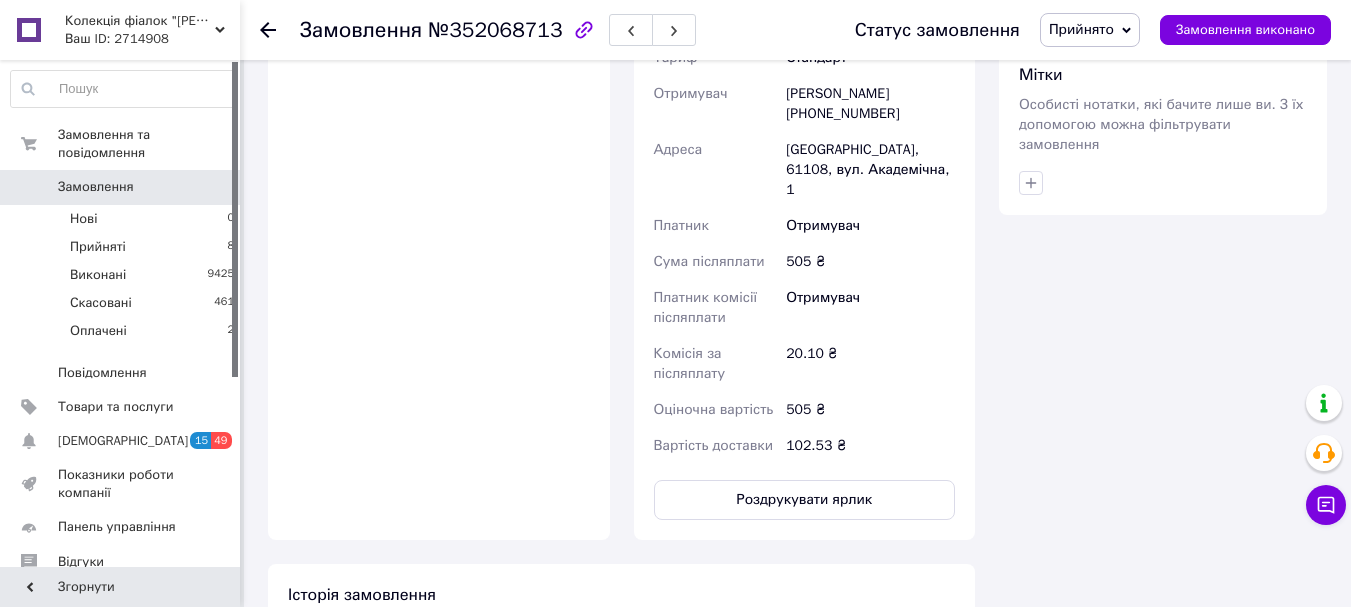 click on "Замовлення №352068713 Статус замовлення Прийнято Виконано Скасовано Оплачено Замовлення виконано" at bounding box center [795, 30] 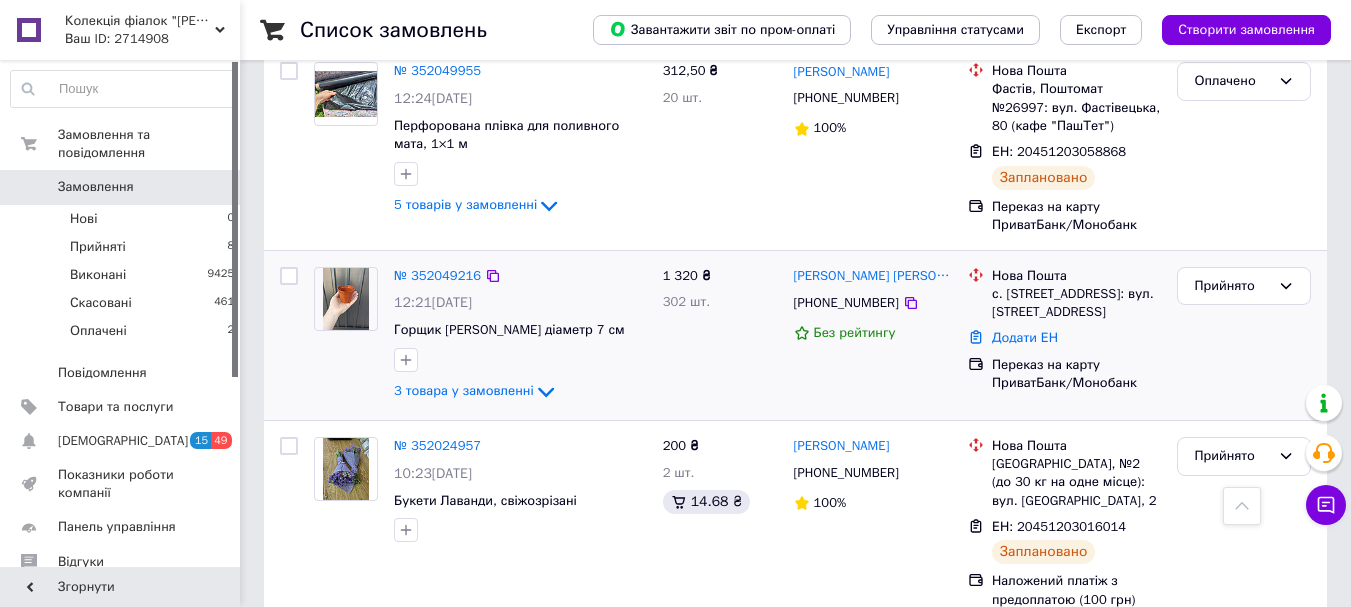 scroll, scrollTop: 600, scrollLeft: 0, axis: vertical 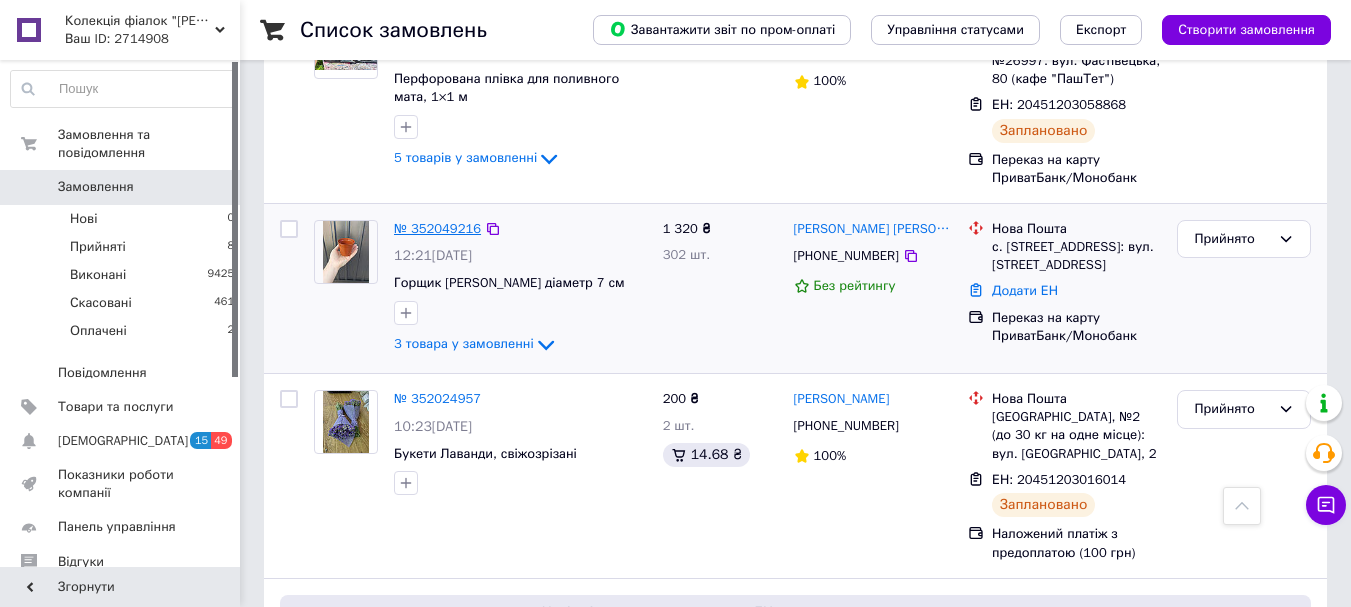 click on "№ 352049216" at bounding box center (437, 228) 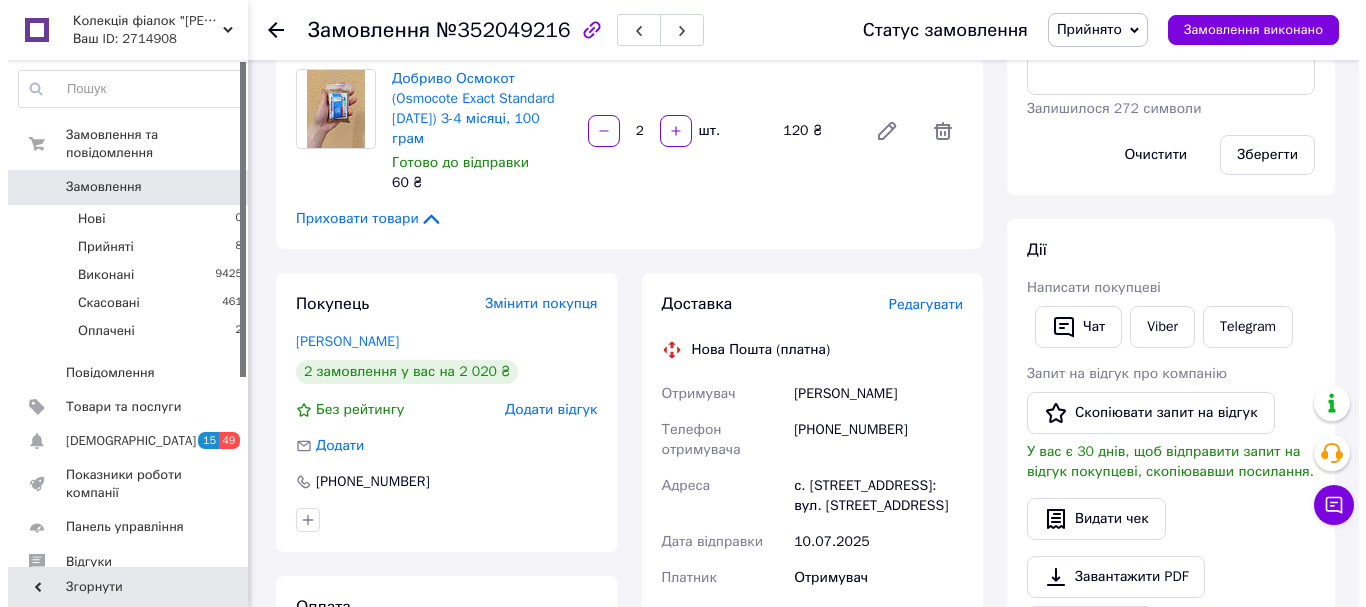scroll, scrollTop: 400, scrollLeft: 0, axis: vertical 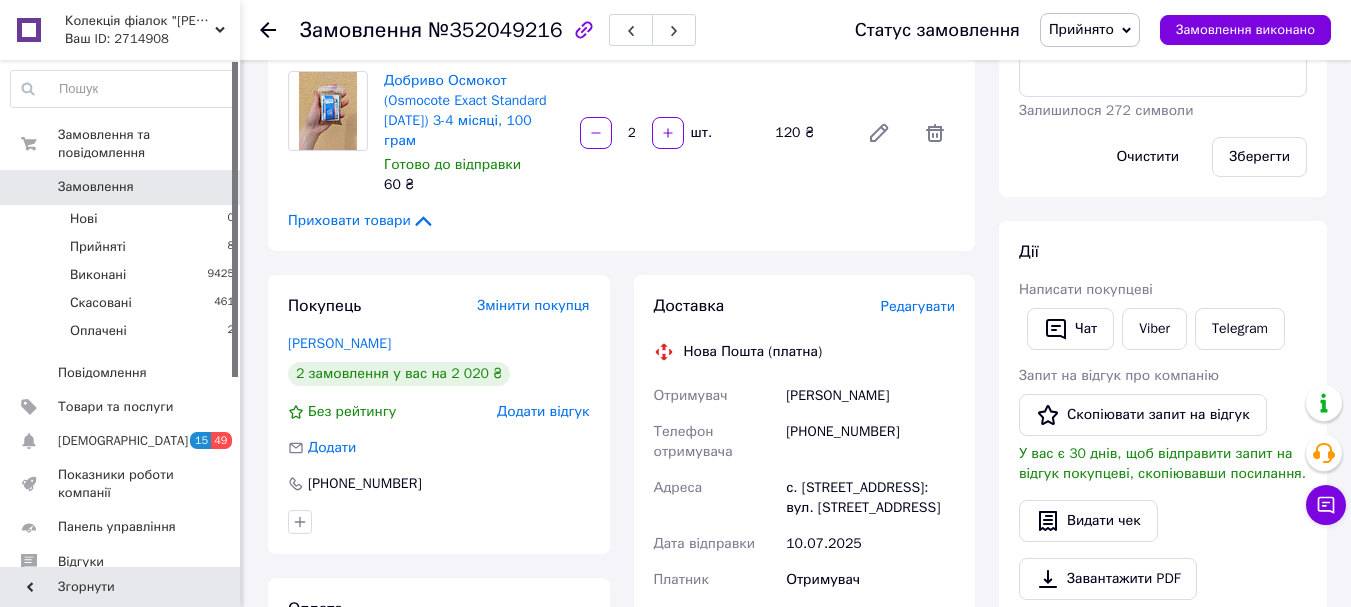 click on "Редагувати" at bounding box center [918, 306] 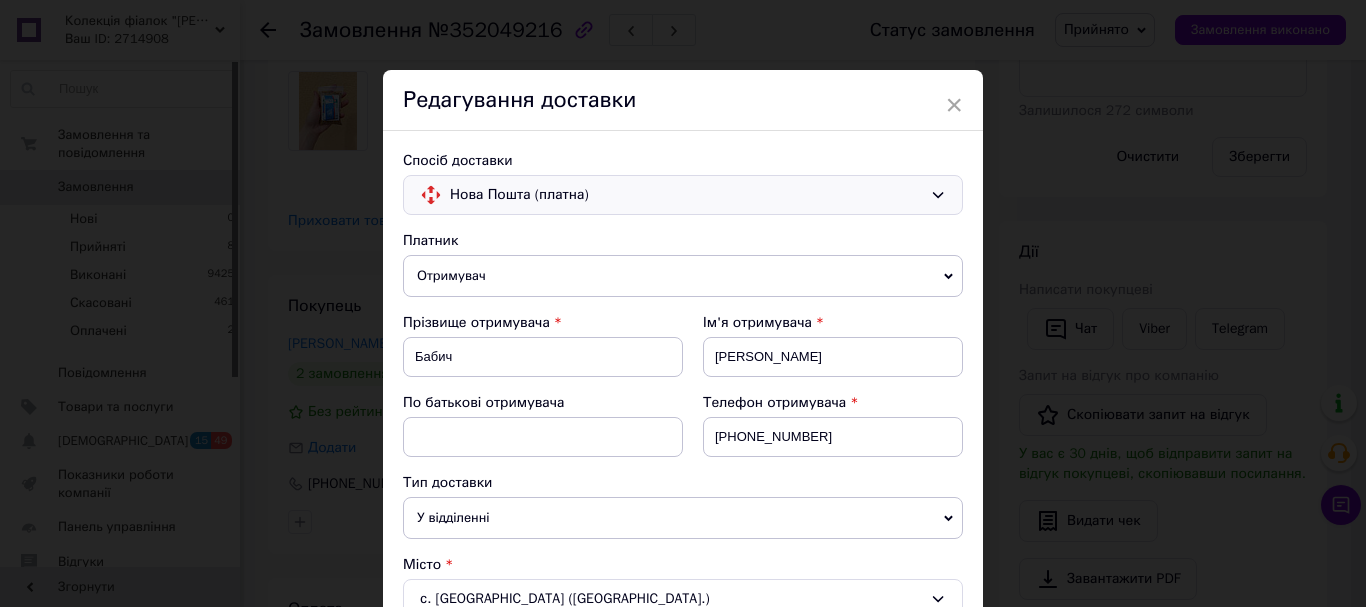 drag, startPoint x: 506, startPoint y: 188, endPoint x: 492, endPoint y: 205, distance: 22.022715 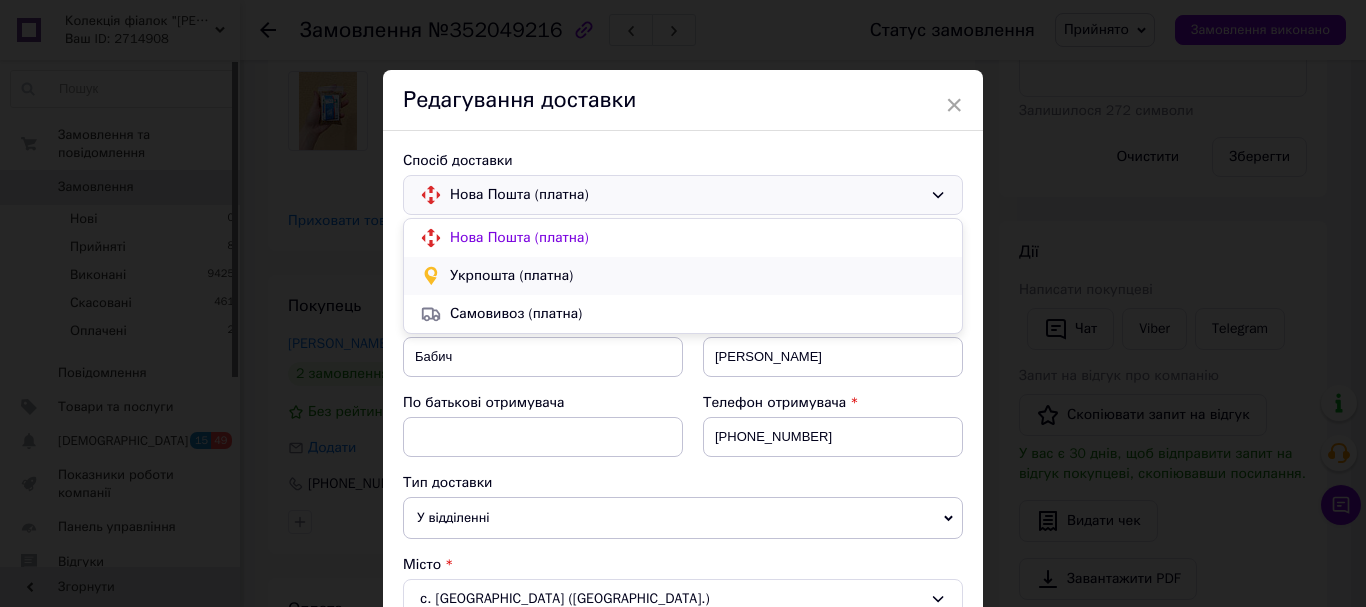click at bounding box center (431, 276) 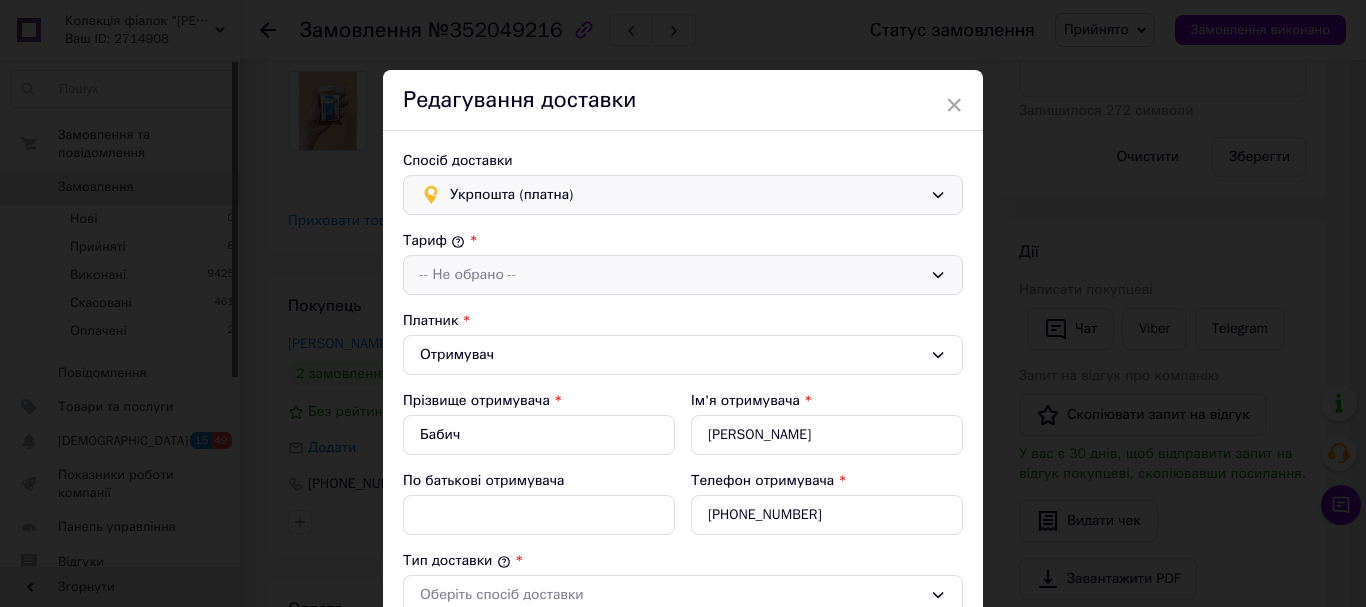 click on "-- Не обрано --" at bounding box center (671, 275) 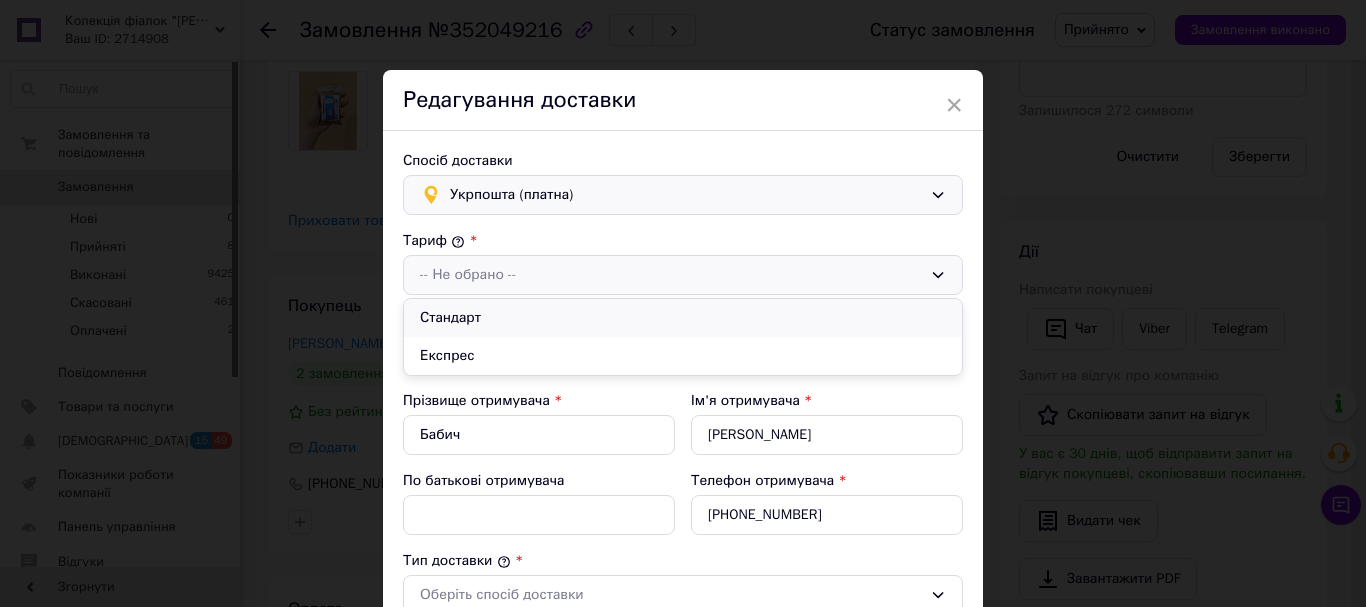click on "Стандарт" at bounding box center (683, 318) 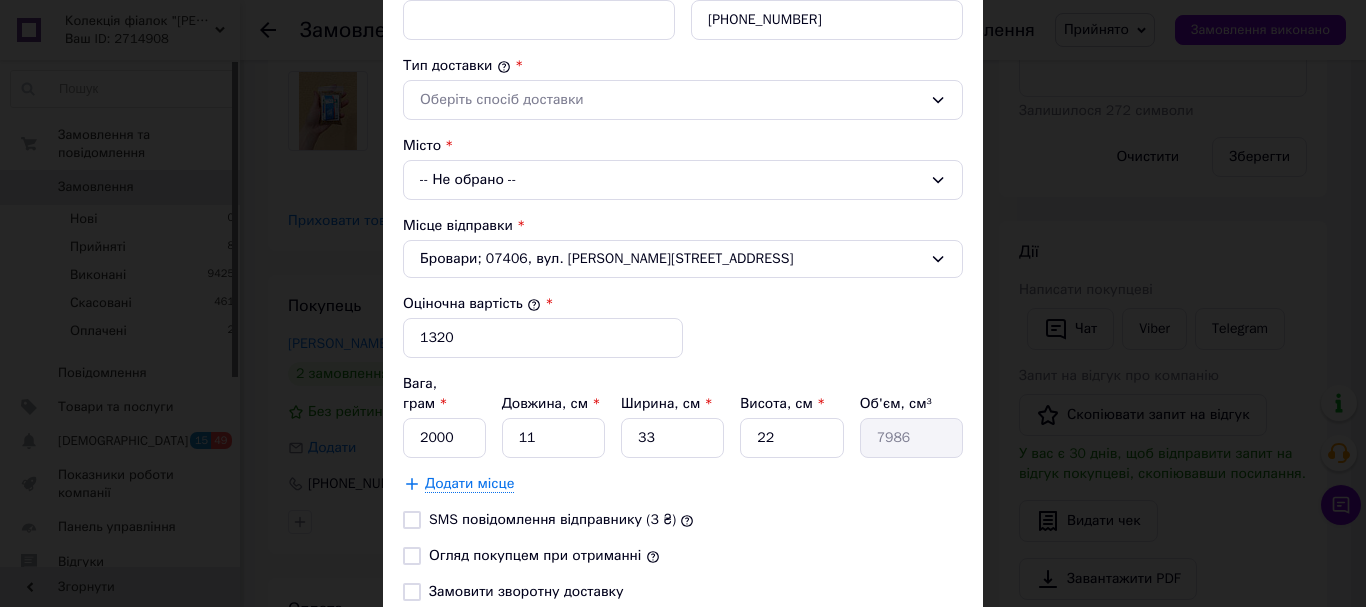 scroll, scrollTop: 500, scrollLeft: 0, axis: vertical 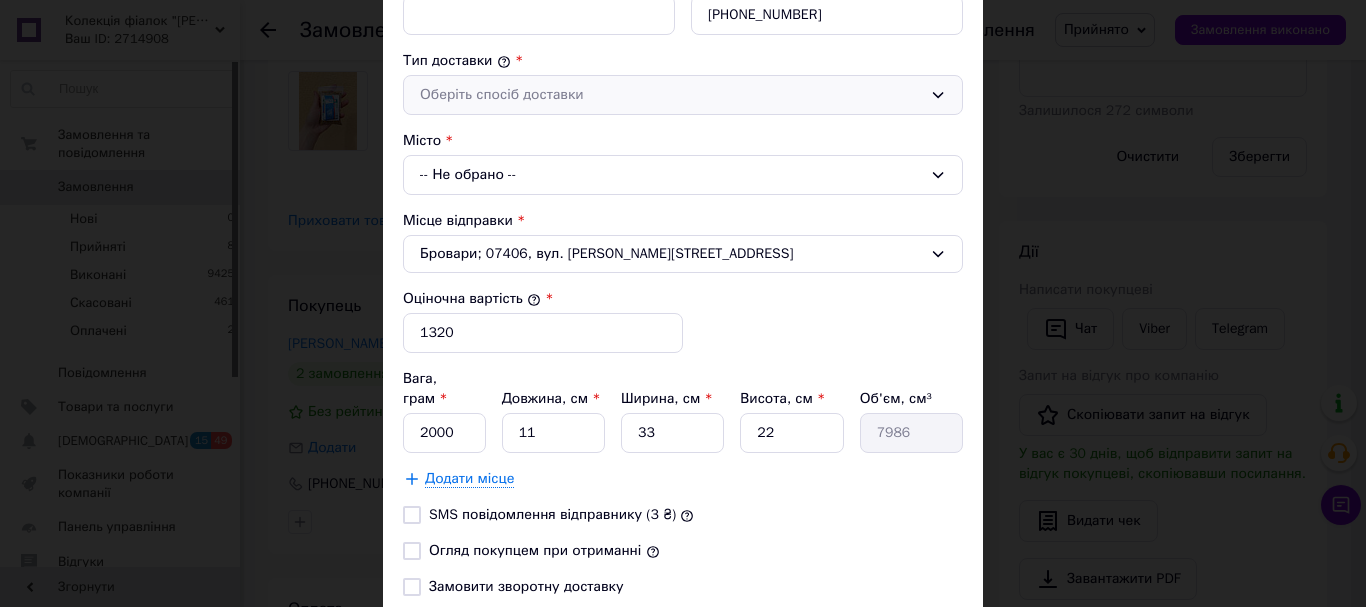 click on "Оберіть спосіб доставки" at bounding box center [671, 95] 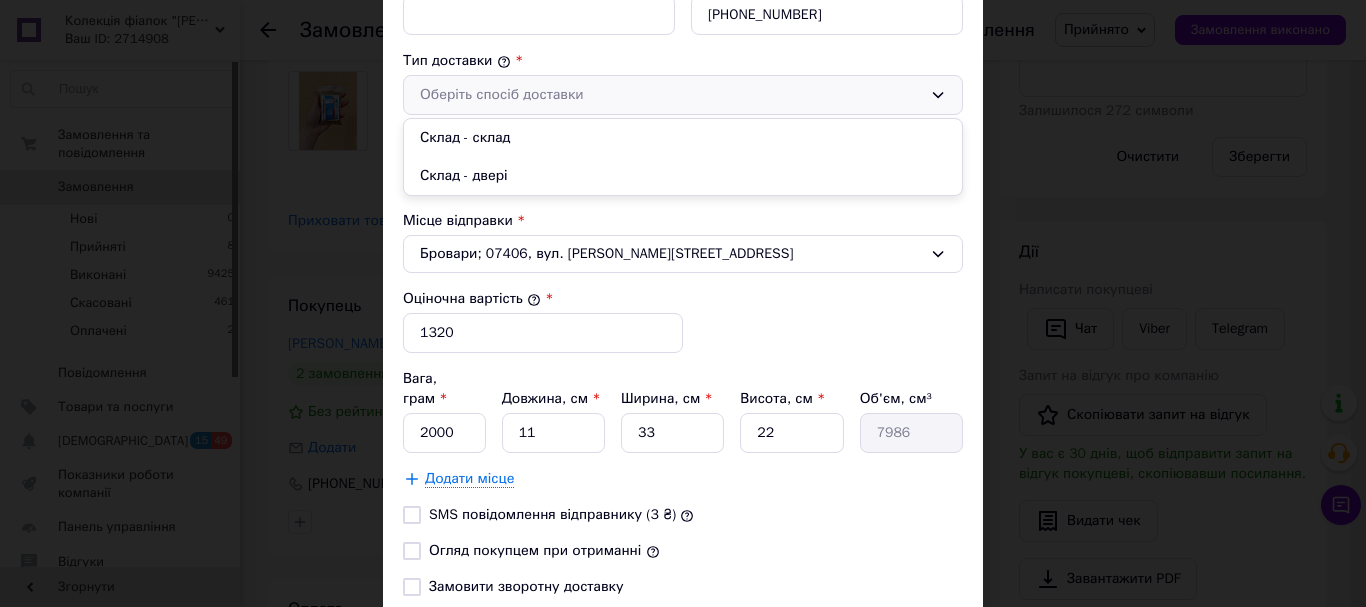 click on "Склад - склад" at bounding box center [683, 138] 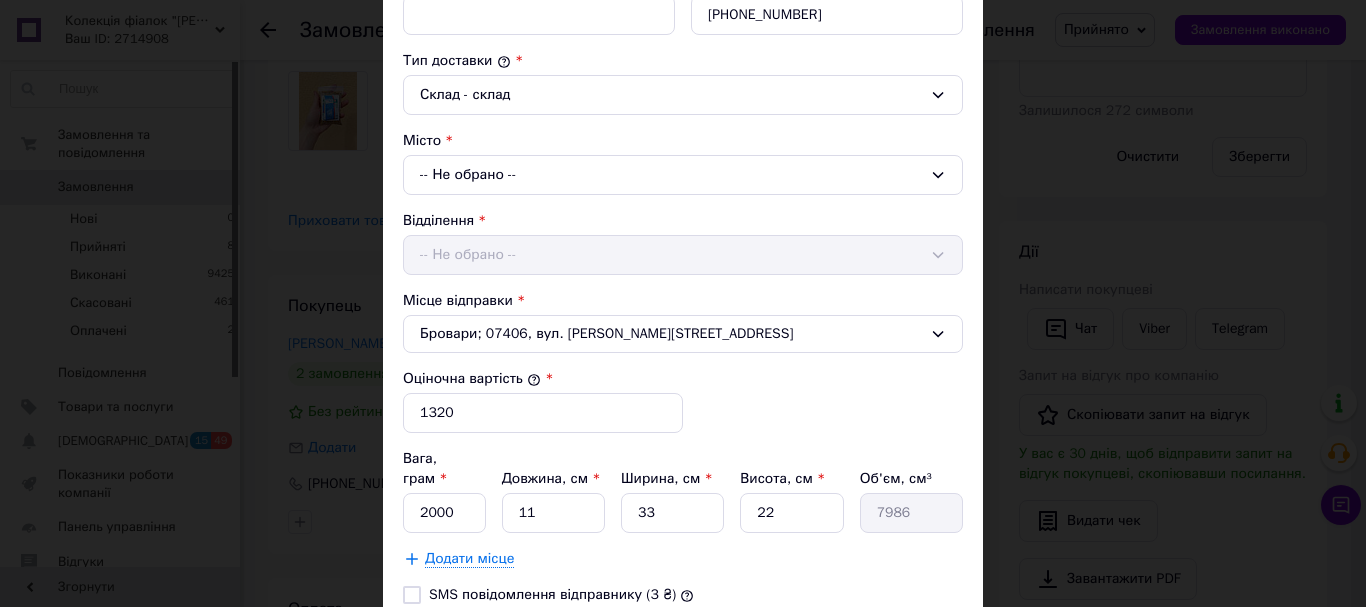 click on "-- Не обрано --" at bounding box center (683, 175) 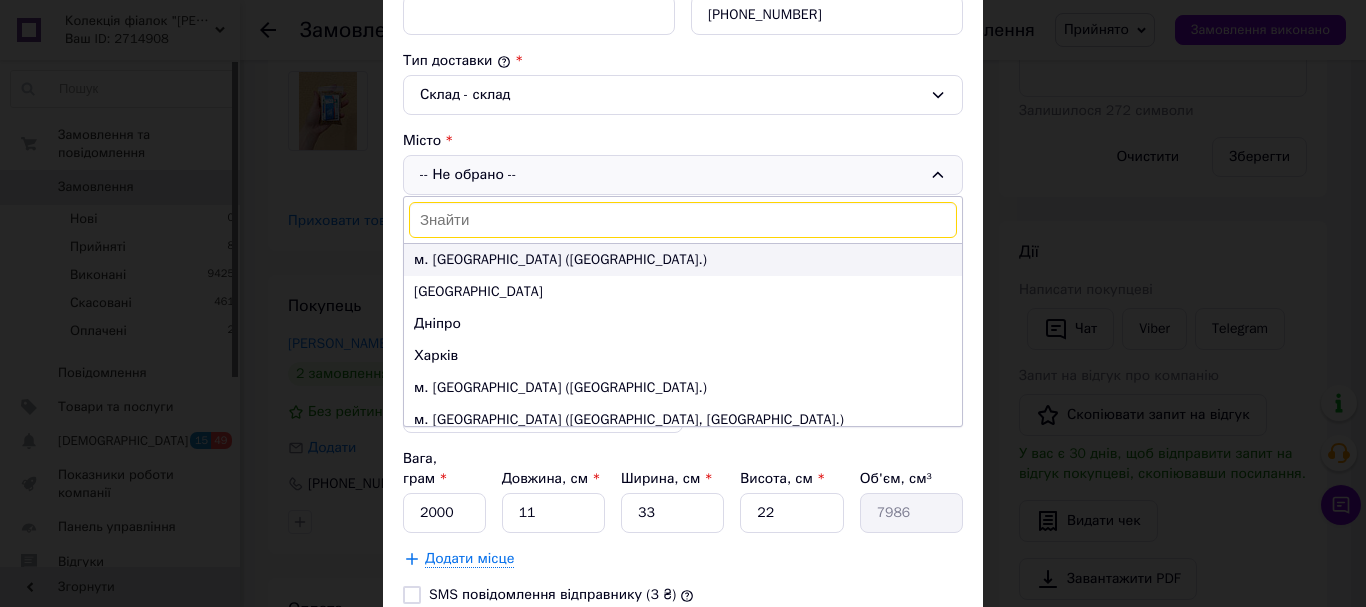 click on "м. [GEOGRAPHIC_DATA] ([GEOGRAPHIC_DATA].)" at bounding box center [683, 260] 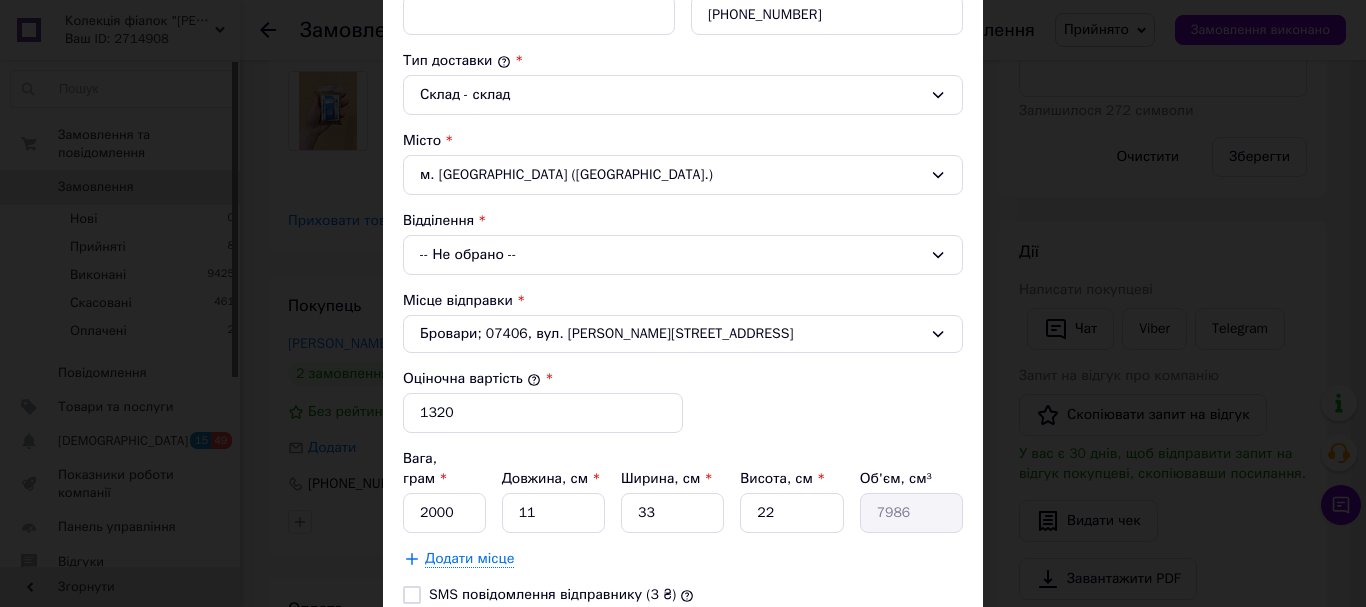 click on "-- Не обрано --" at bounding box center (683, 255) 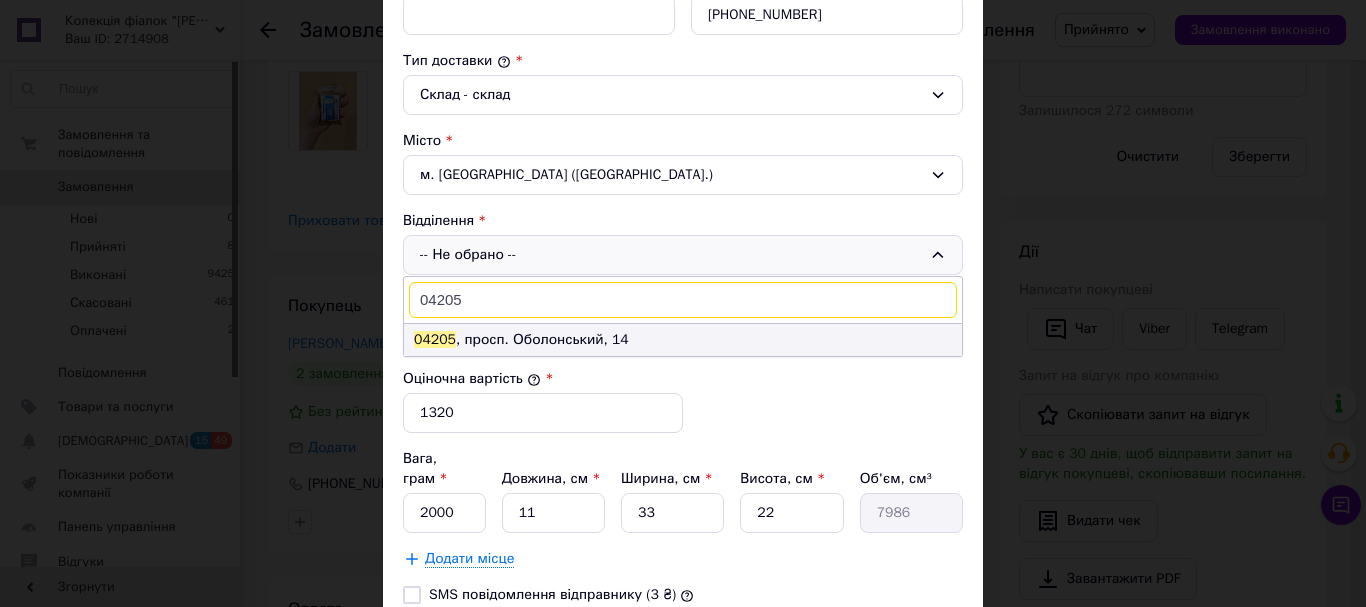 type on "04205" 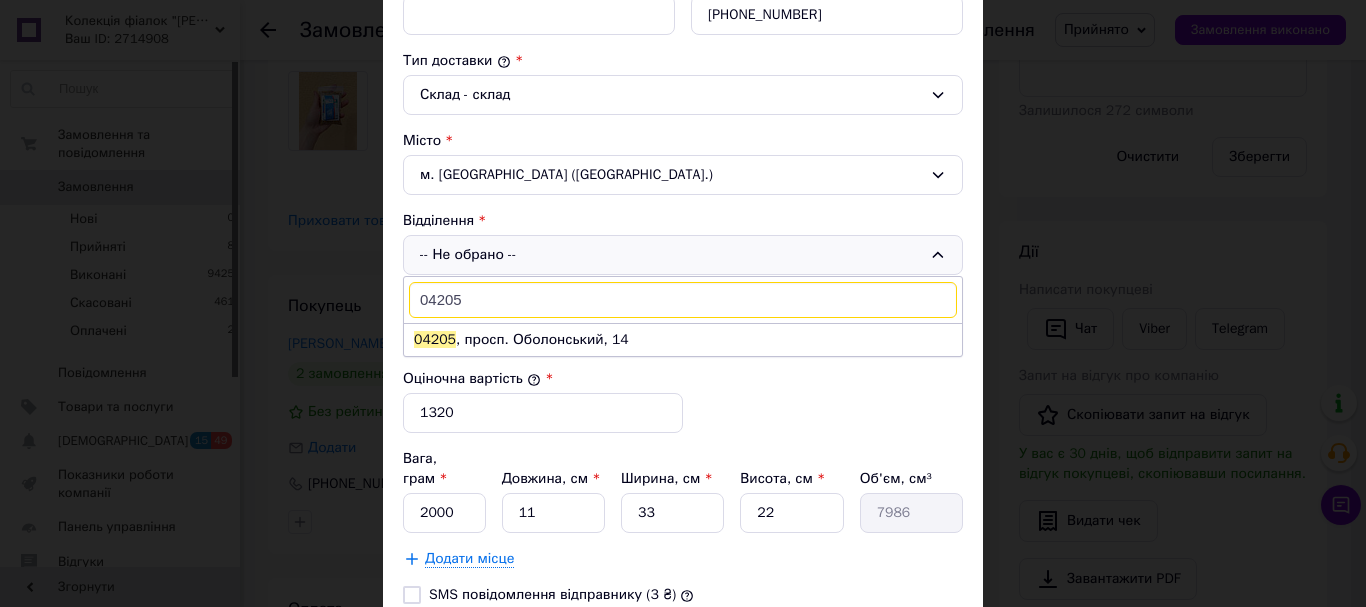click on "04205 , просп. Оболонський, 14" at bounding box center (683, 340) 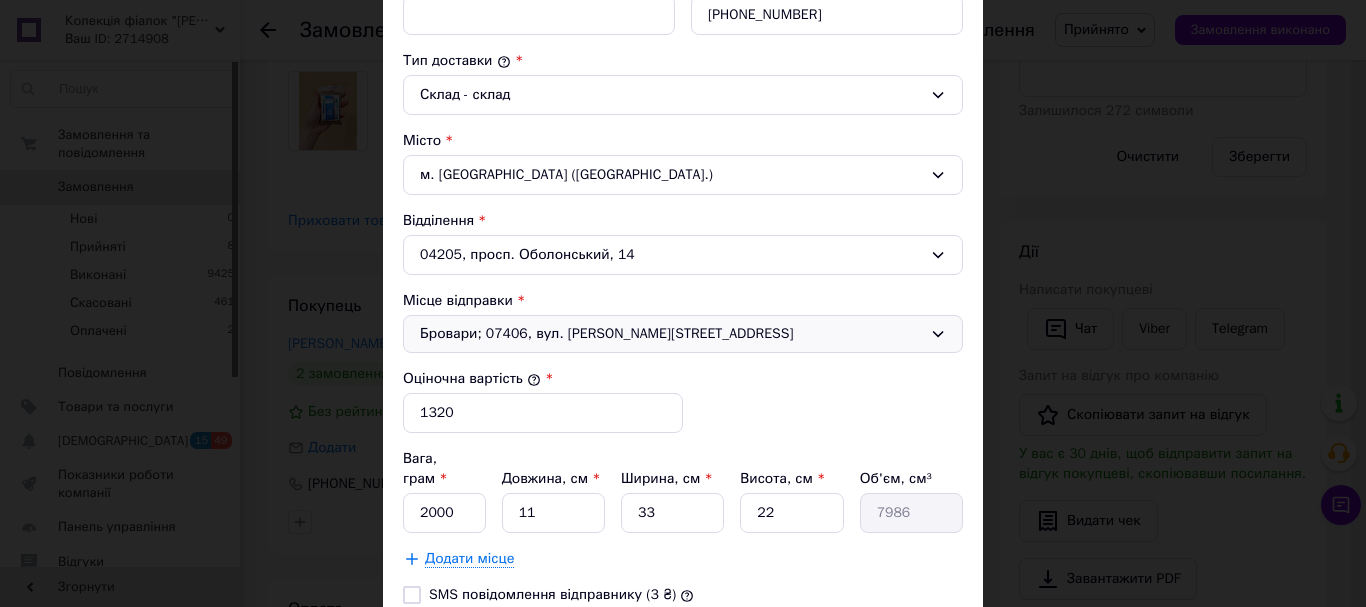 click on "Бровари; 07406, вул. [PERSON_NAME][STREET_ADDRESS]" at bounding box center (671, 334) 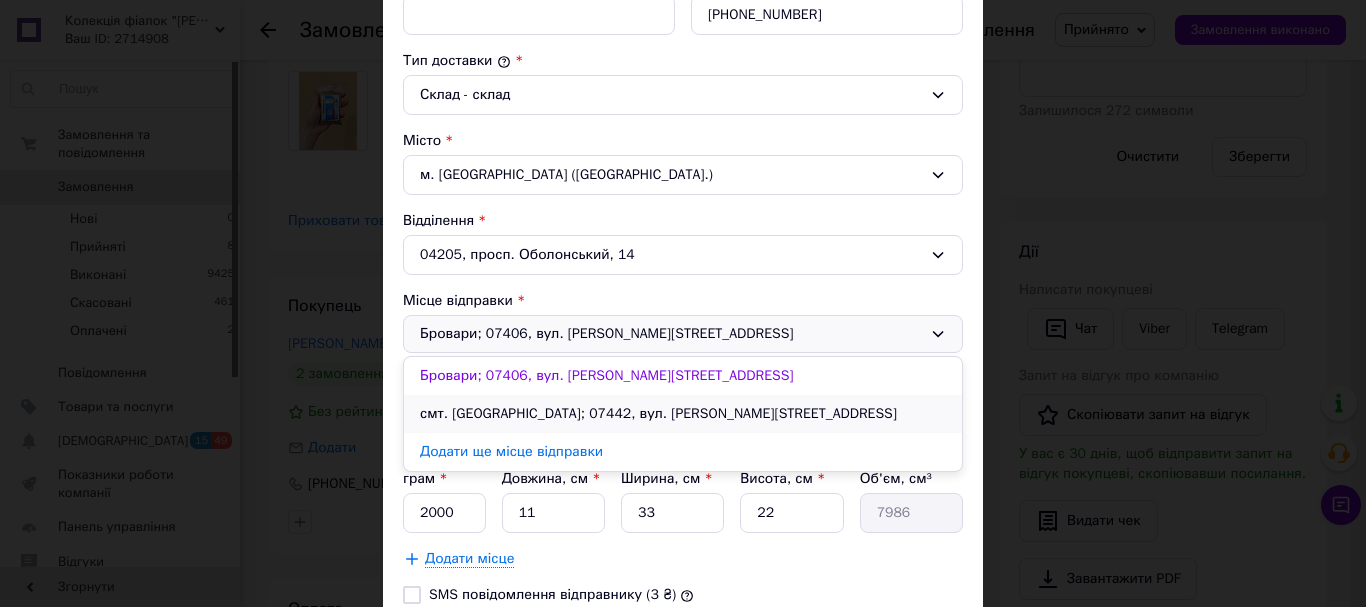 click on "смт. [GEOGRAPHIC_DATA]; 07442, вул. [PERSON_NAME][STREET_ADDRESS]" at bounding box center [683, 414] 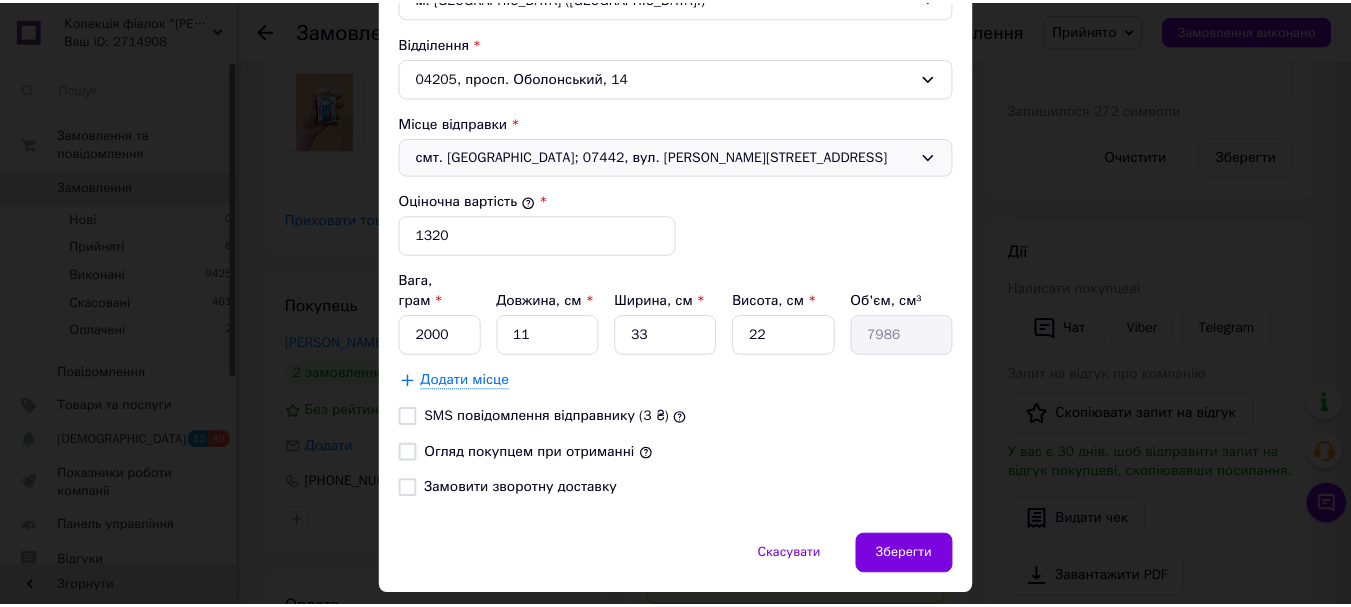scroll, scrollTop: 700, scrollLeft: 0, axis: vertical 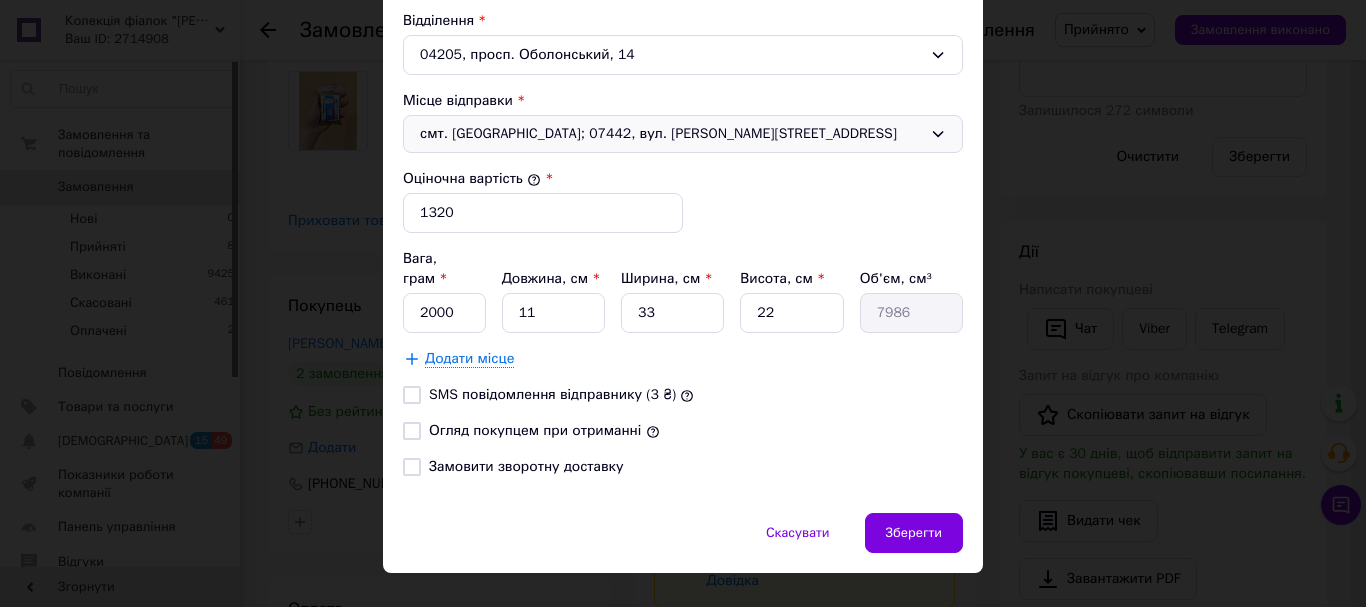 click on "Огляд покупцем при отриманні" at bounding box center (412, 431) 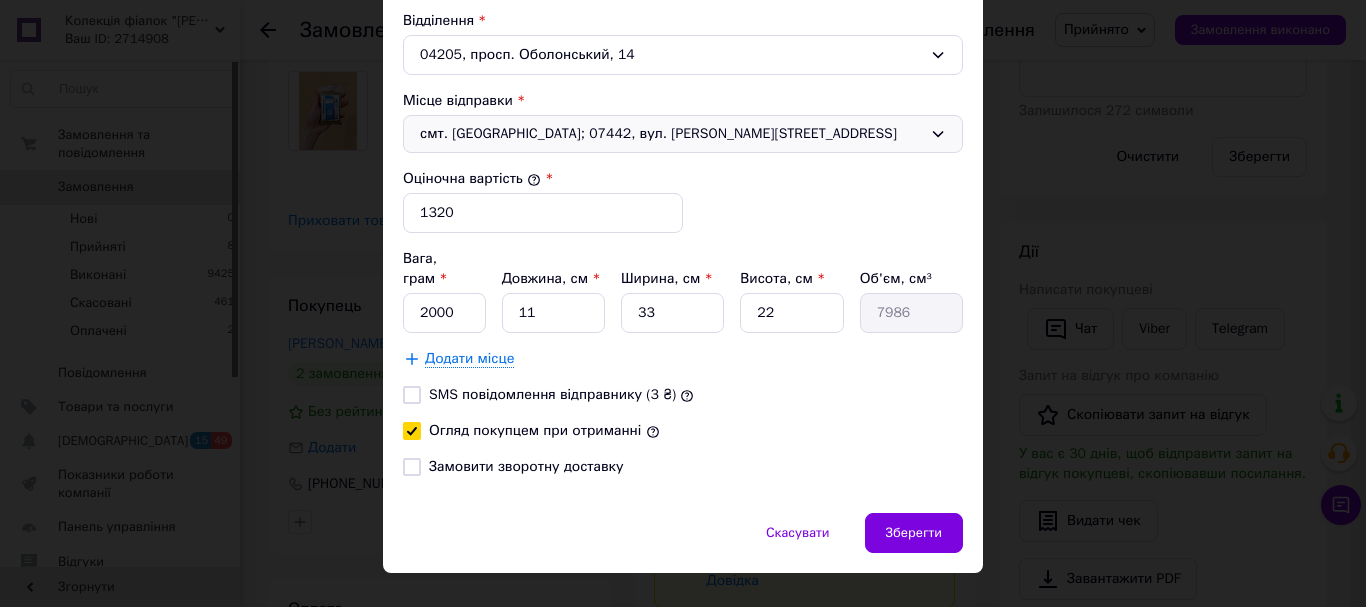 checkbox on "true" 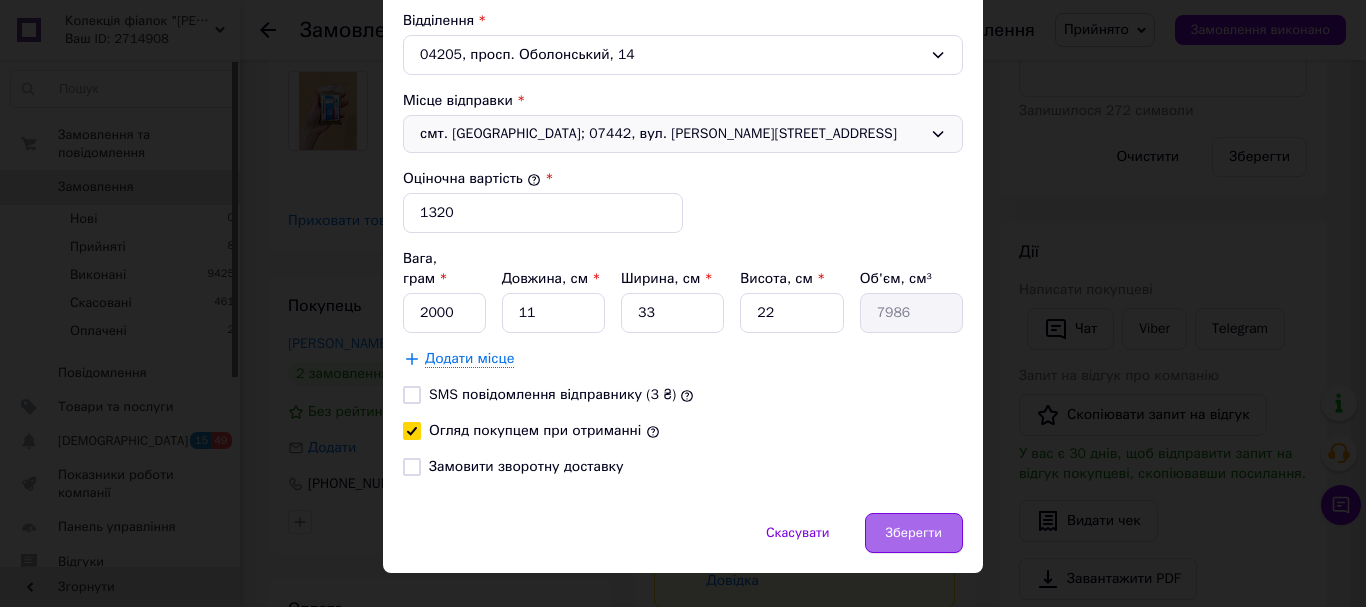 click on "Зберегти" at bounding box center [914, 533] 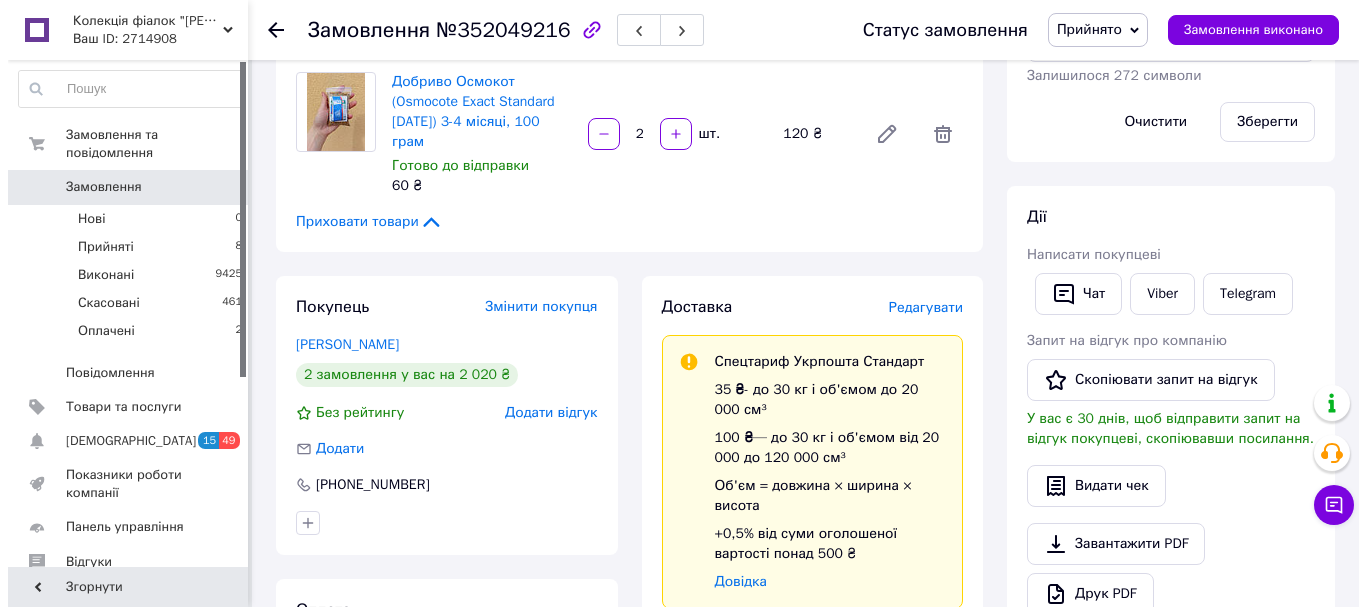 scroll, scrollTop: 400, scrollLeft: 0, axis: vertical 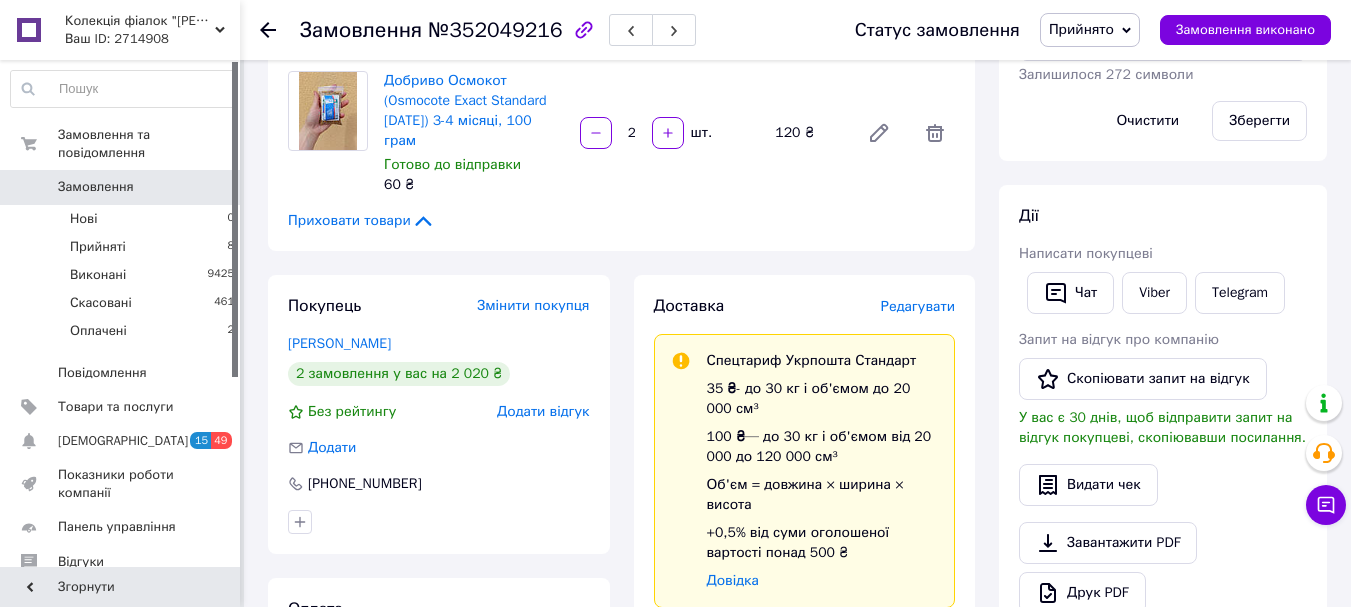 click on "Редагувати" at bounding box center [918, 306] 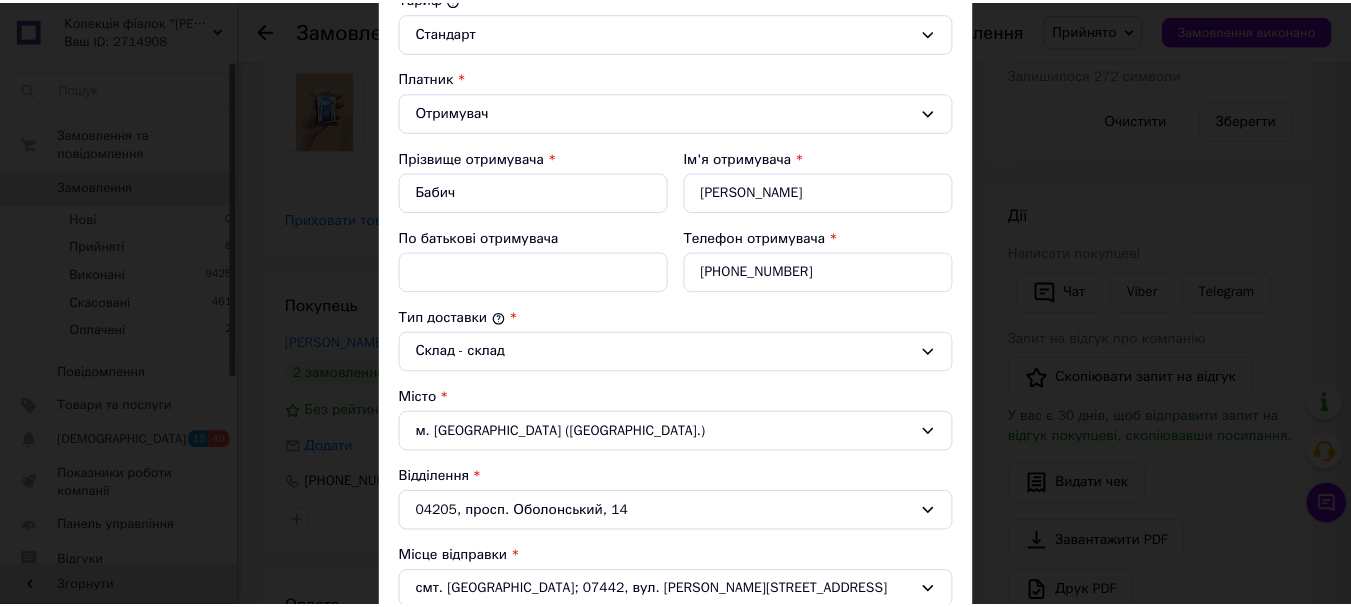 scroll, scrollTop: 716, scrollLeft: 0, axis: vertical 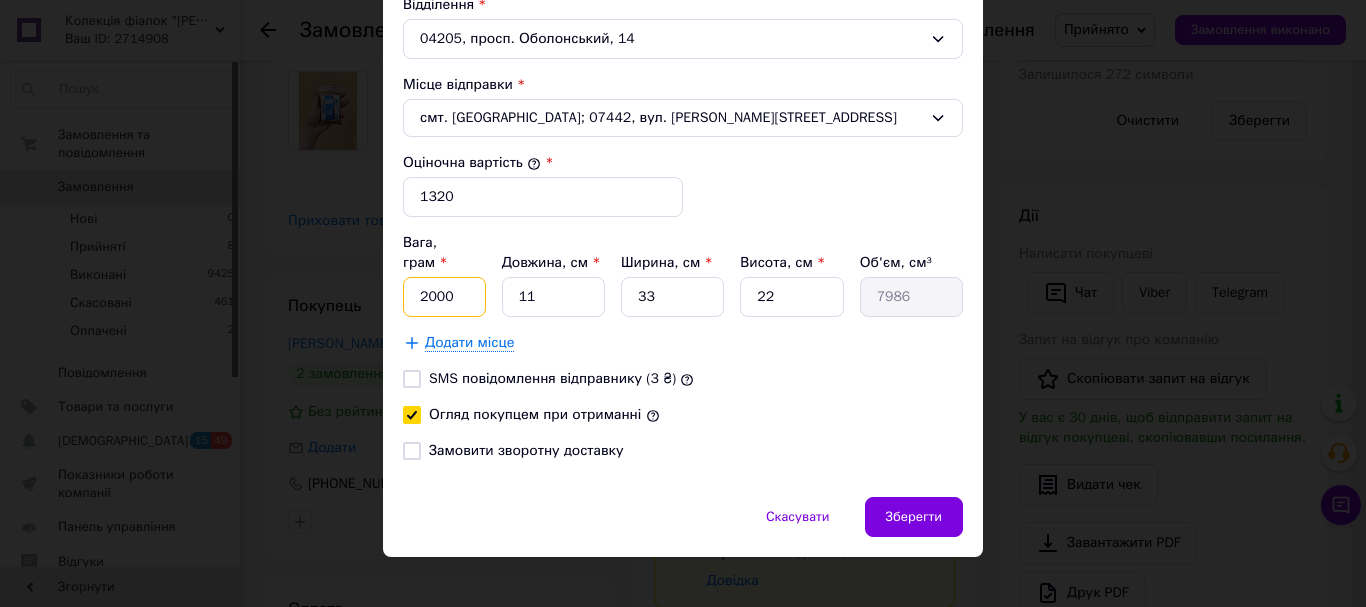 click on "2000" at bounding box center [444, 297] 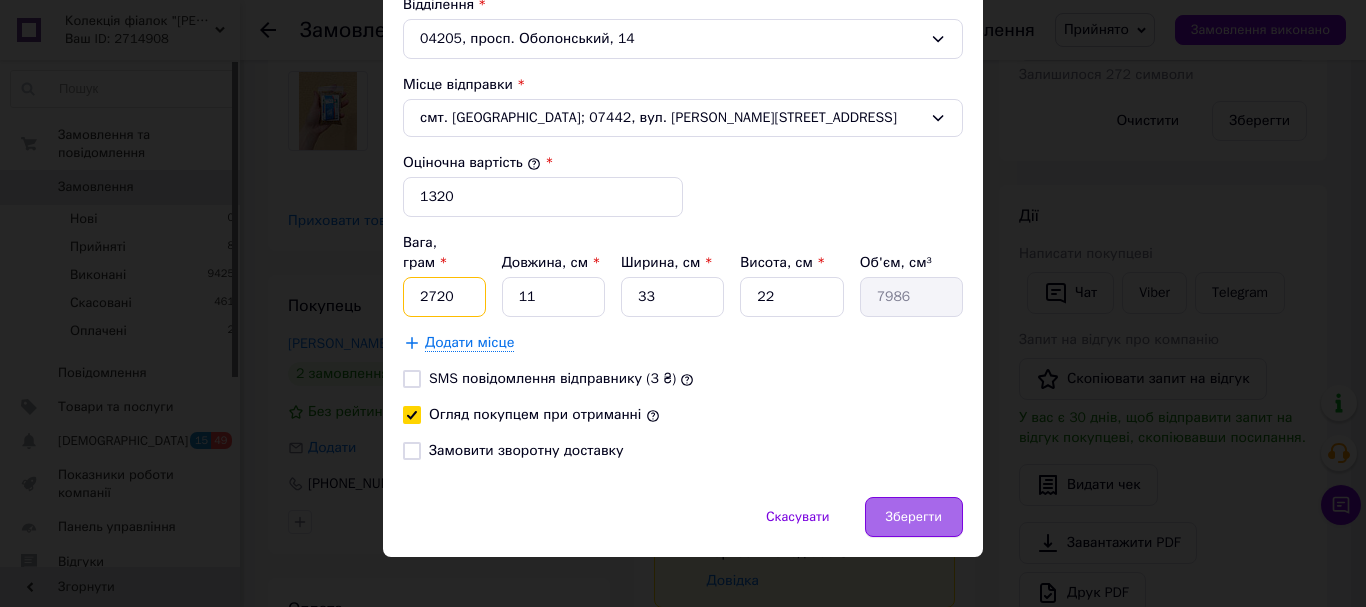 type on "2720" 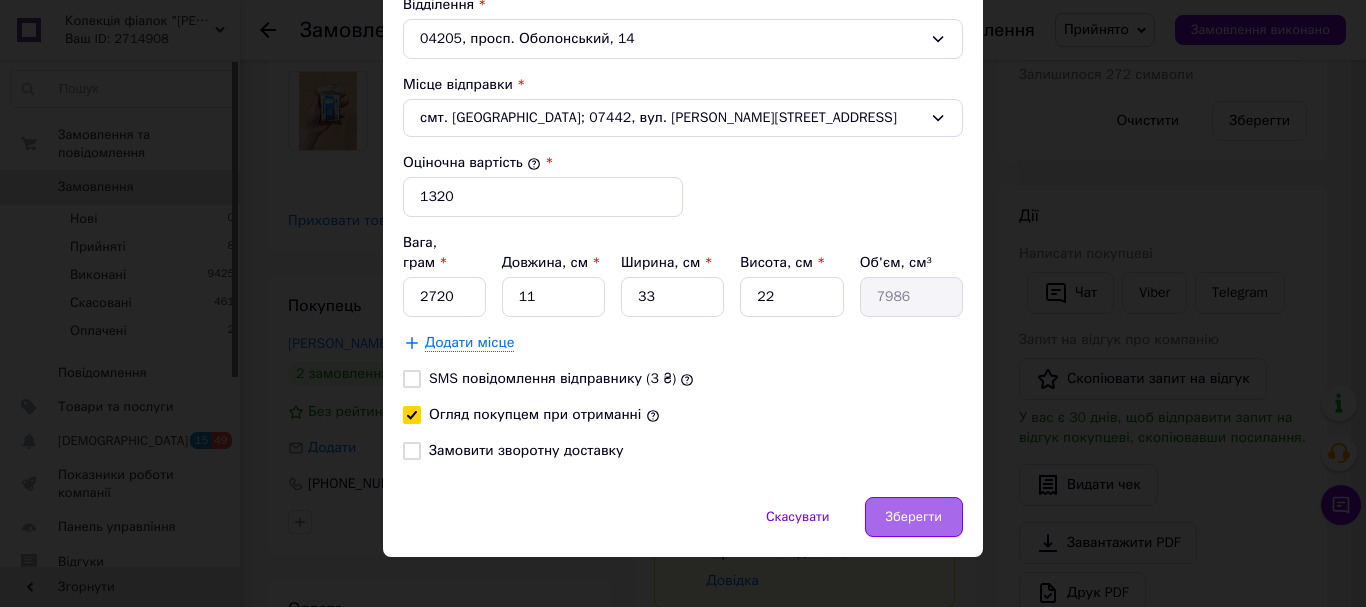 click on "Зберегти" at bounding box center (914, 517) 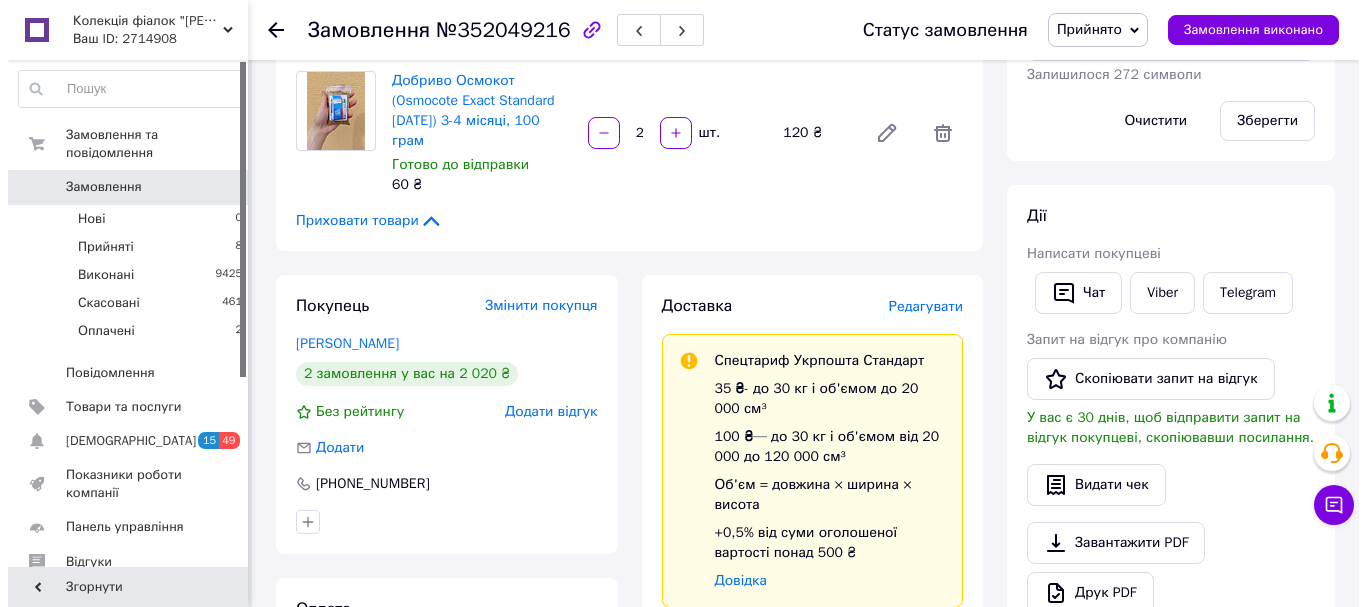 scroll, scrollTop: 300, scrollLeft: 0, axis: vertical 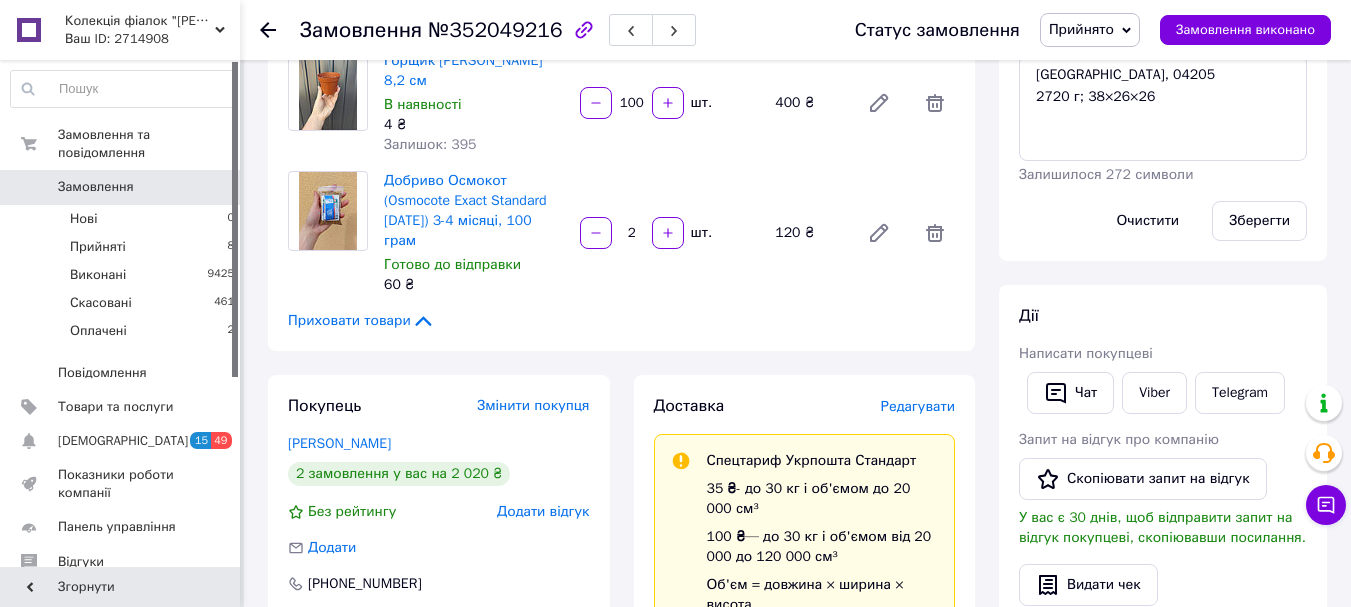 click on "Редагувати" at bounding box center [918, 406] 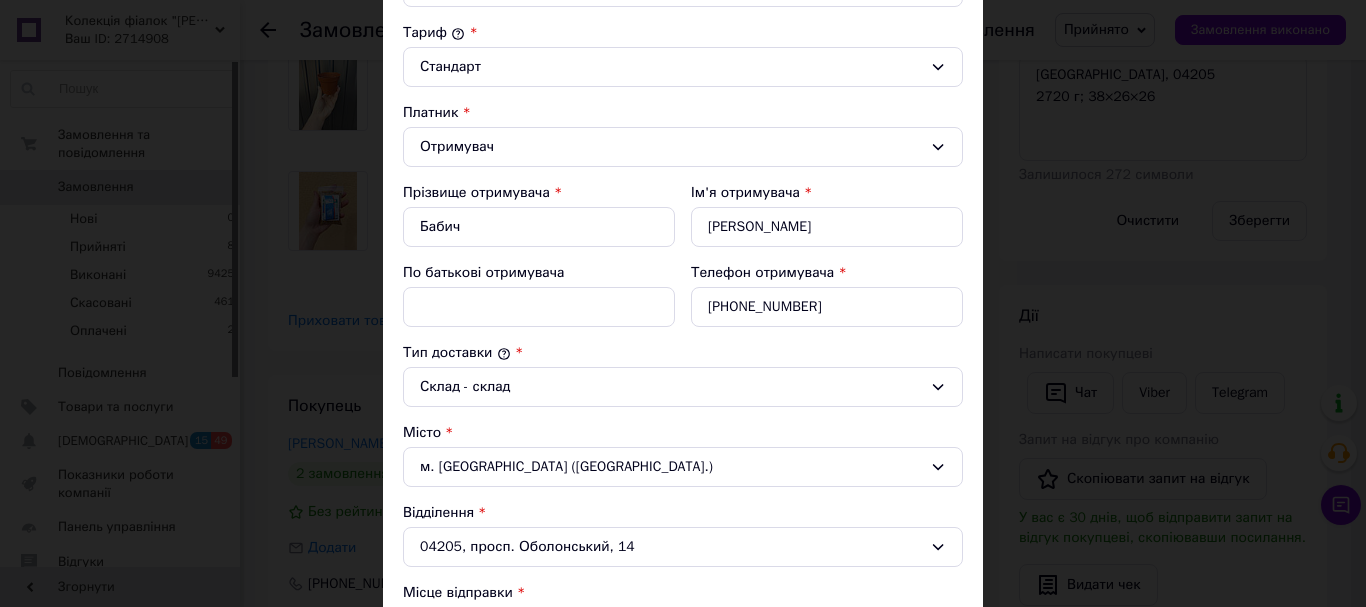 scroll, scrollTop: 600, scrollLeft: 0, axis: vertical 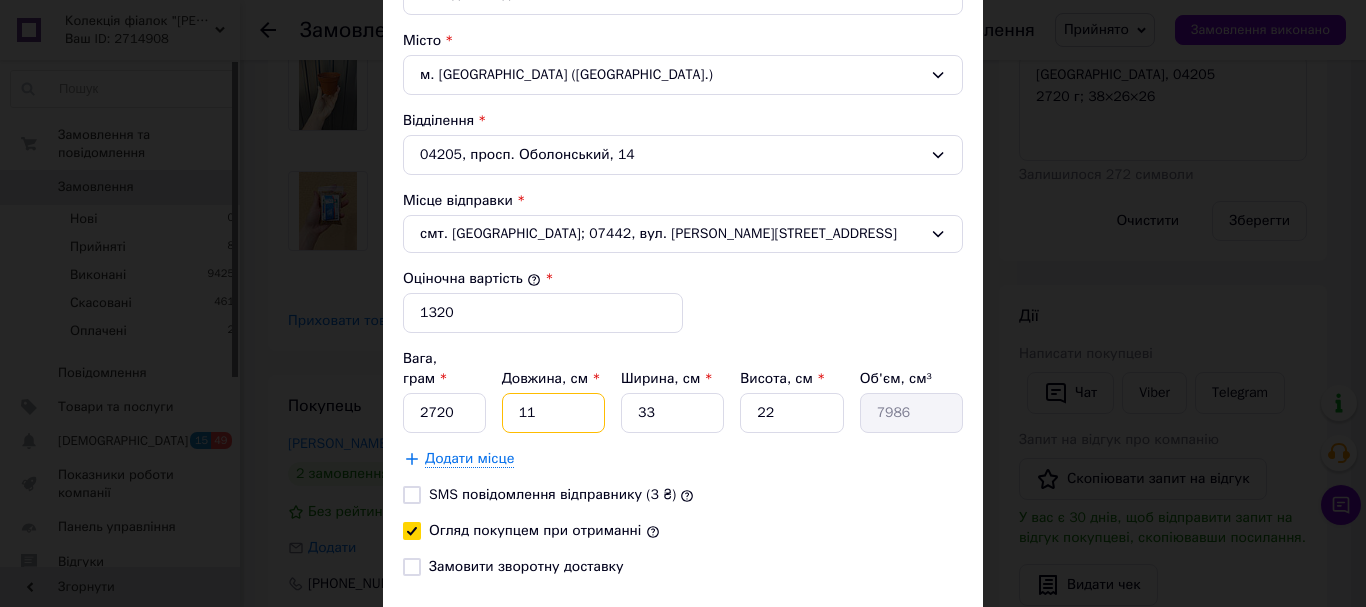 click on "11" at bounding box center (553, 413) 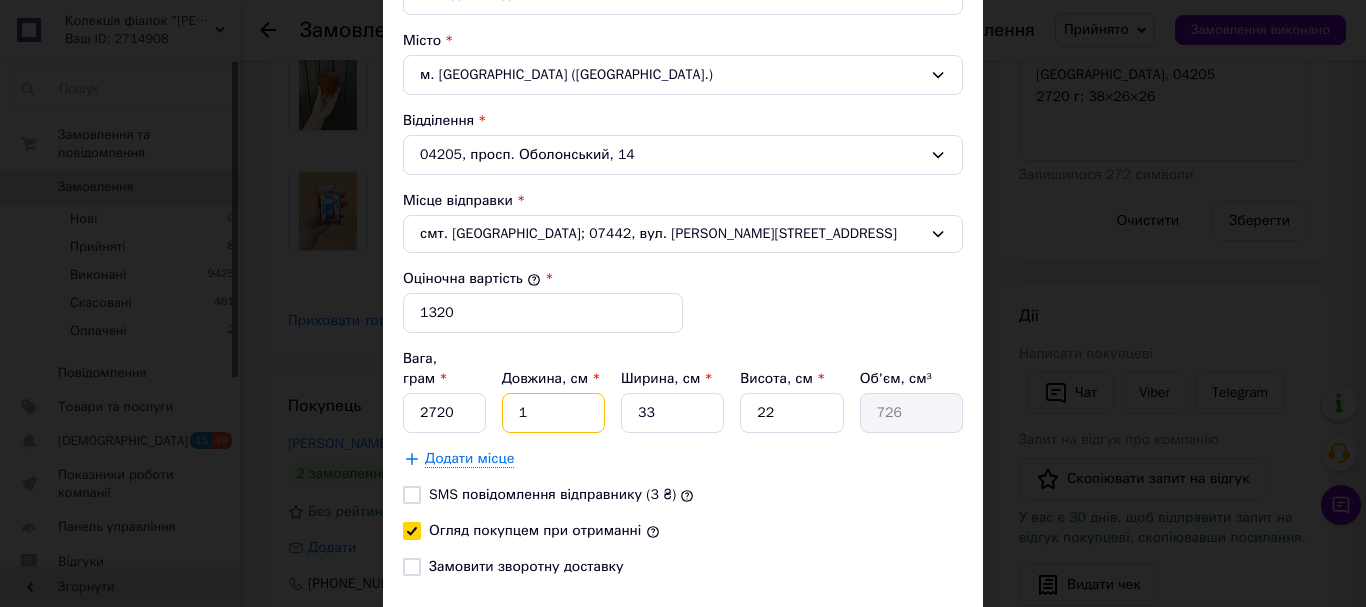 type 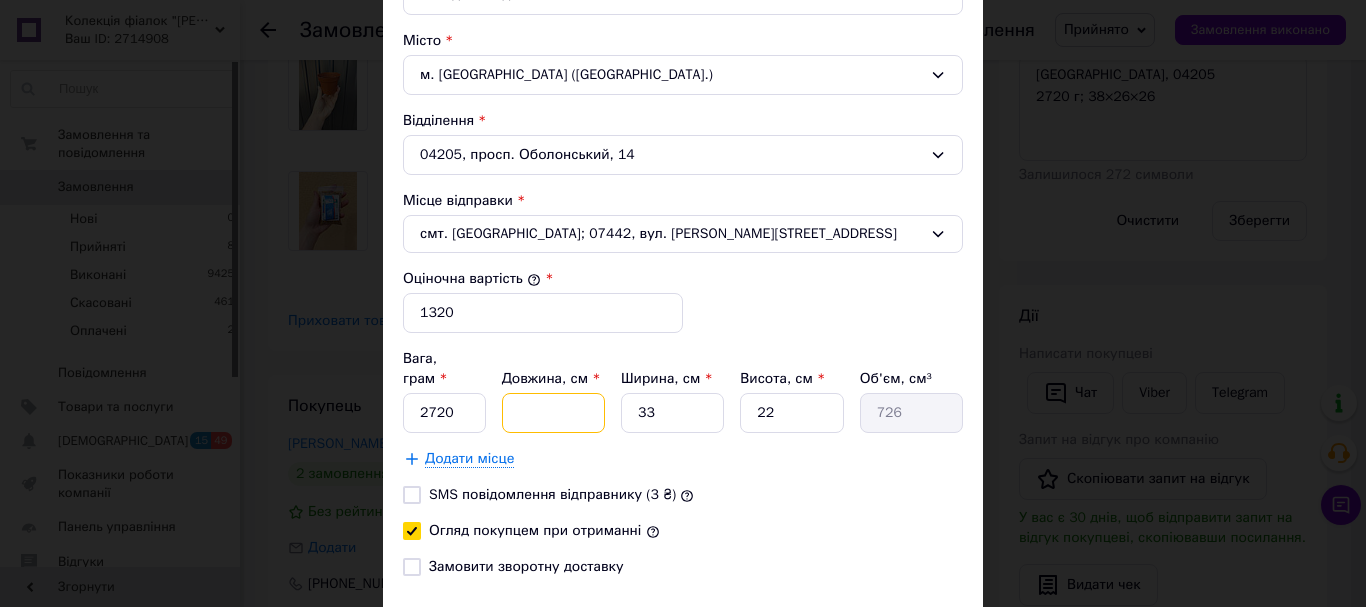 type 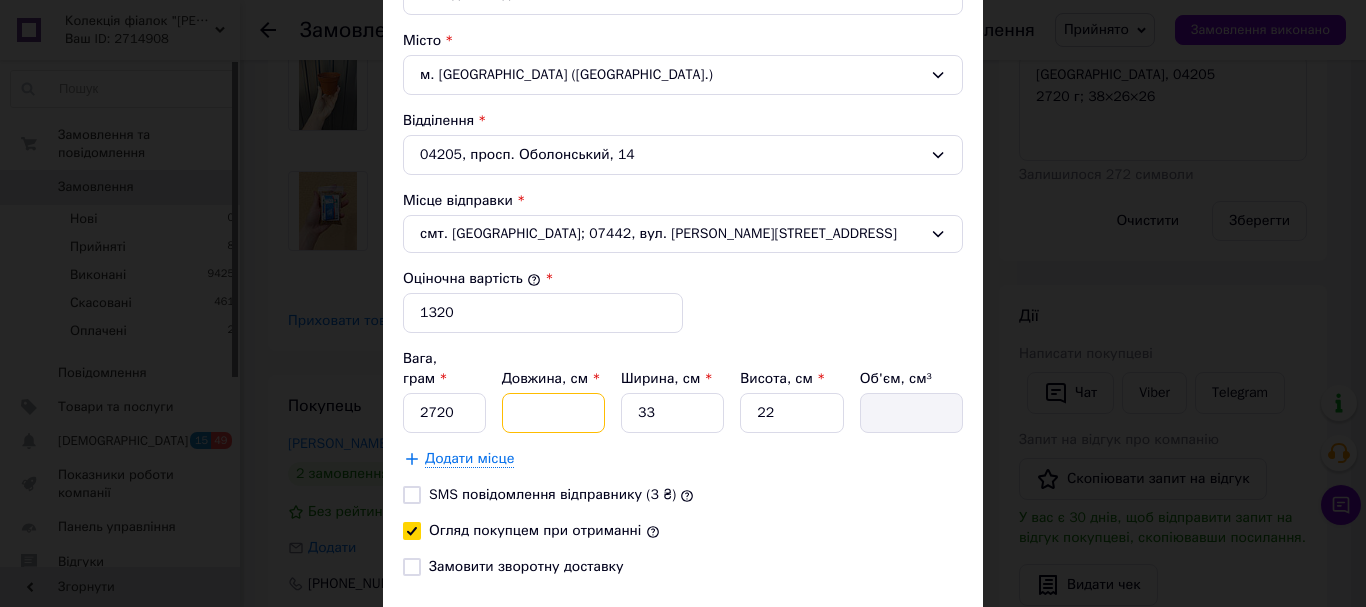 type on "3" 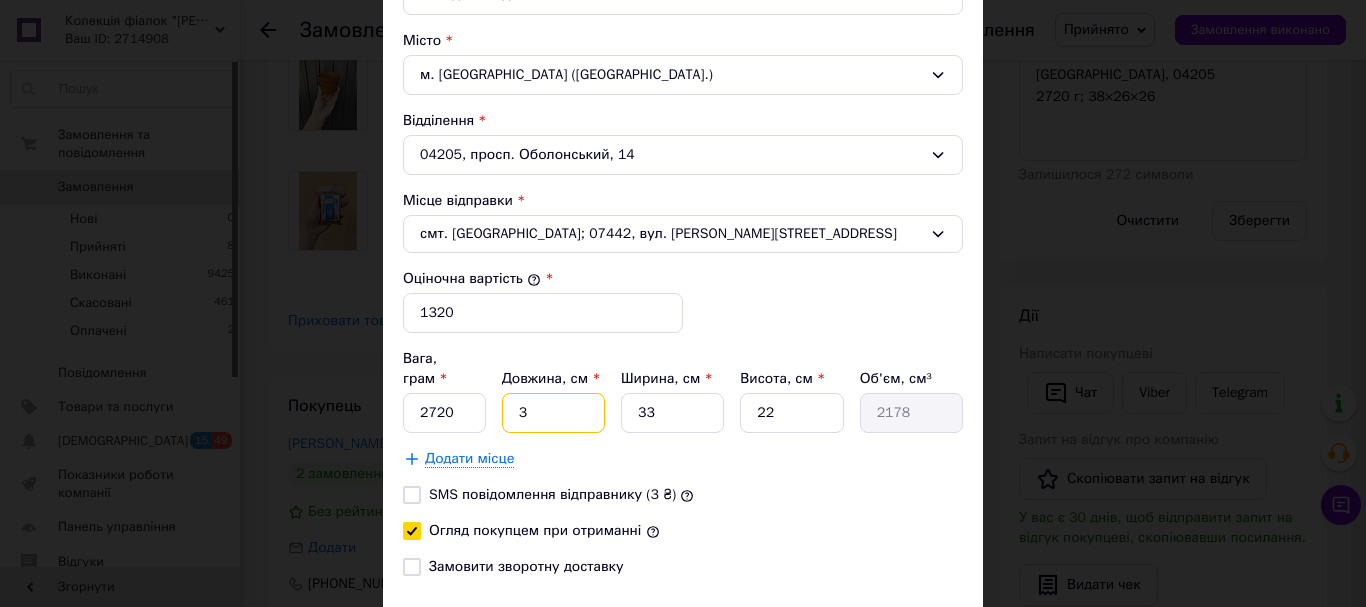 type on "38" 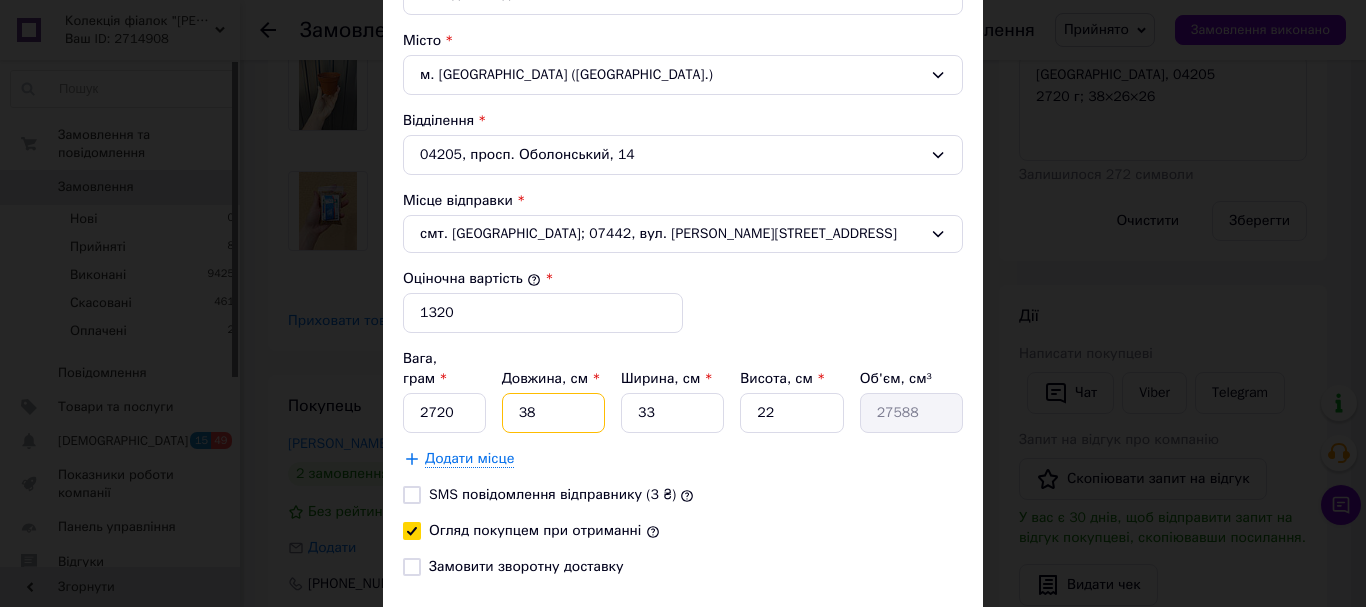 type on "38" 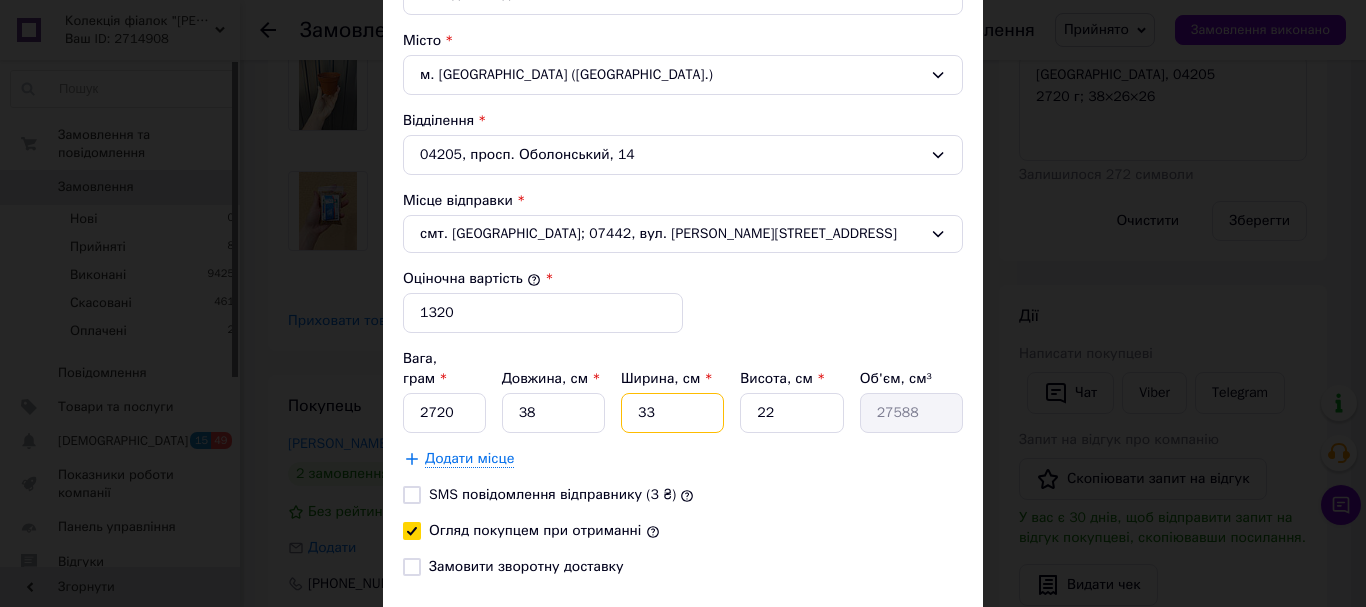click on "33" at bounding box center (672, 413) 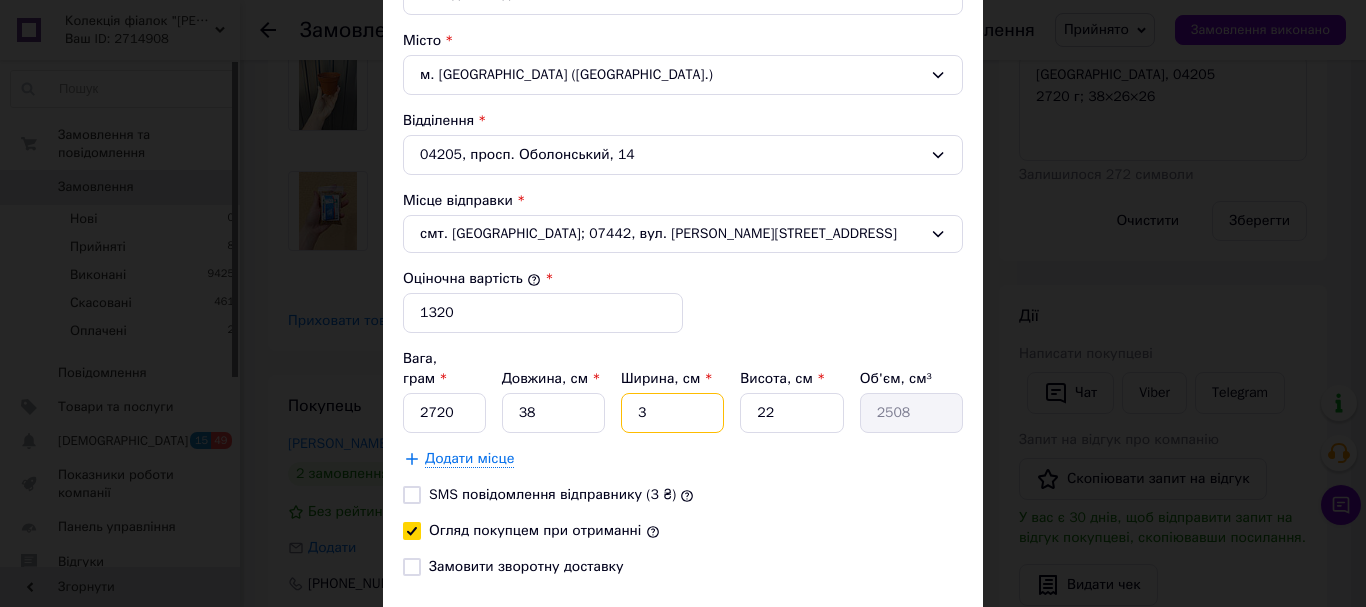 type 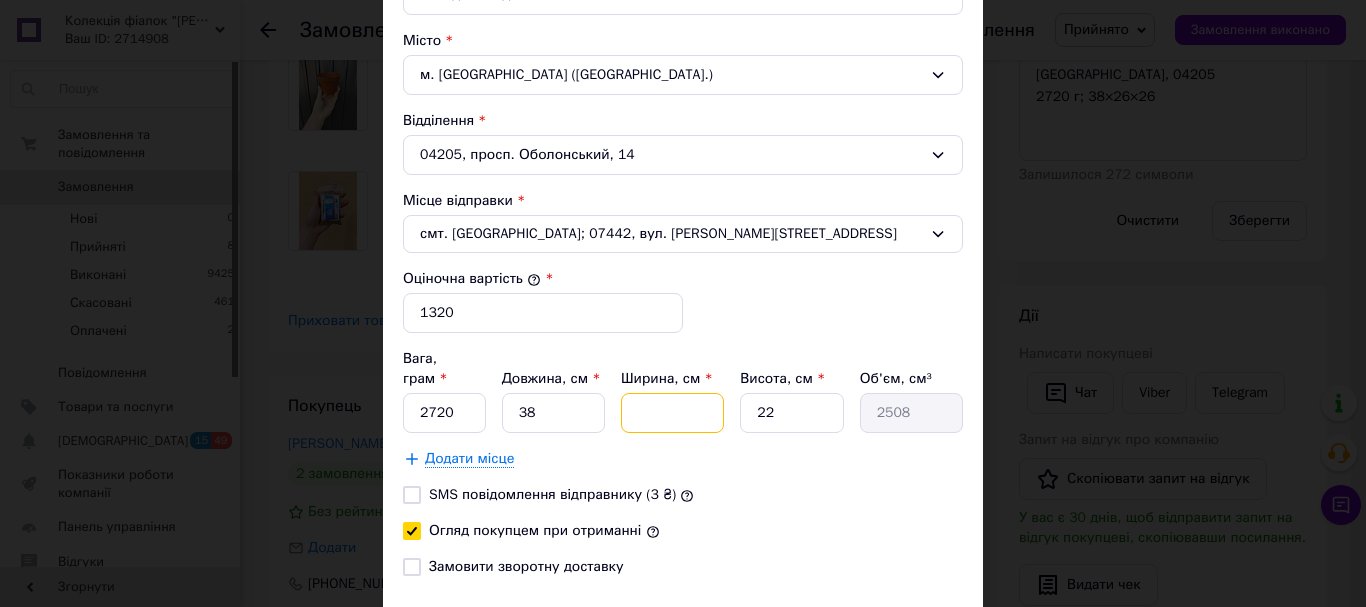 type 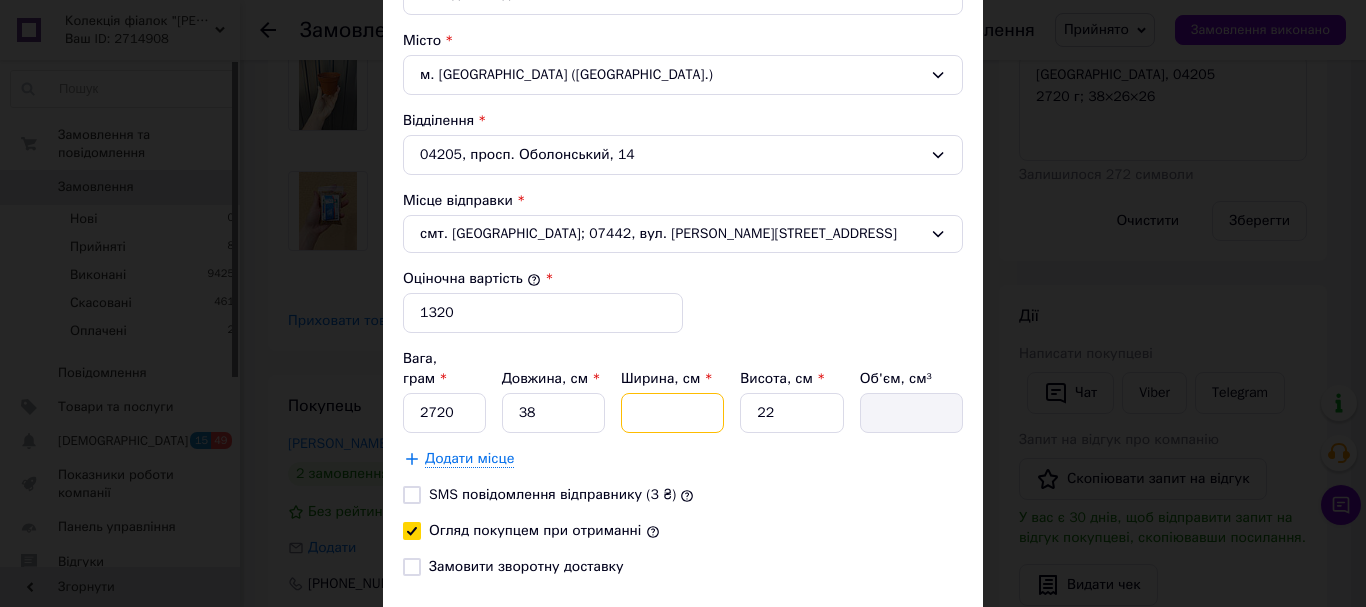 type on "2" 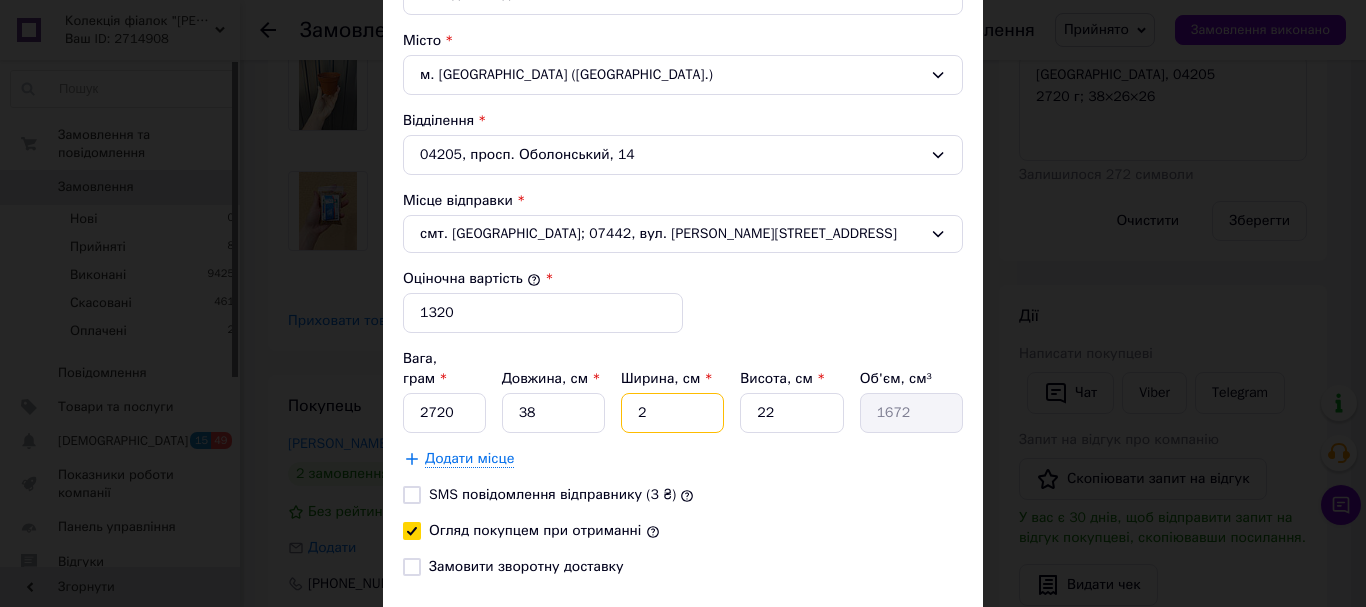 type on "26" 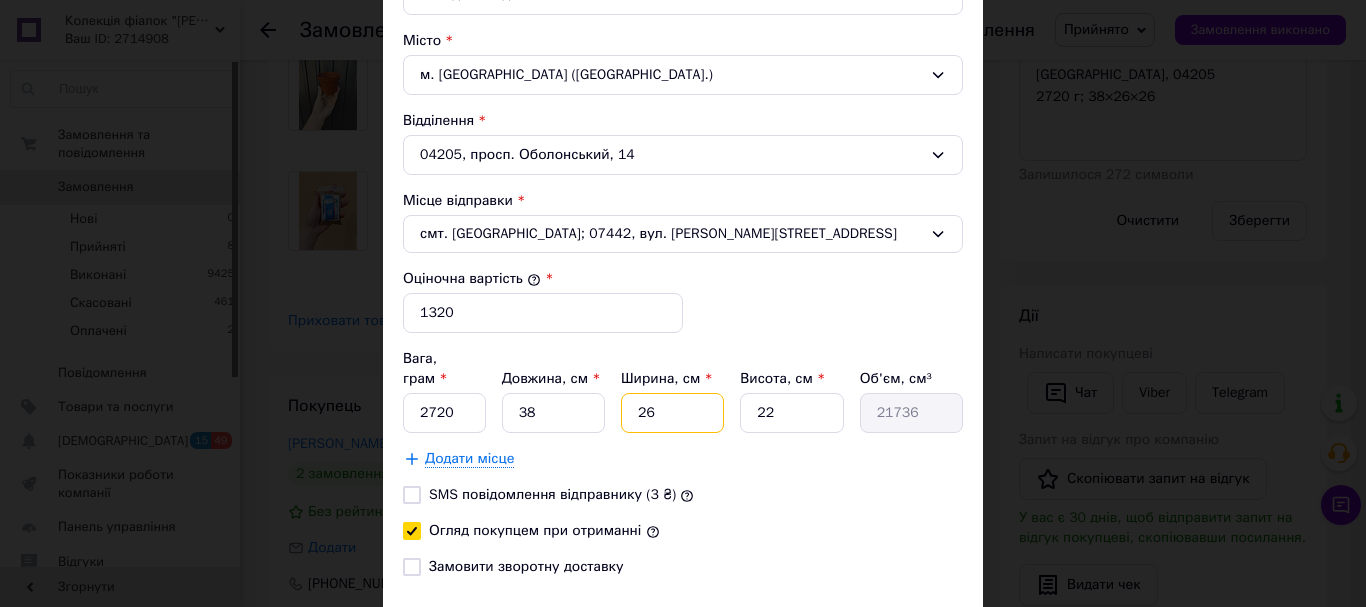 type on "26" 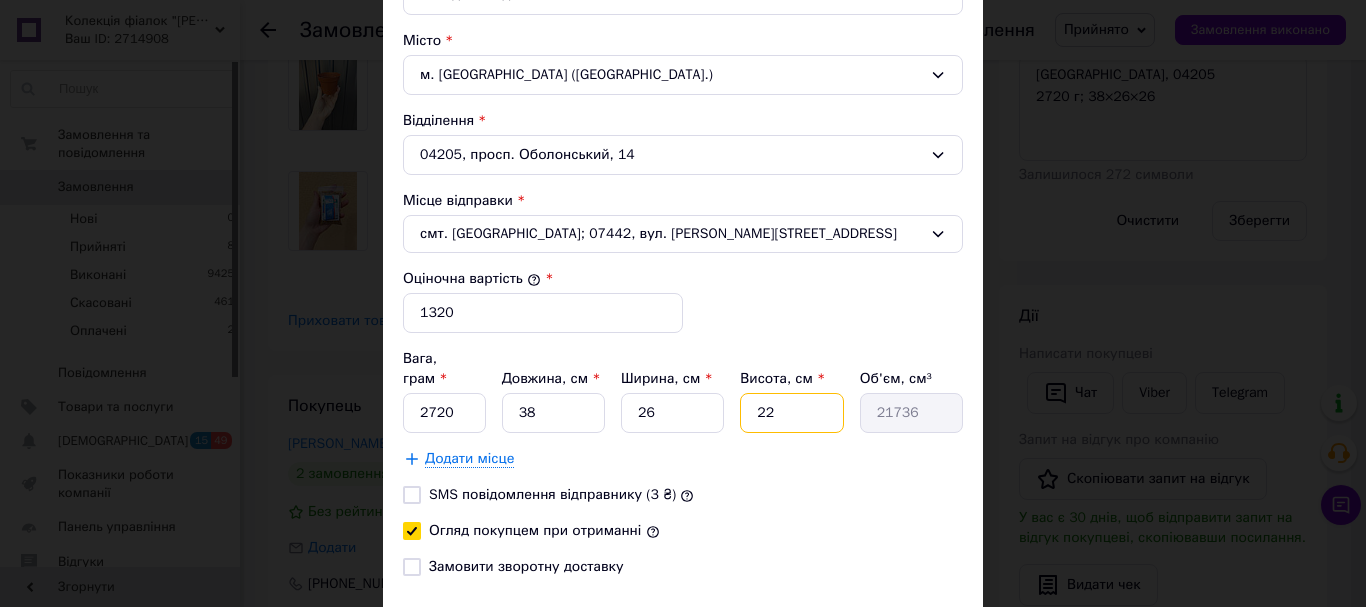 click on "22" at bounding box center (791, 413) 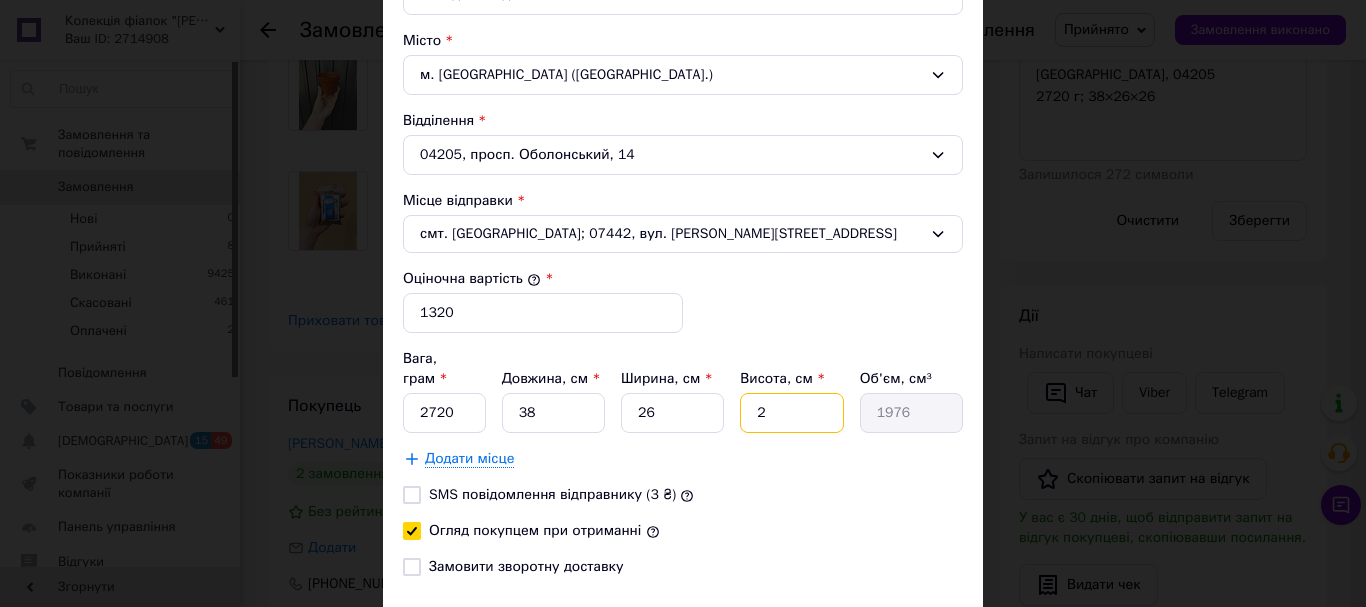type on "26" 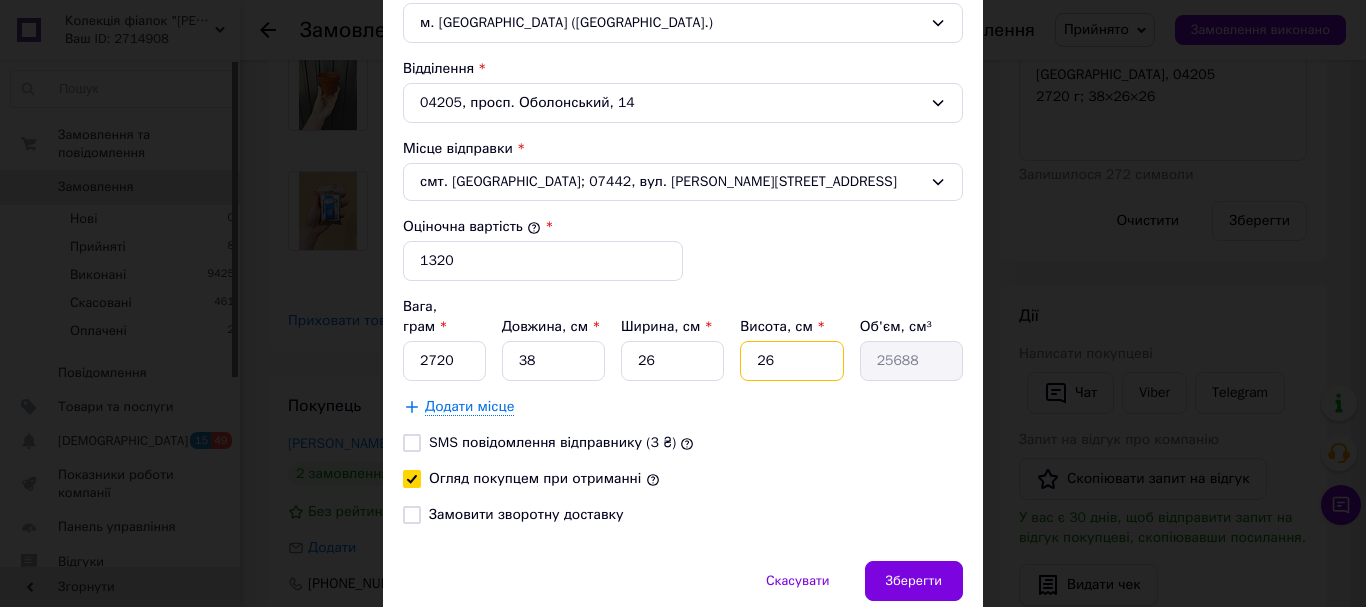 scroll, scrollTop: 700, scrollLeft: 0, axis: vertical 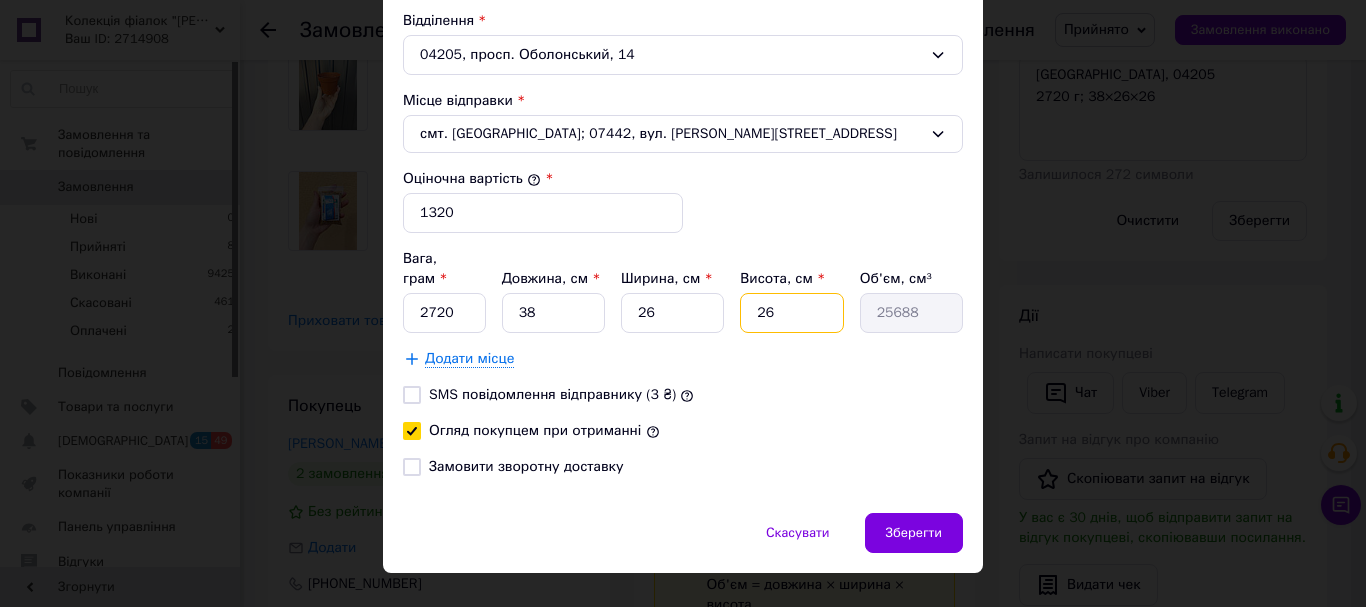 type on "2" 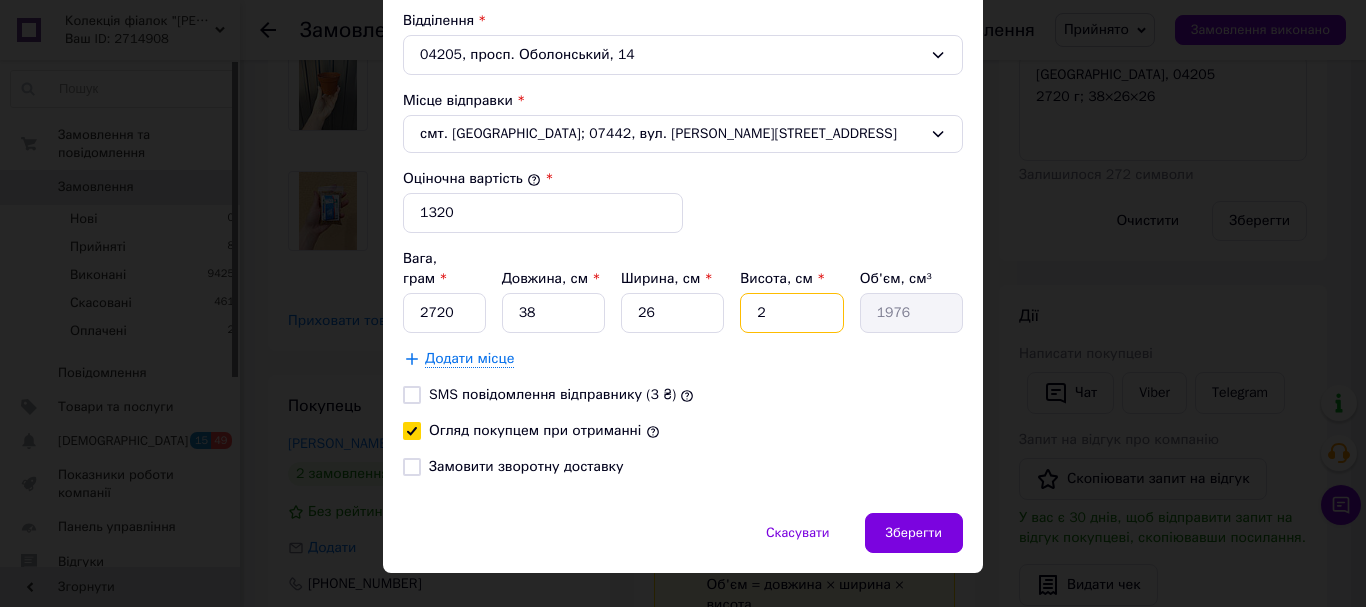 type on "25" 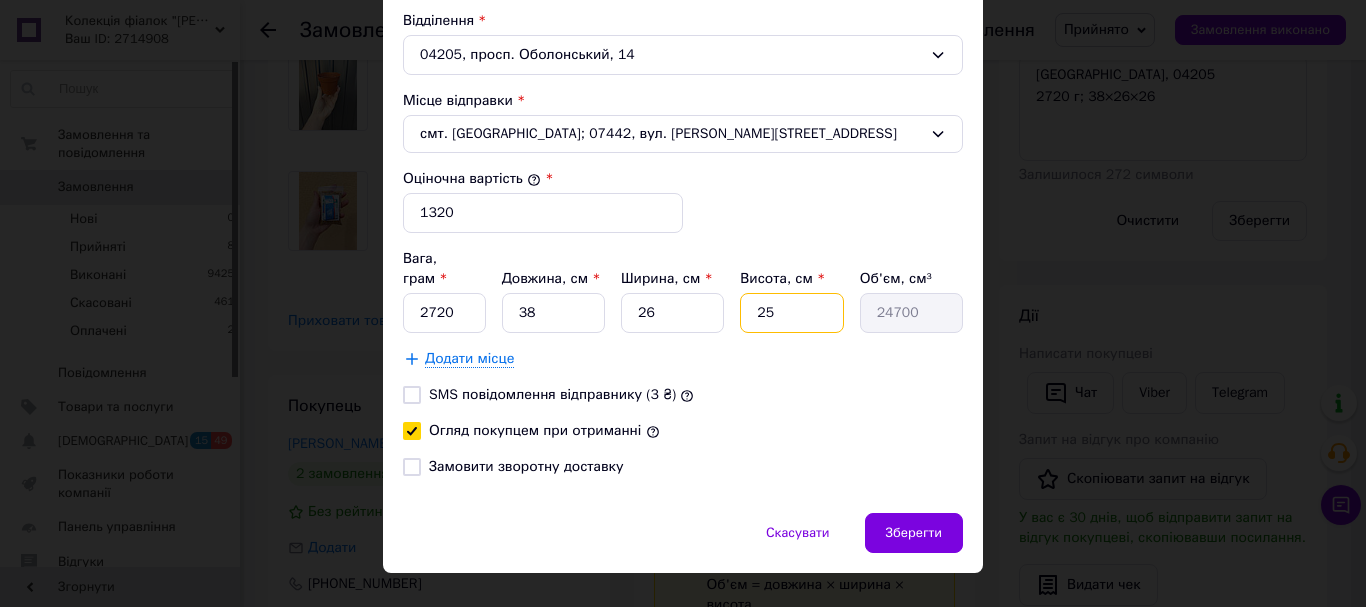 type on "25" 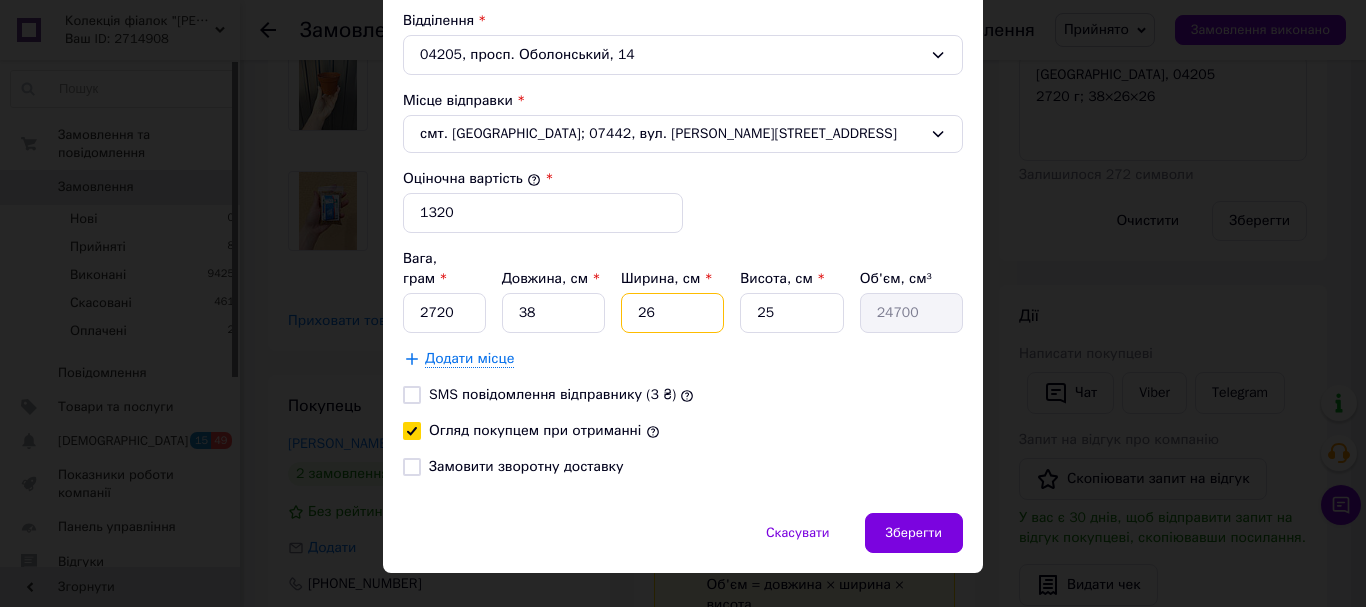click on "26" at bounding box center [672, 313] 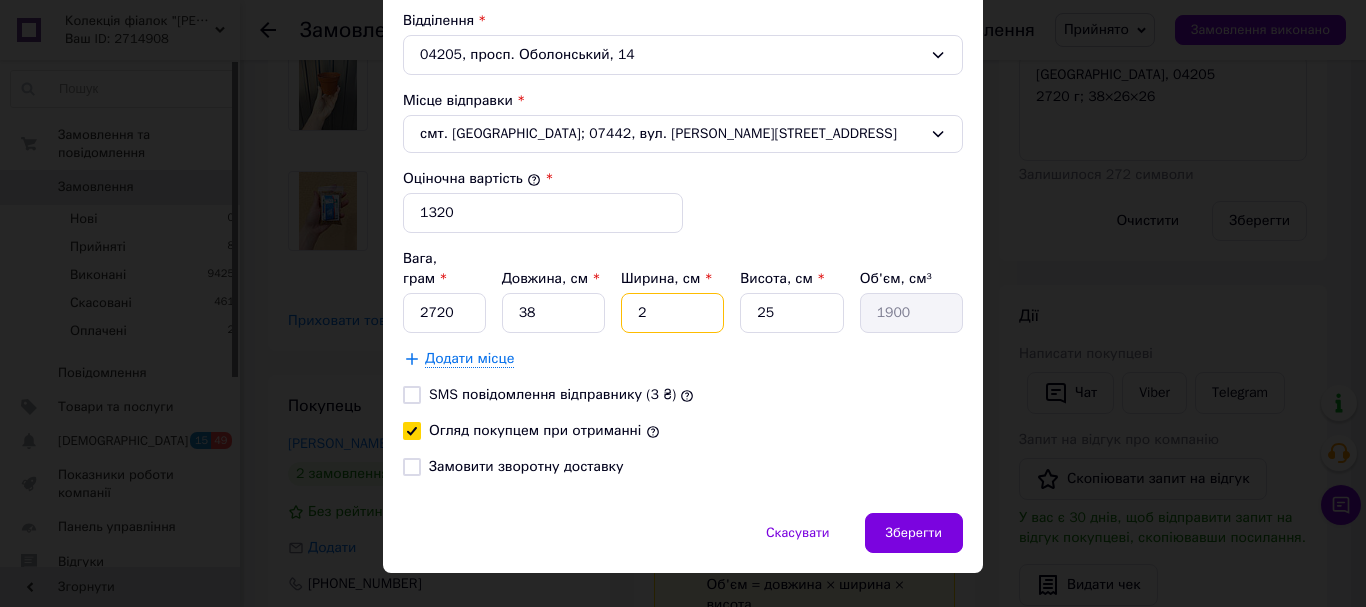 type on "25" 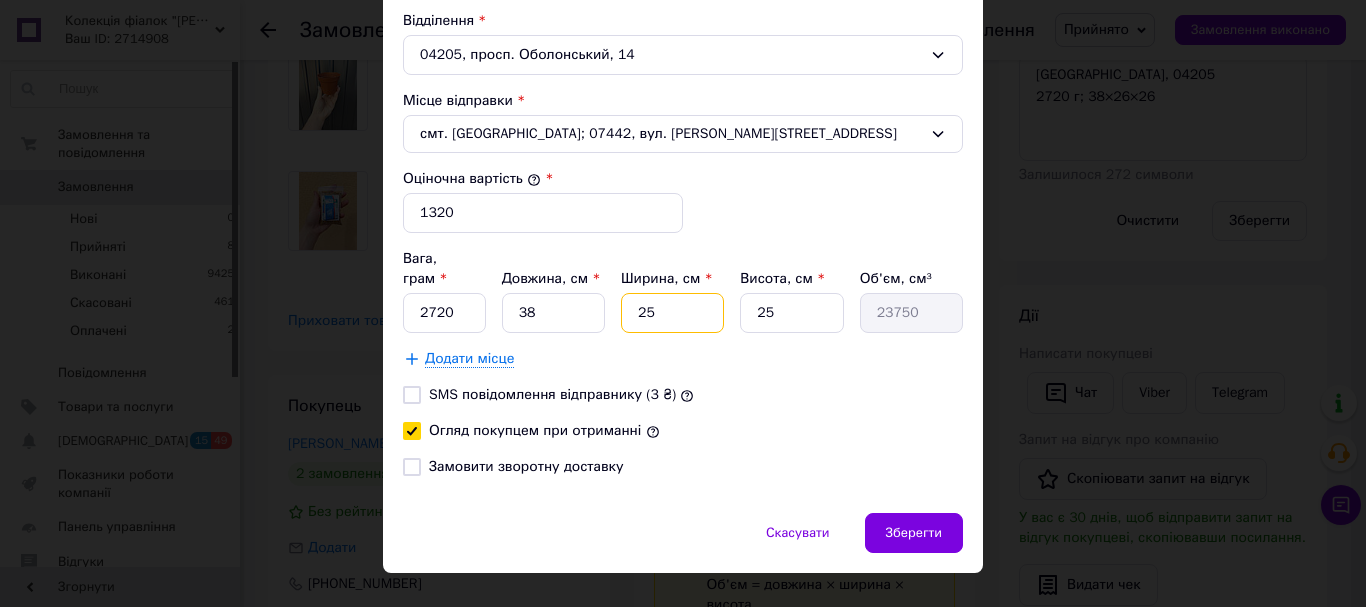type on "25" 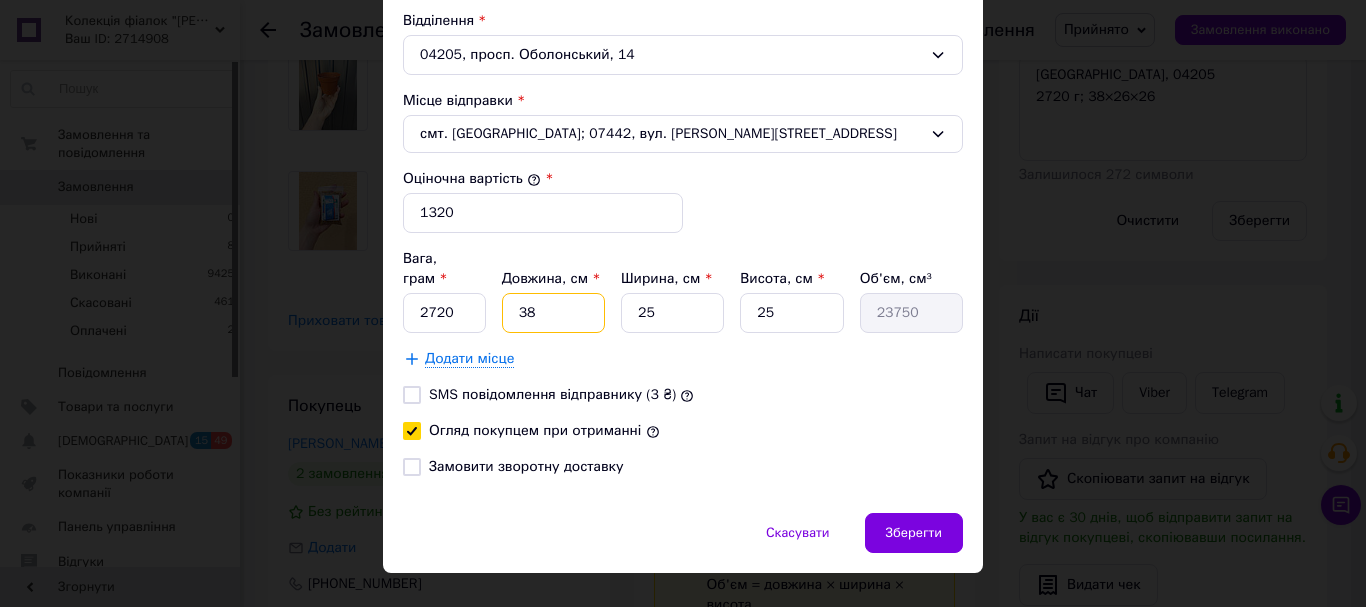 click on "38" at bounding box center (553, 313) 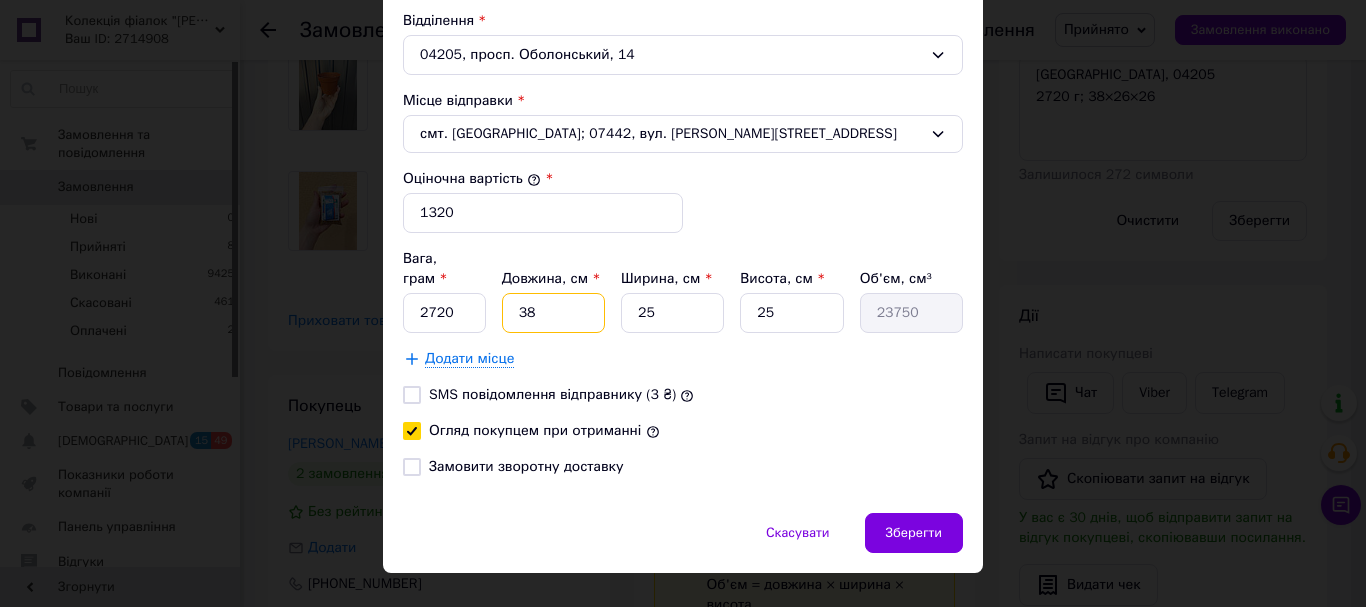 type on "3" 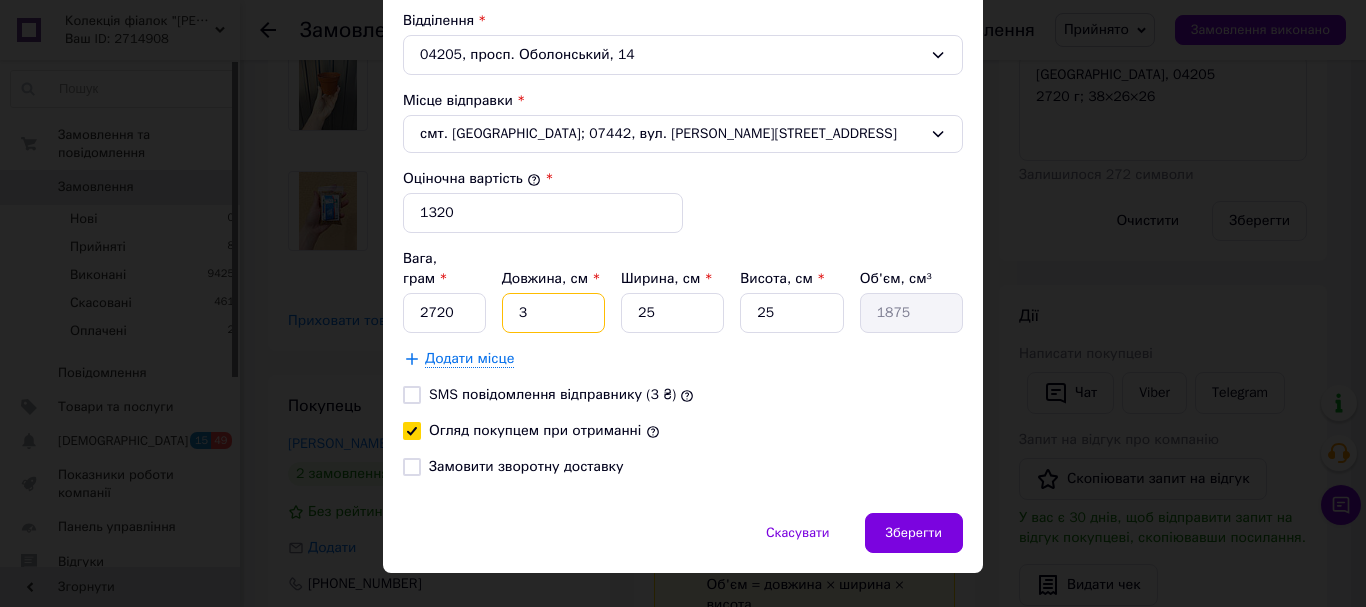 type on "35" 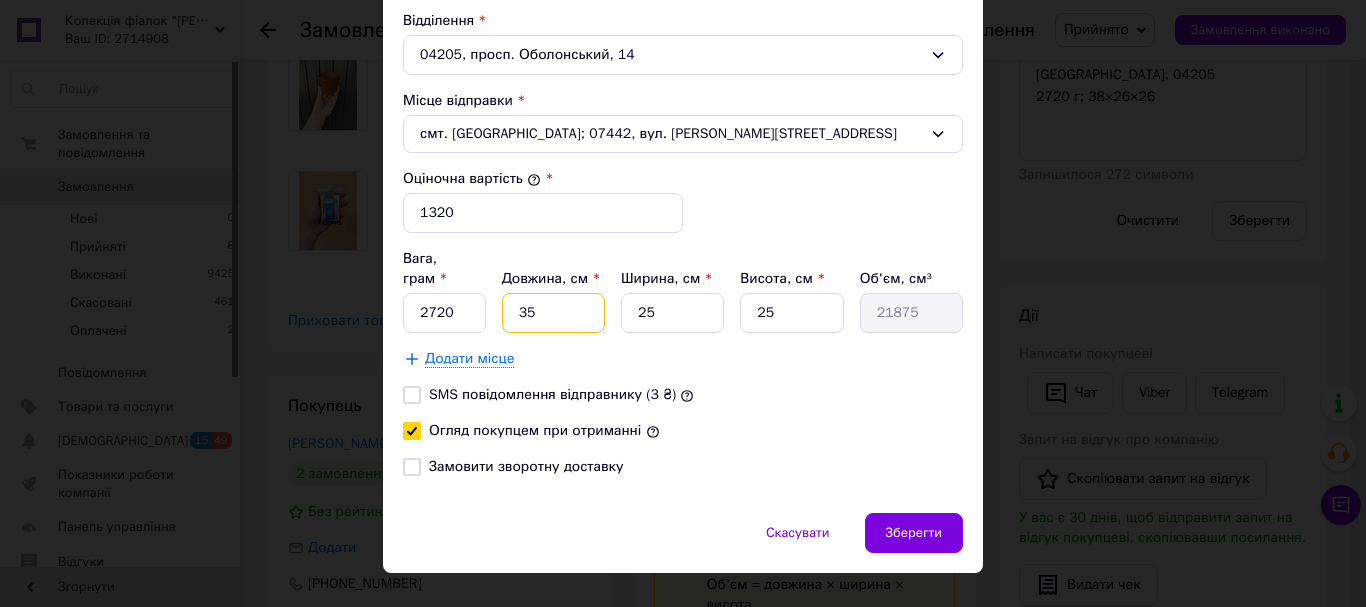 type on "355" 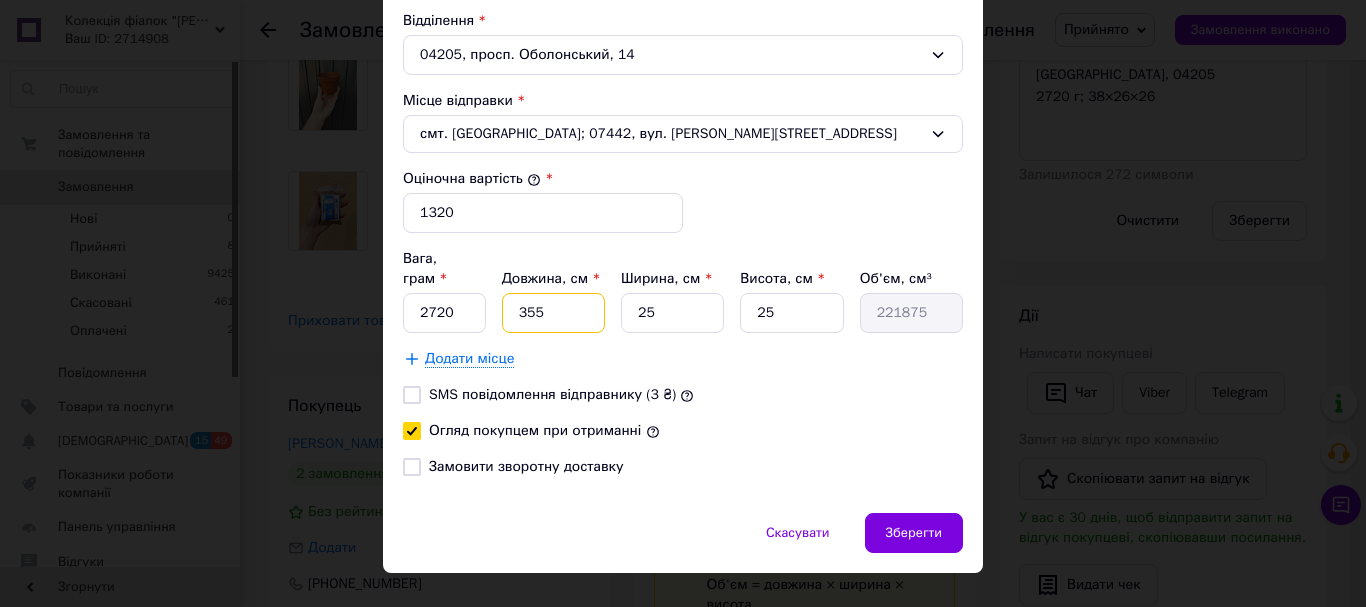 type on "35" 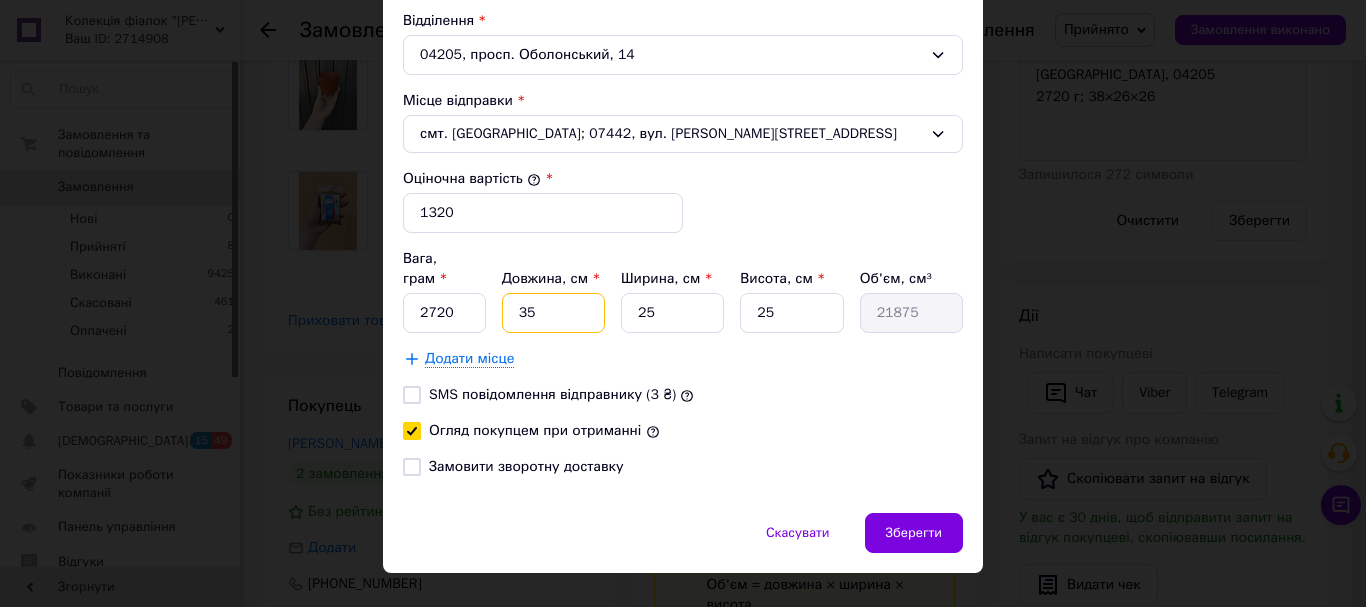 type on "35" 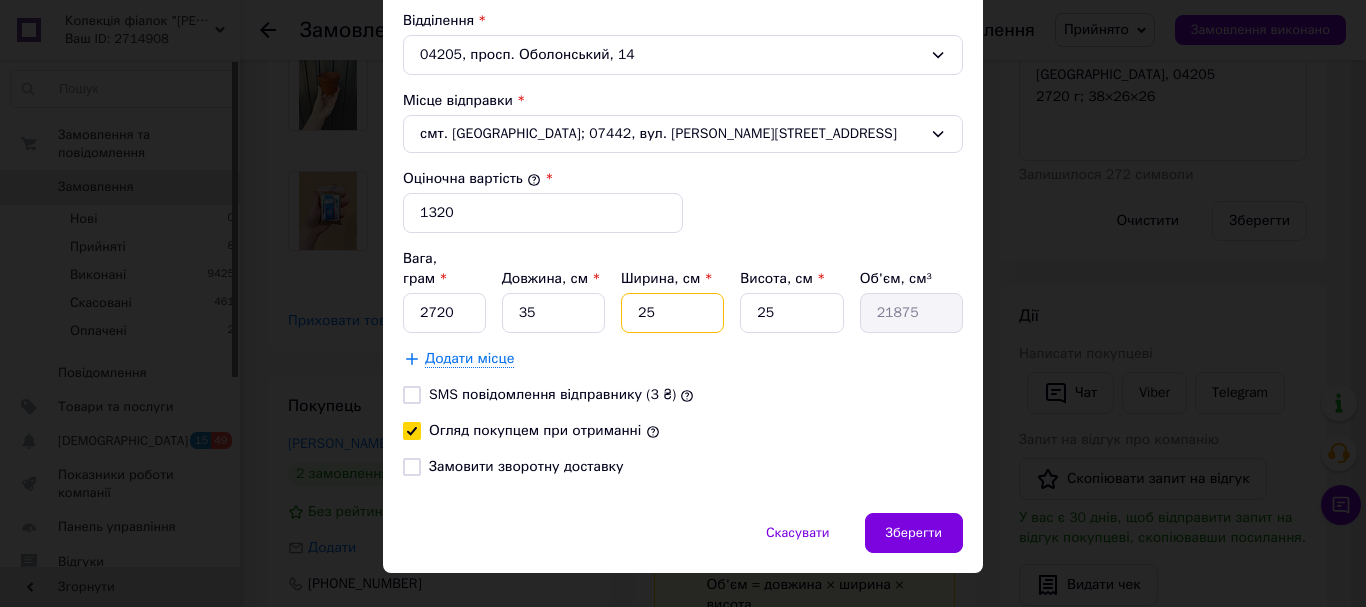 click on "25" at bounding box center (672, 313) 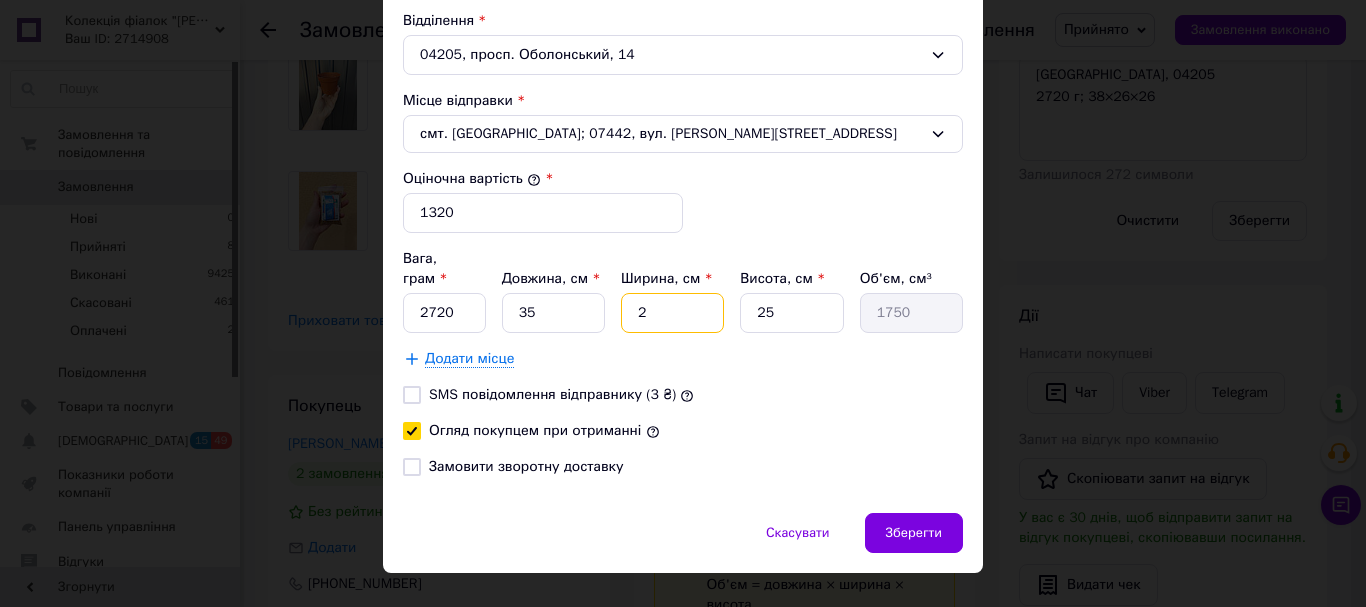 type on "24" 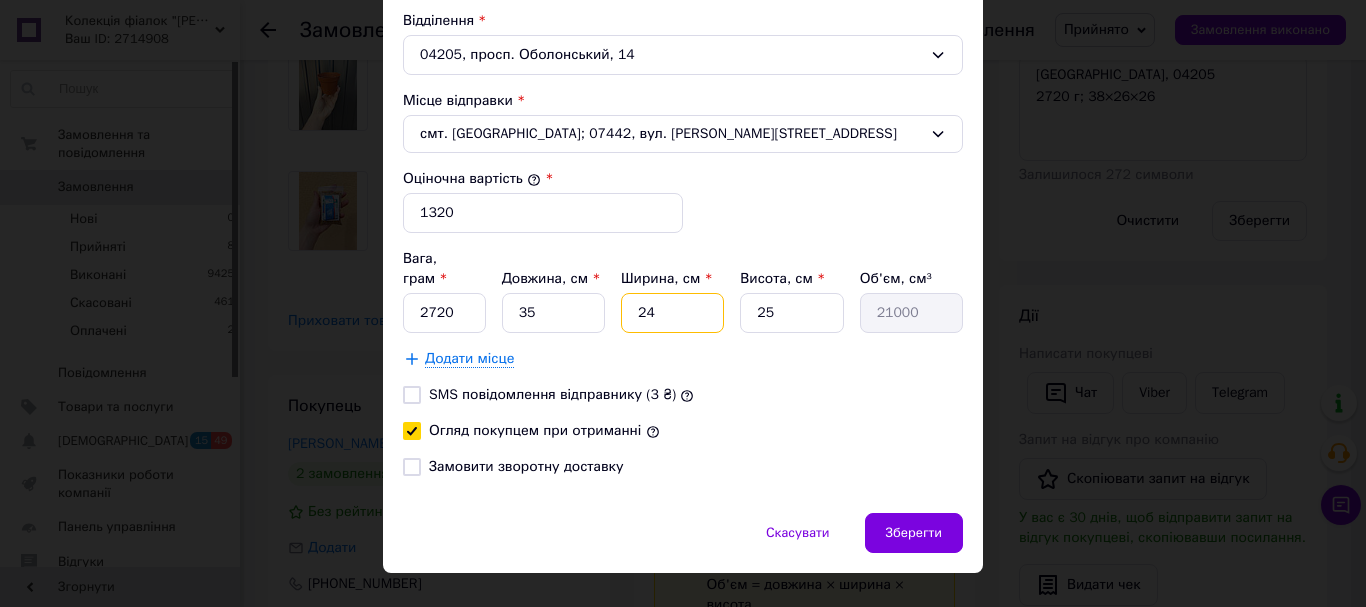 type on "24" 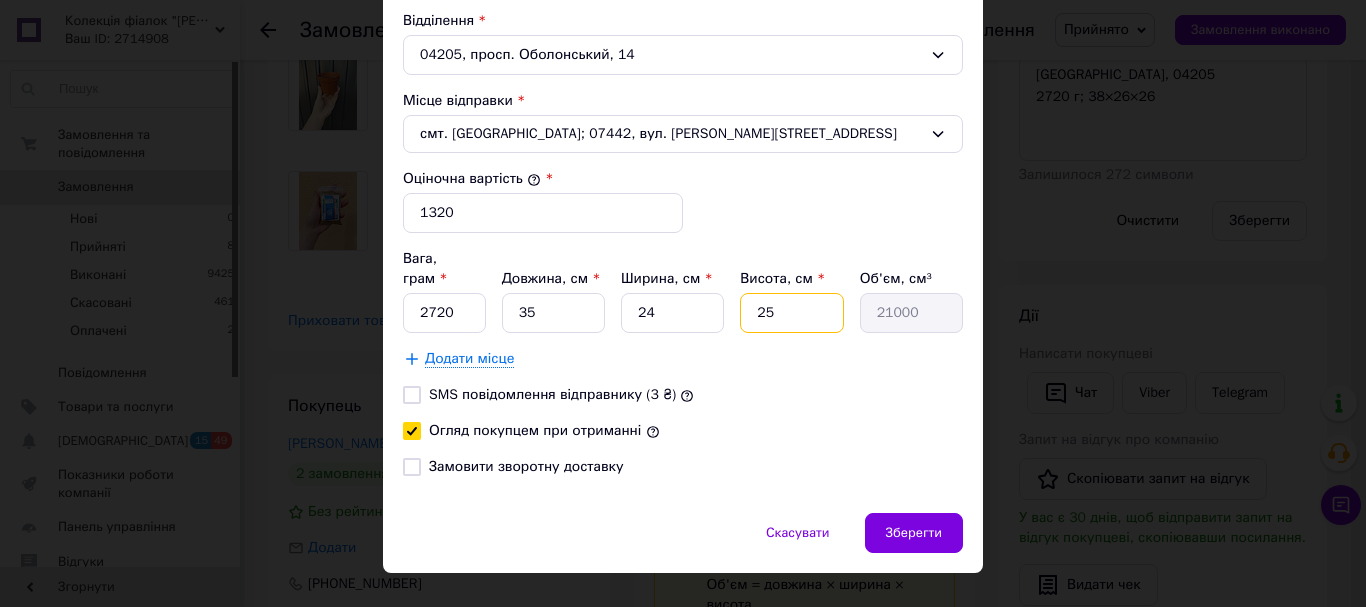 click on "25" at bounding box center [791, 313] 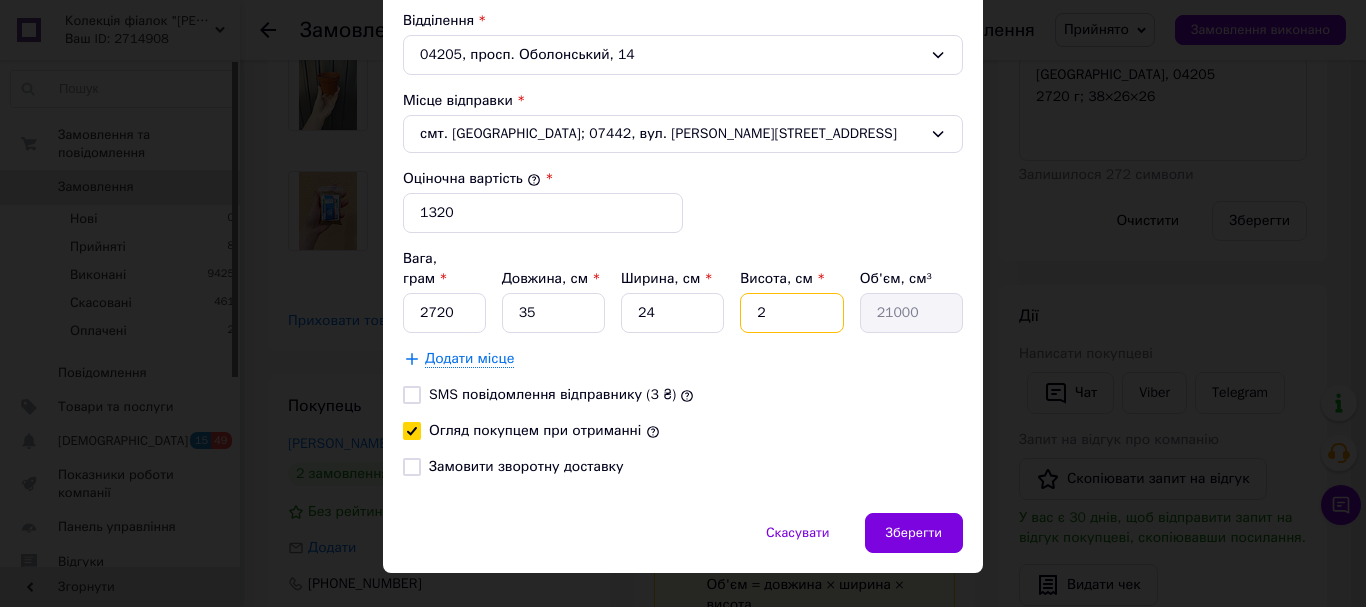 type on "1680" 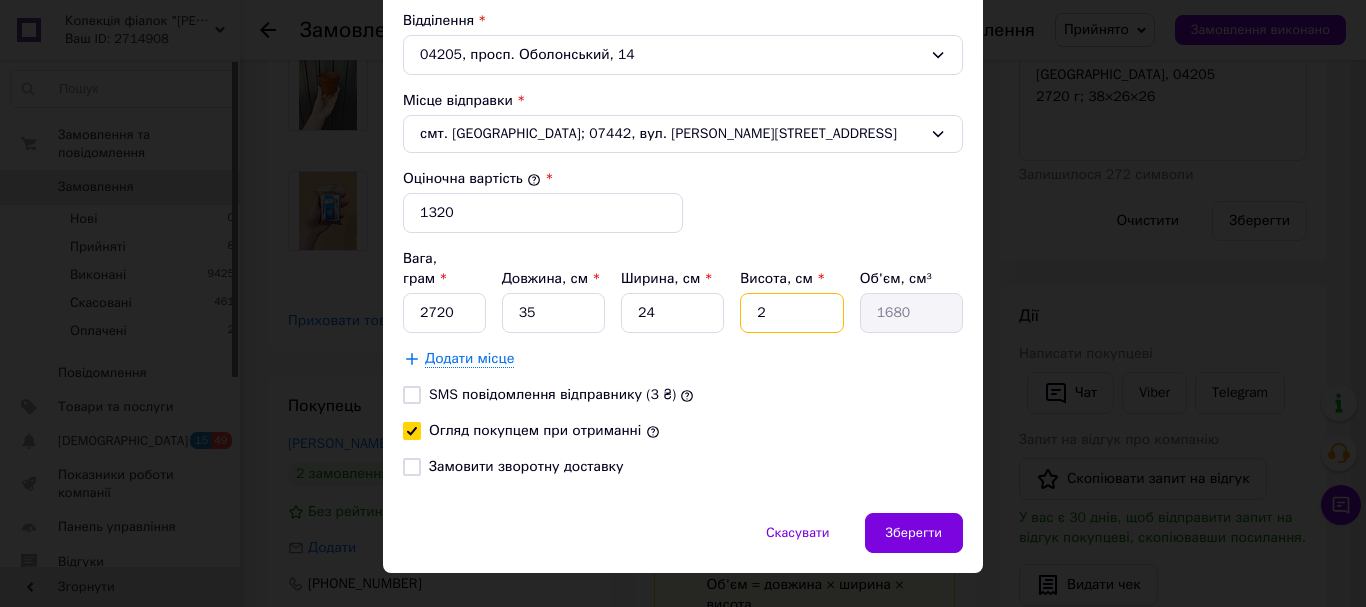 type on "24" 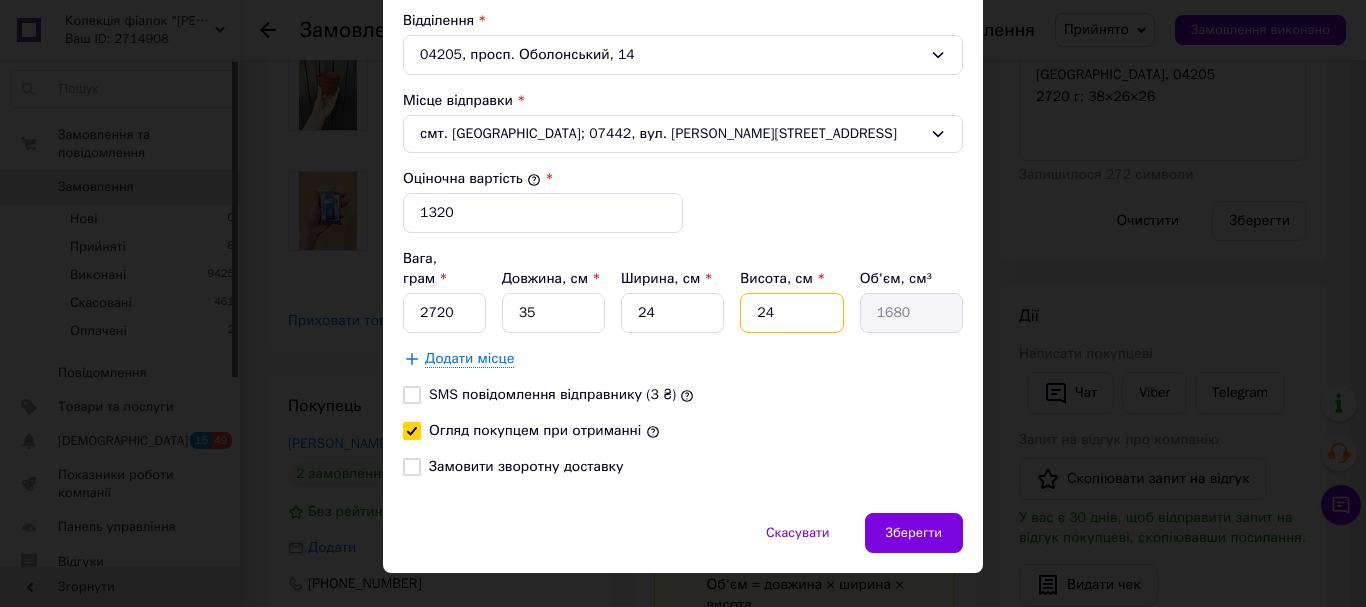 type on "20160" 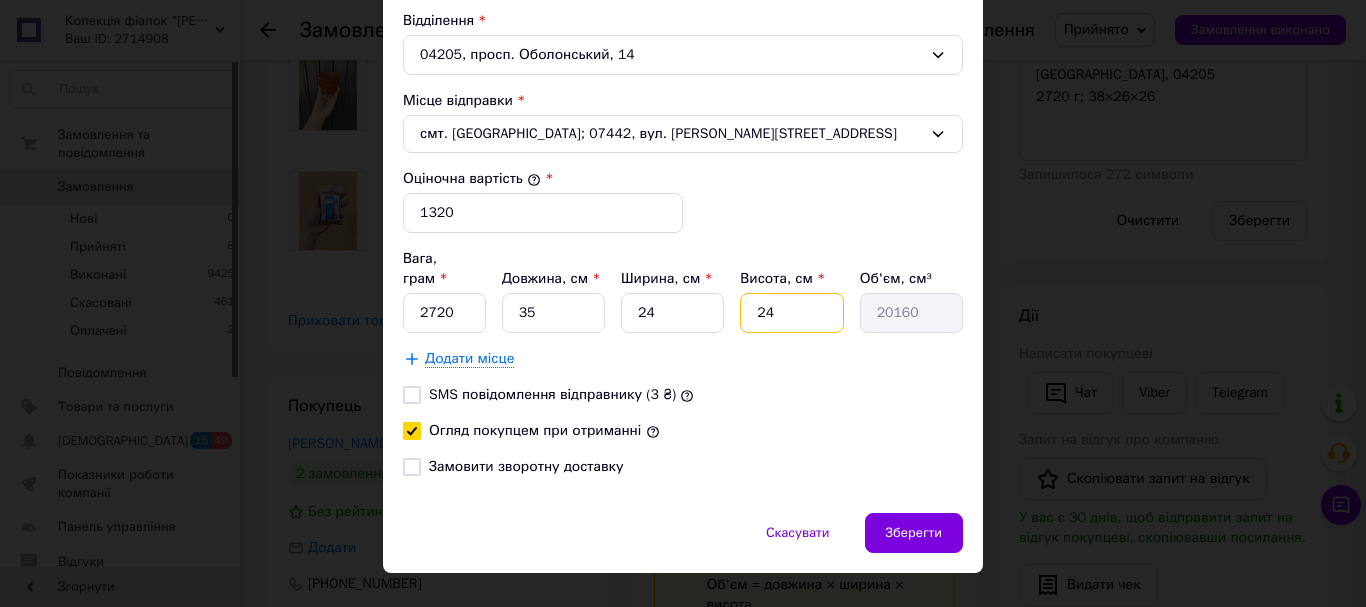 type on "2" 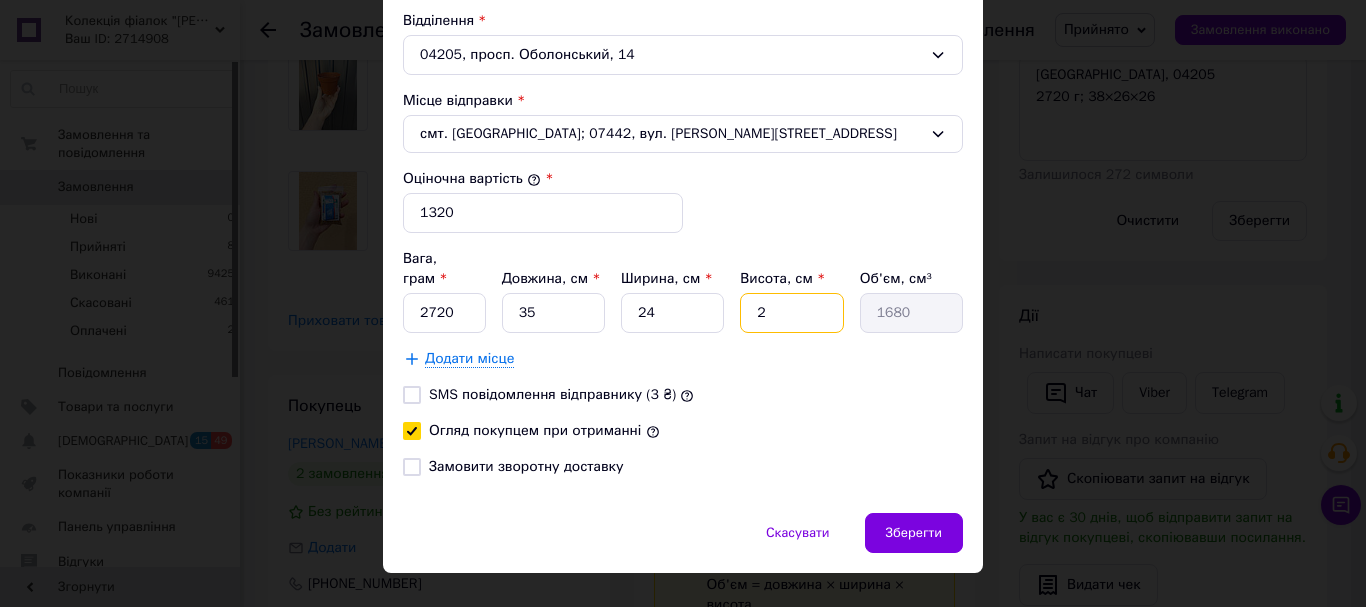 type on "23" 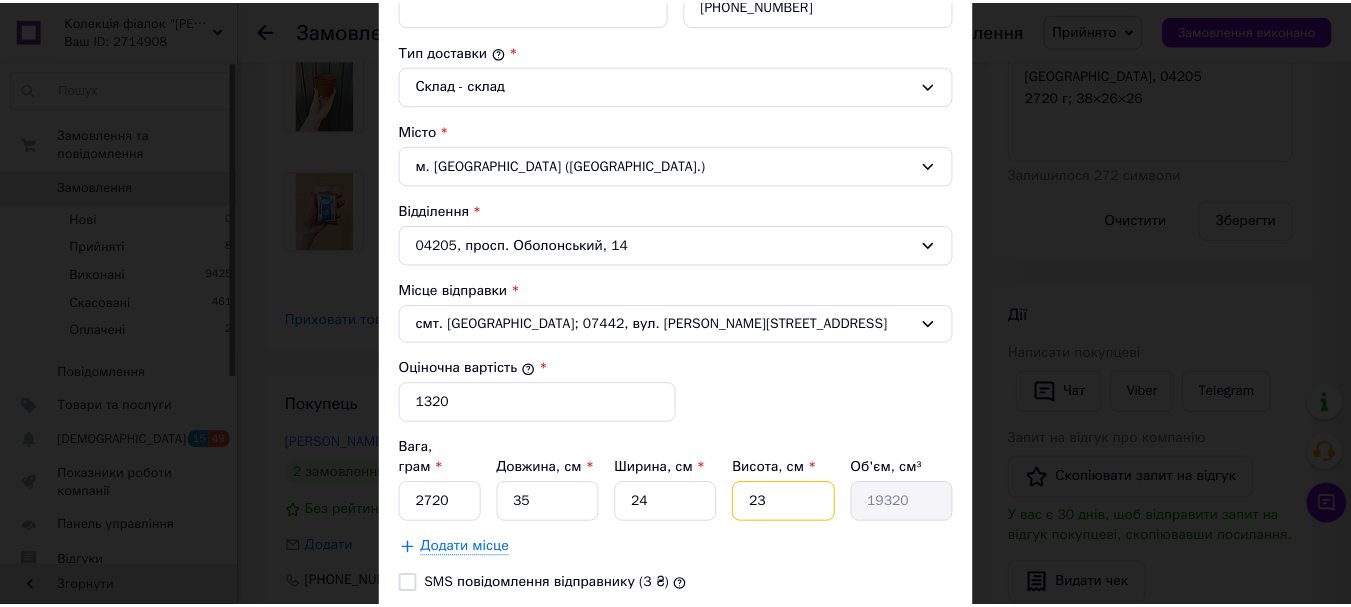 scroll, scrollTop: 716, scrollLeft: 0, axis: vertical 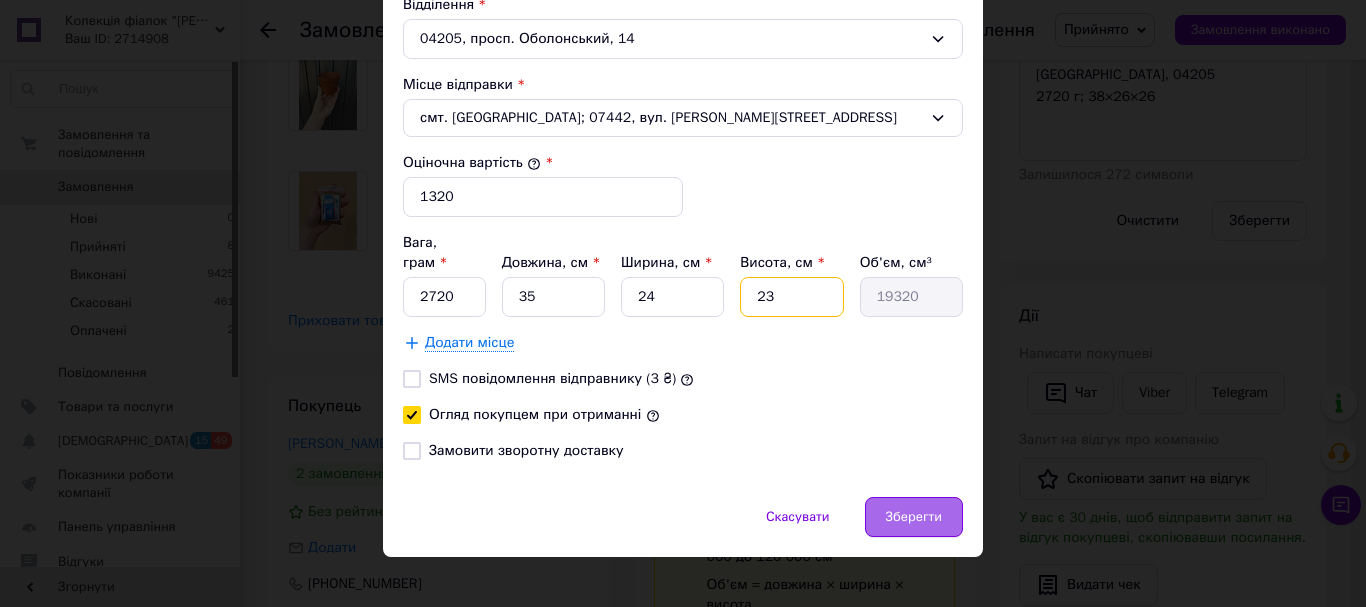 type on "23" 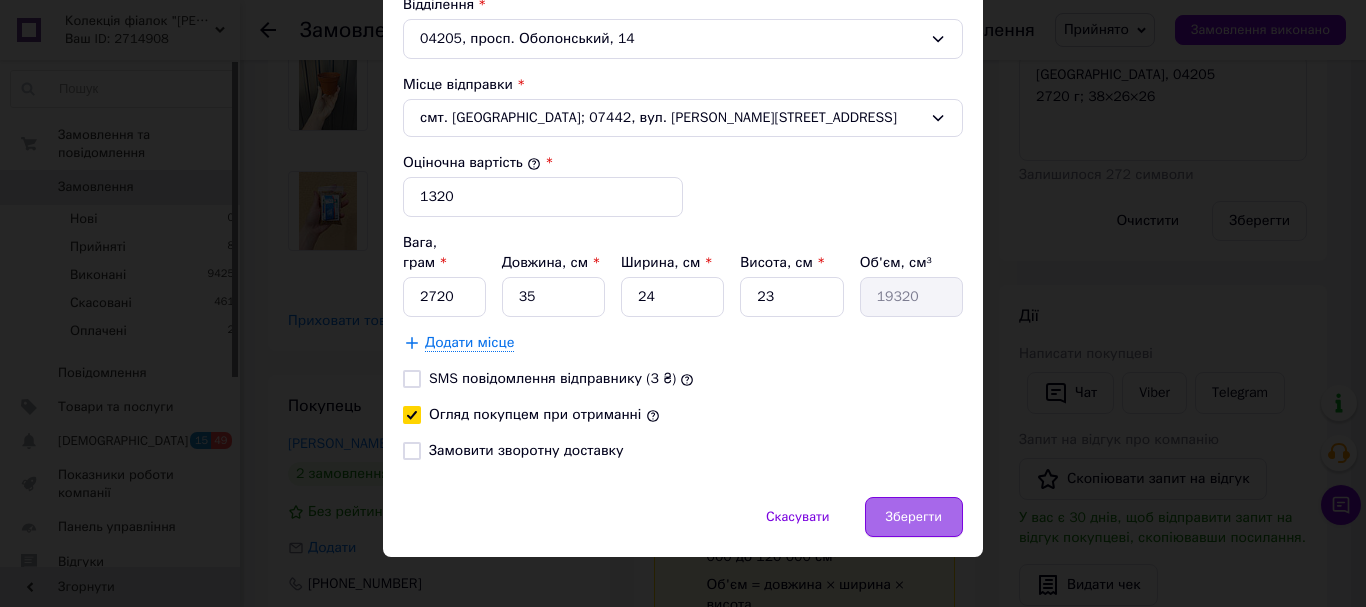 click on "Зберегти" at bounding box center (914, 517) 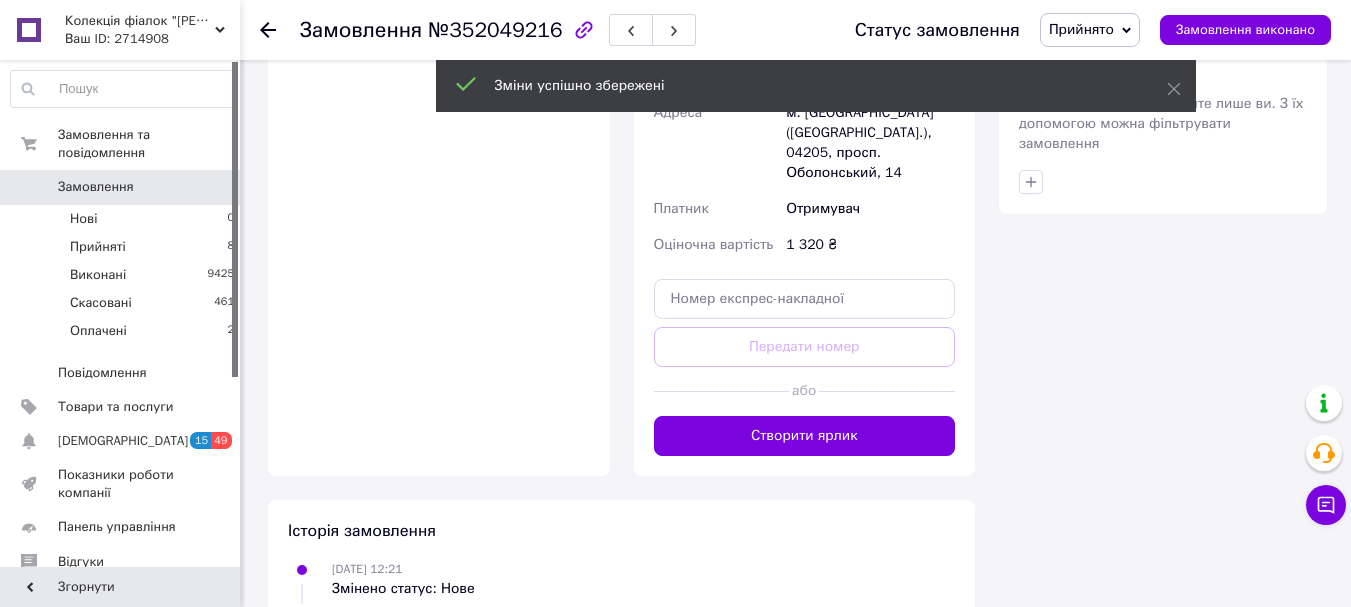 scroll, scrollTop: 1100, scrollLeft: 0, axis: vertical 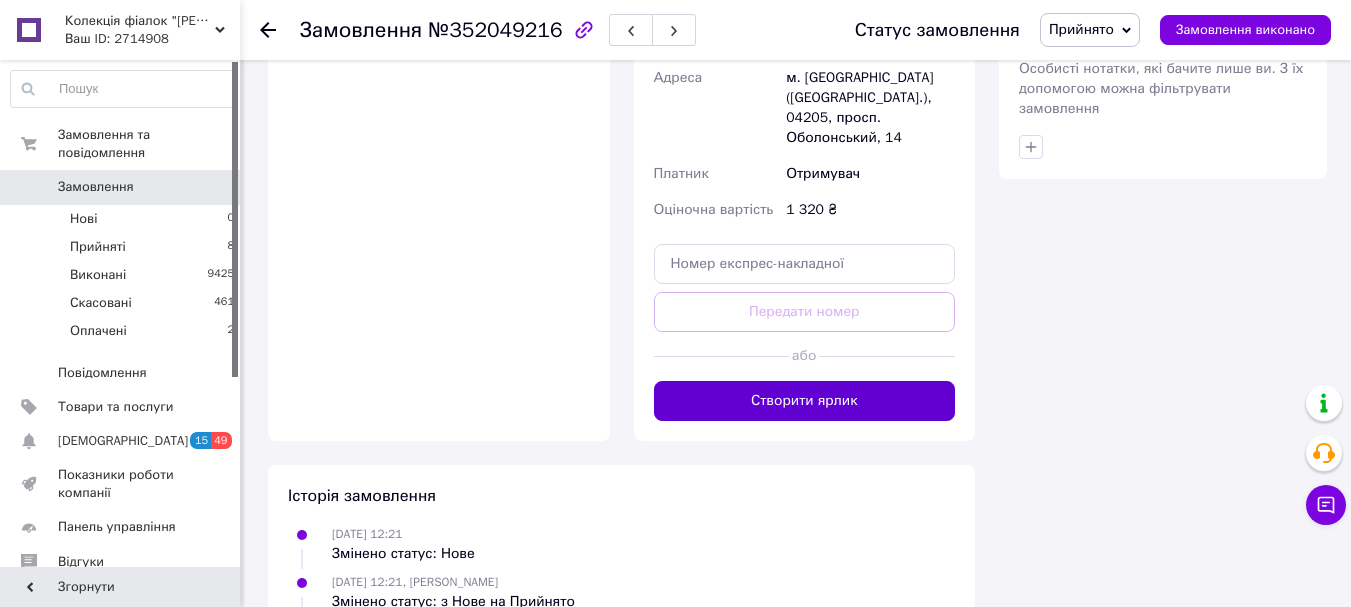 click on "Створити ярлик" at bounding box center [805, 401] 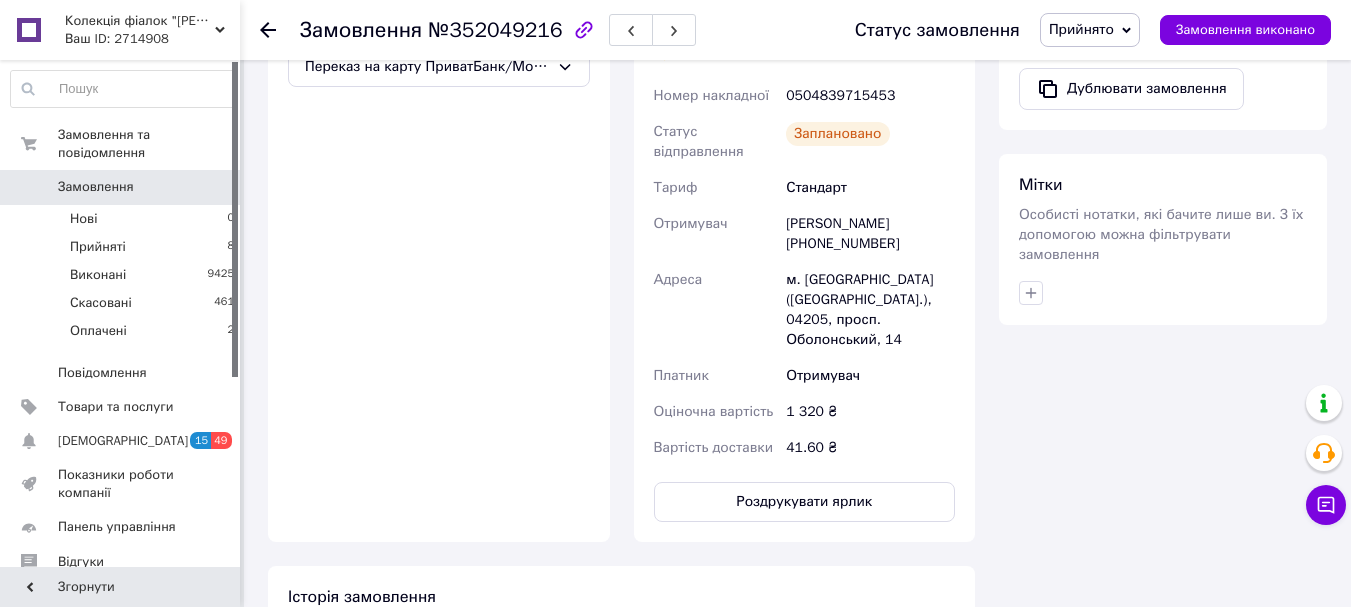 scroll, scrollTop: 600, scrollLeft: 0, axis: vertical 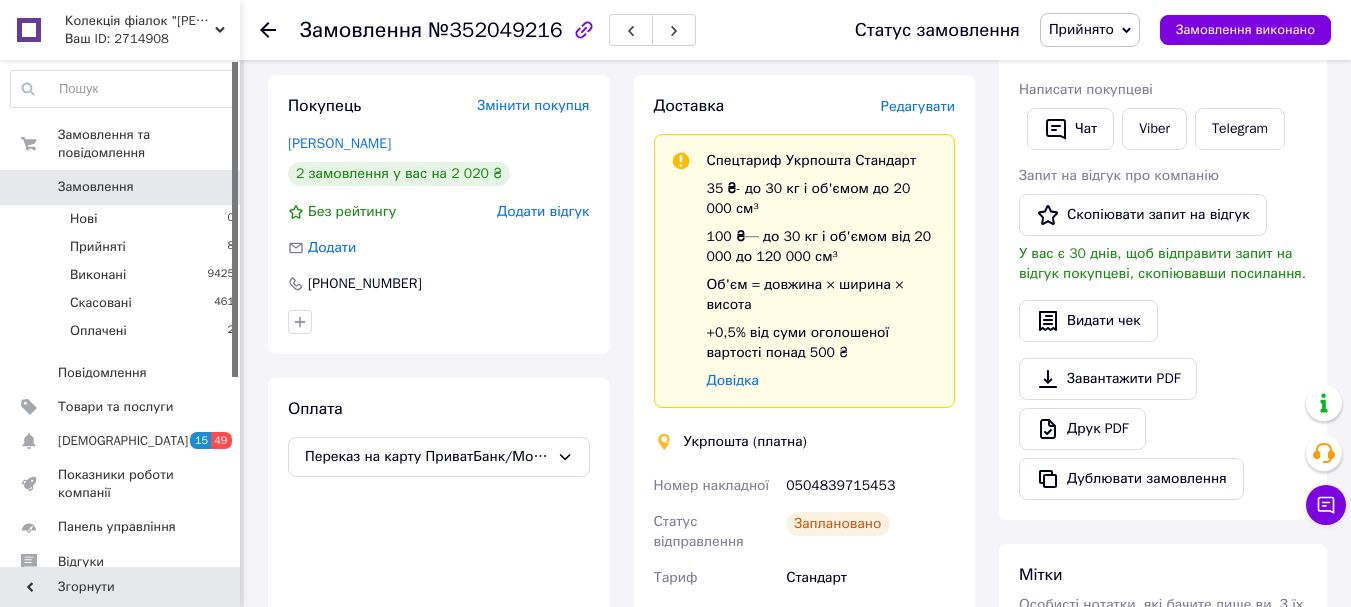 click 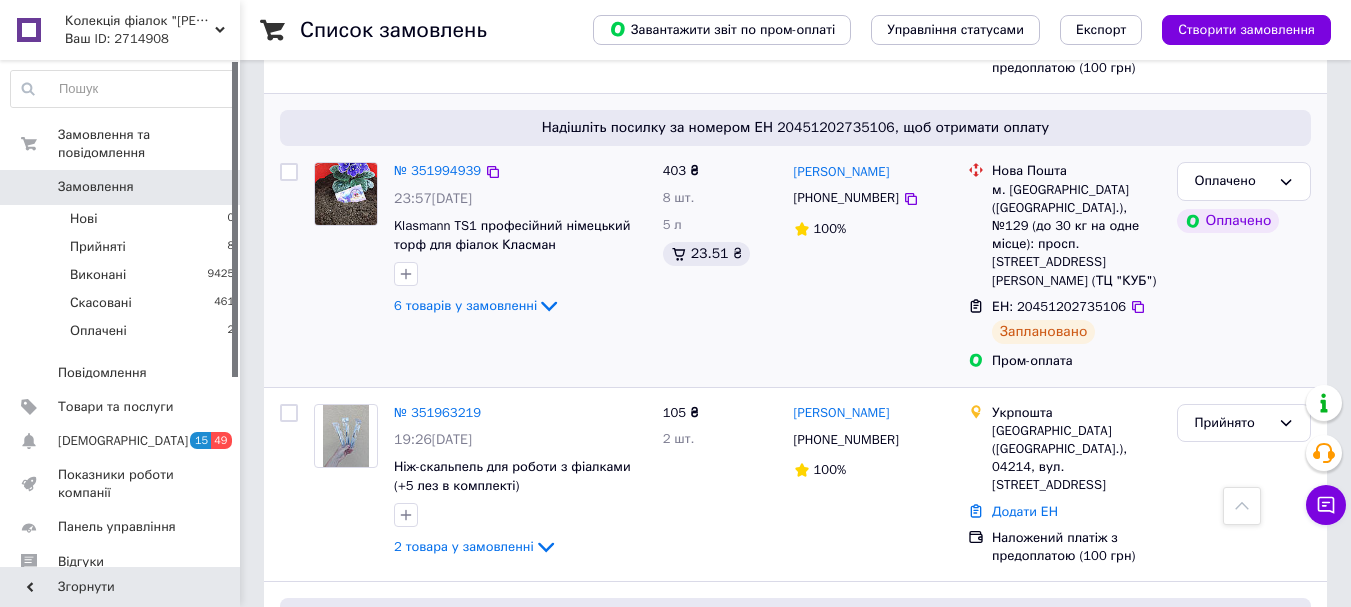 scroll, scrollTop: 1200, scrollLeft: 0, axis: vertical 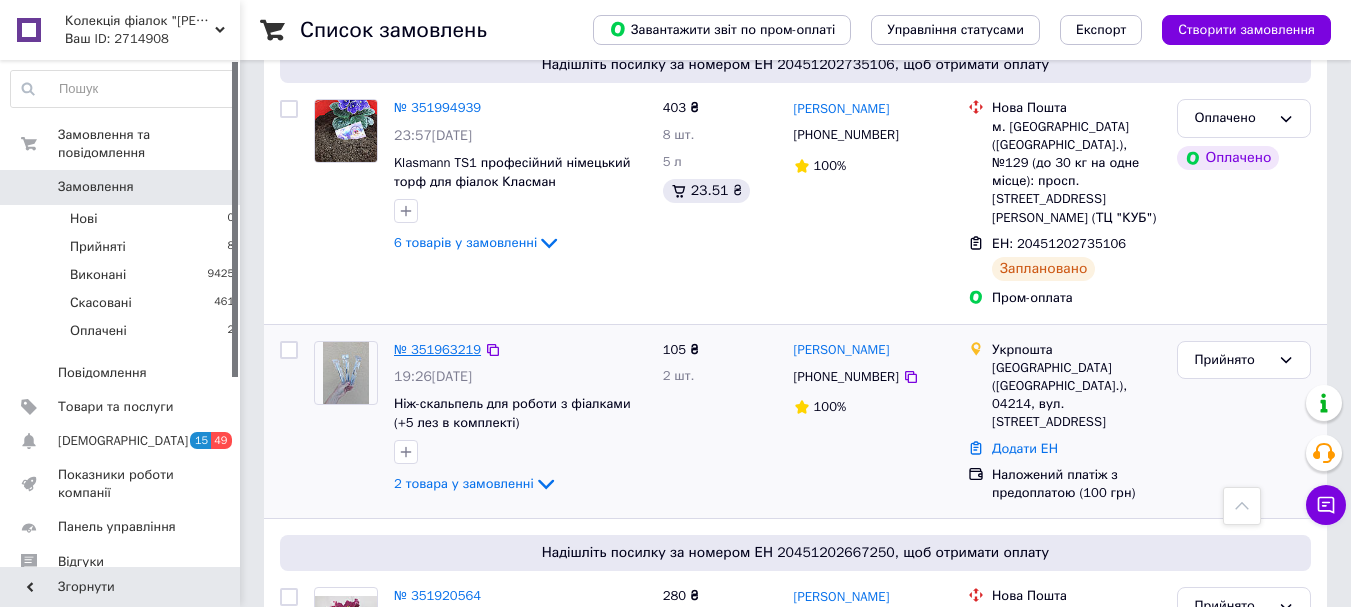 click on "№ 351963219" at bounding box center (437, 349) 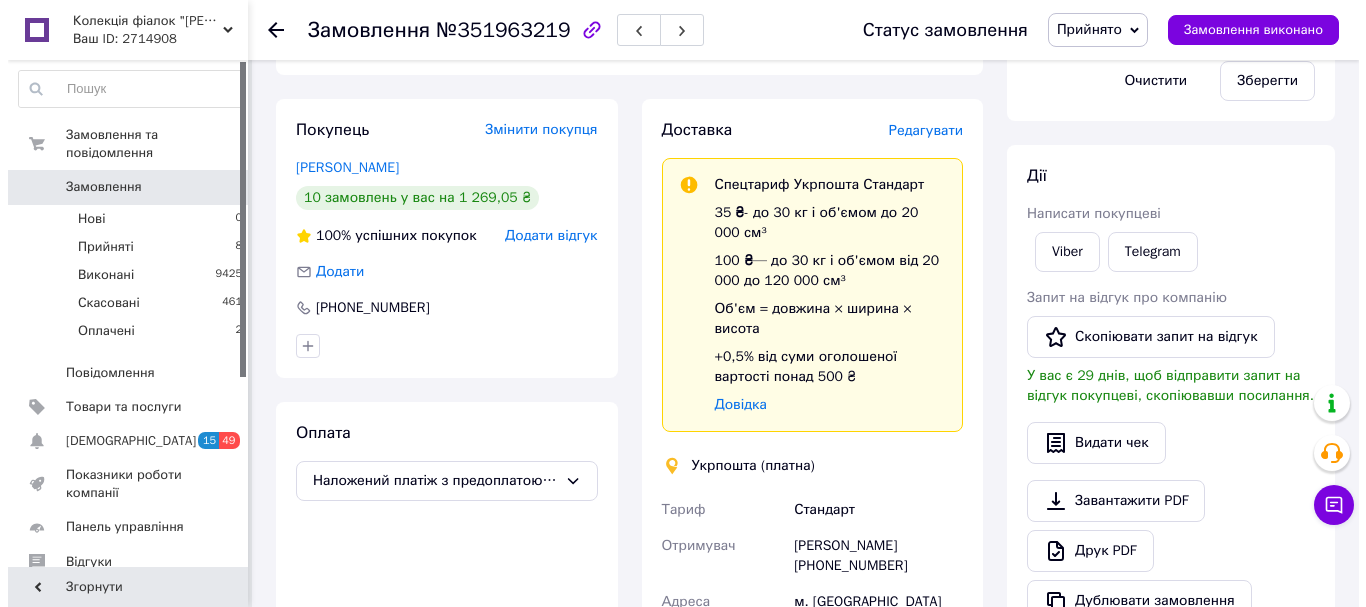 scroll, scrollTop: 277, scrollLeft: 0, axis: vertical 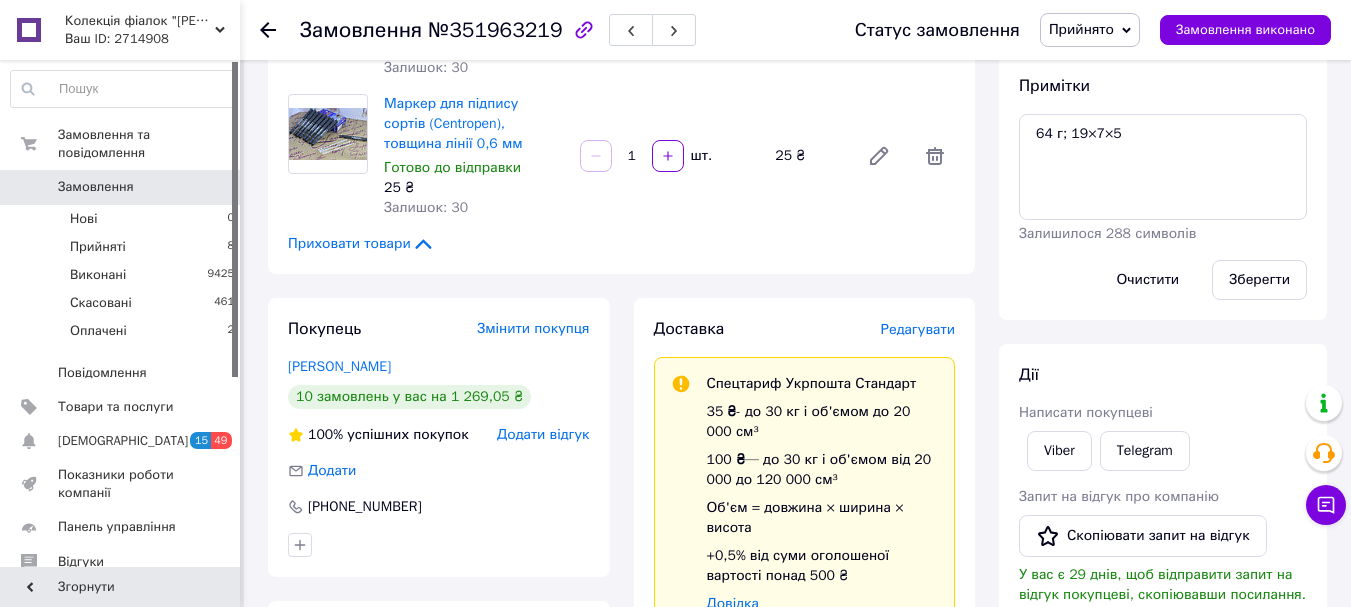 click on "Редагувати" at bounding box center [918, 329] 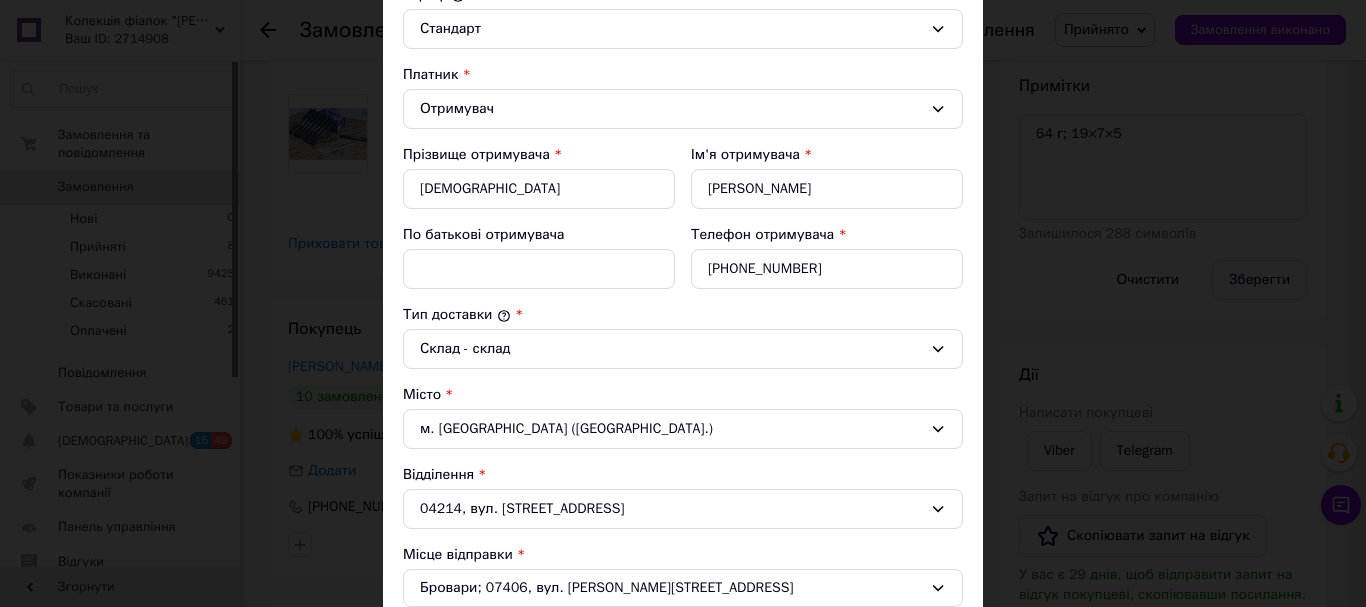 scroll, scrollTop: 300, scrollLeft: 0, axis: vertical 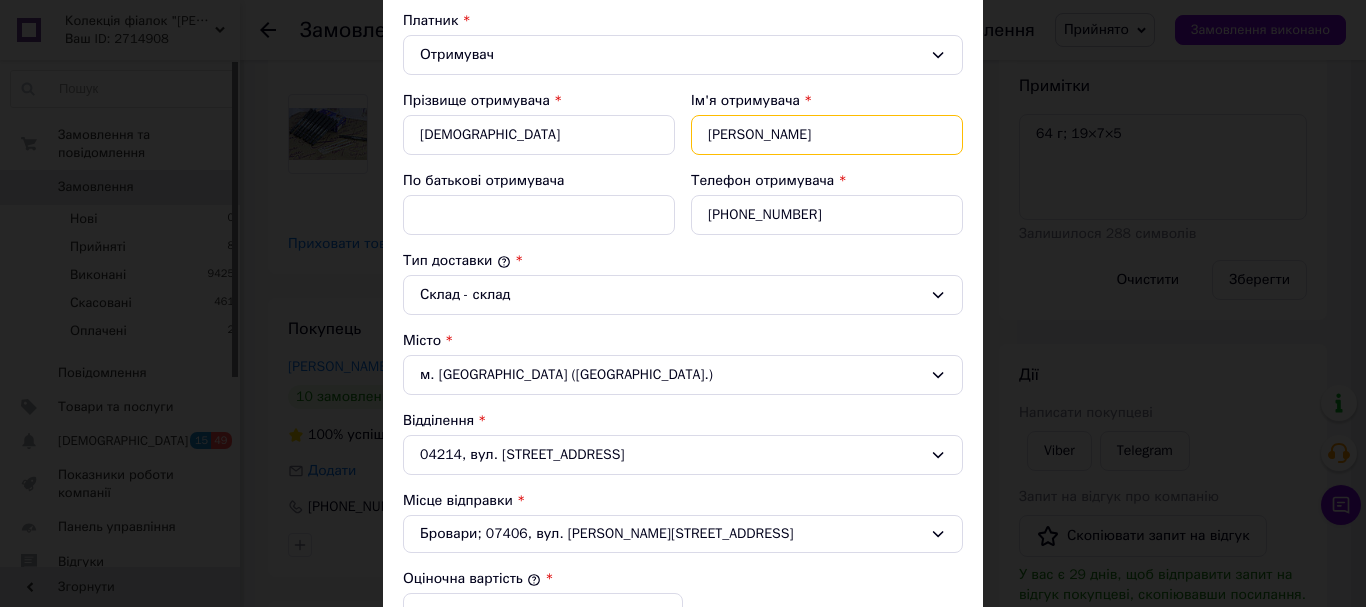 click on "[PERSON_NAME]" at bounding box center (827, 135) 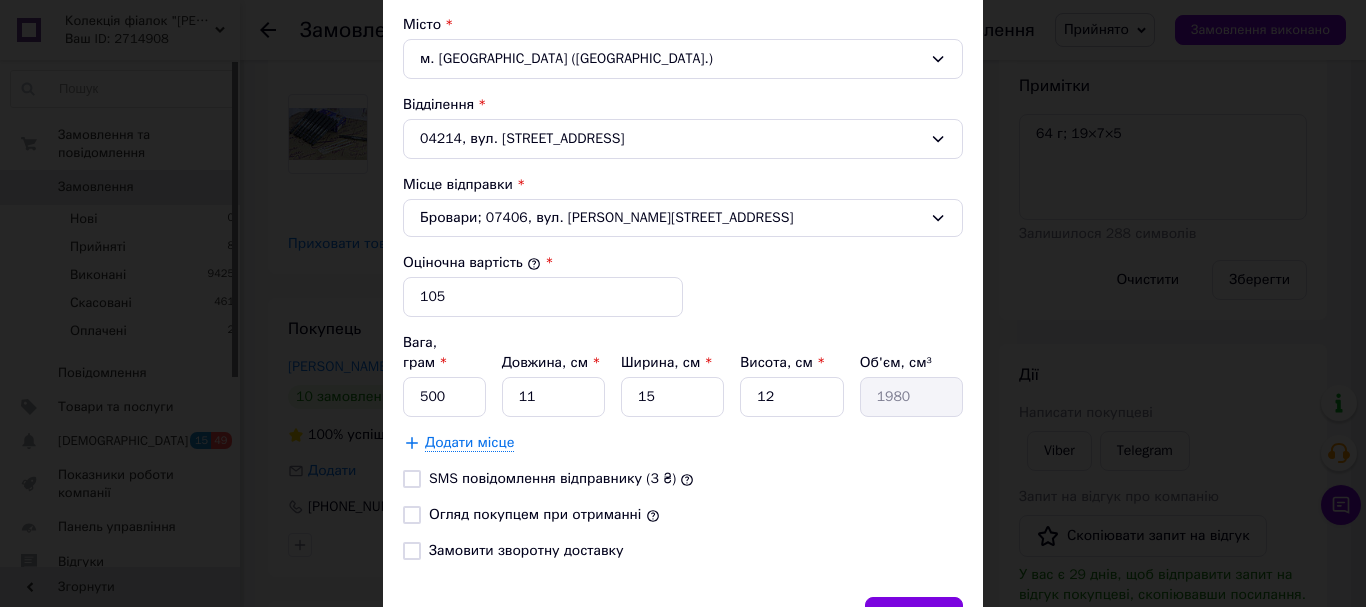 scroll, scrollTop: 700, scrollLeft: 0, axis: vertical 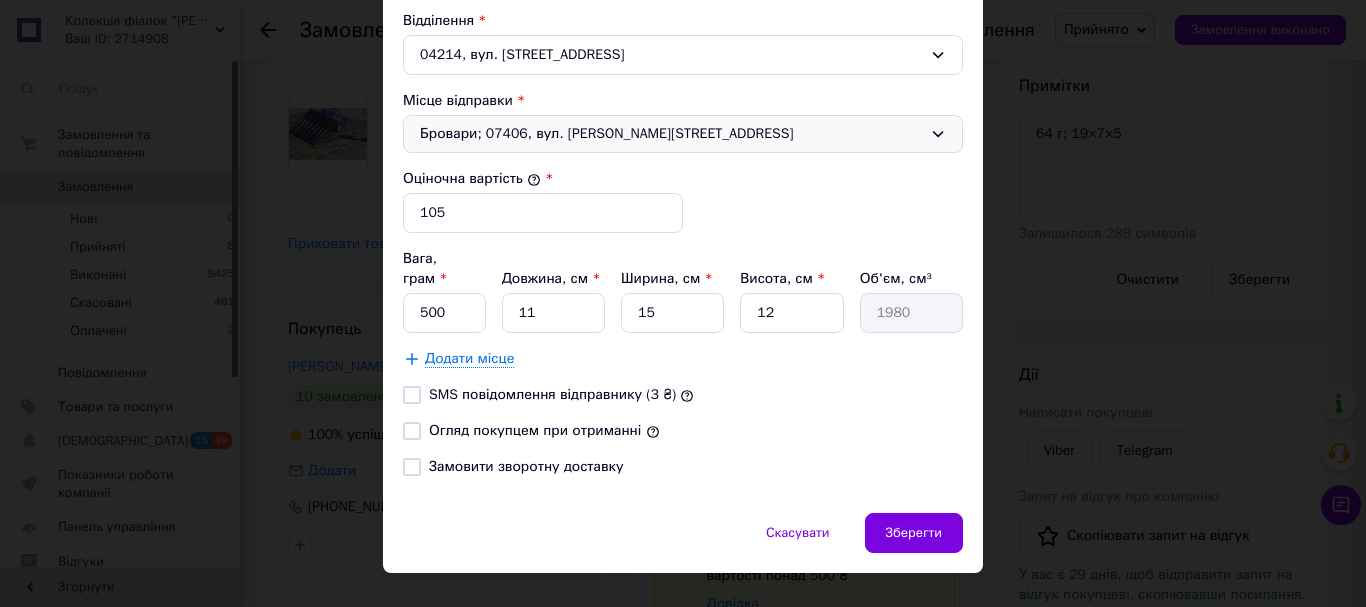 type on "[PERSON_NAME]" 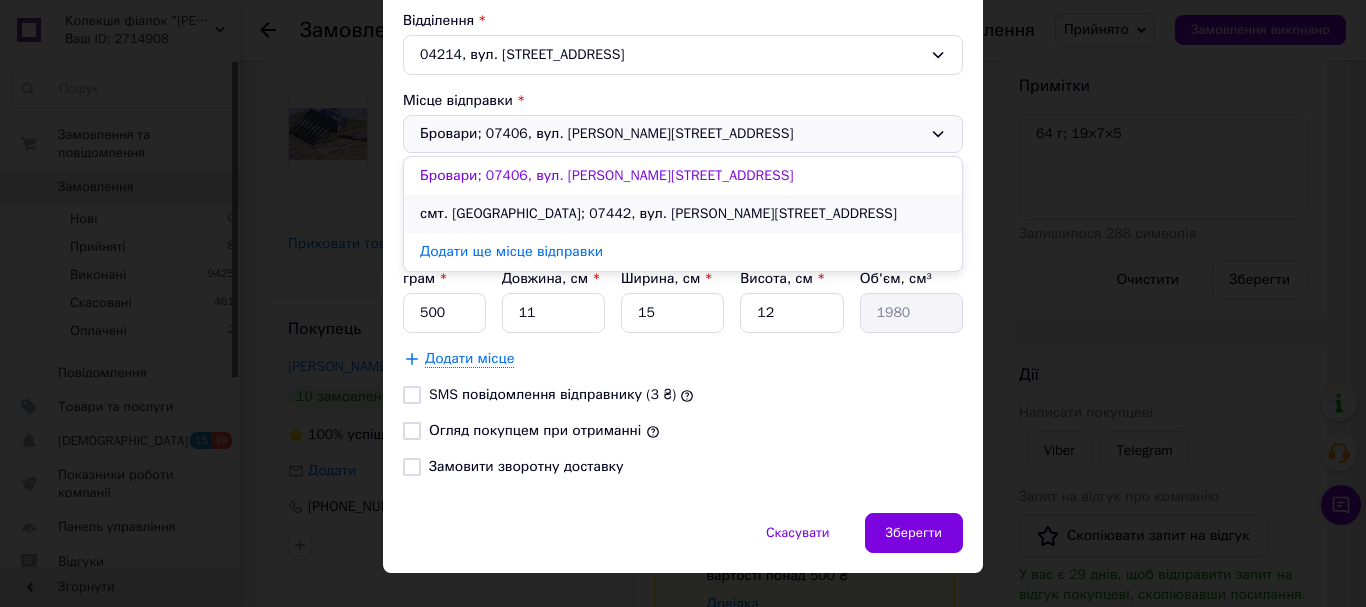 click on "смт. [GEOGRAPHIC_DATA]; 07442, вул. [PERSON_NAME][STREET_ADDRESS]" at bounding box center [683, 214] 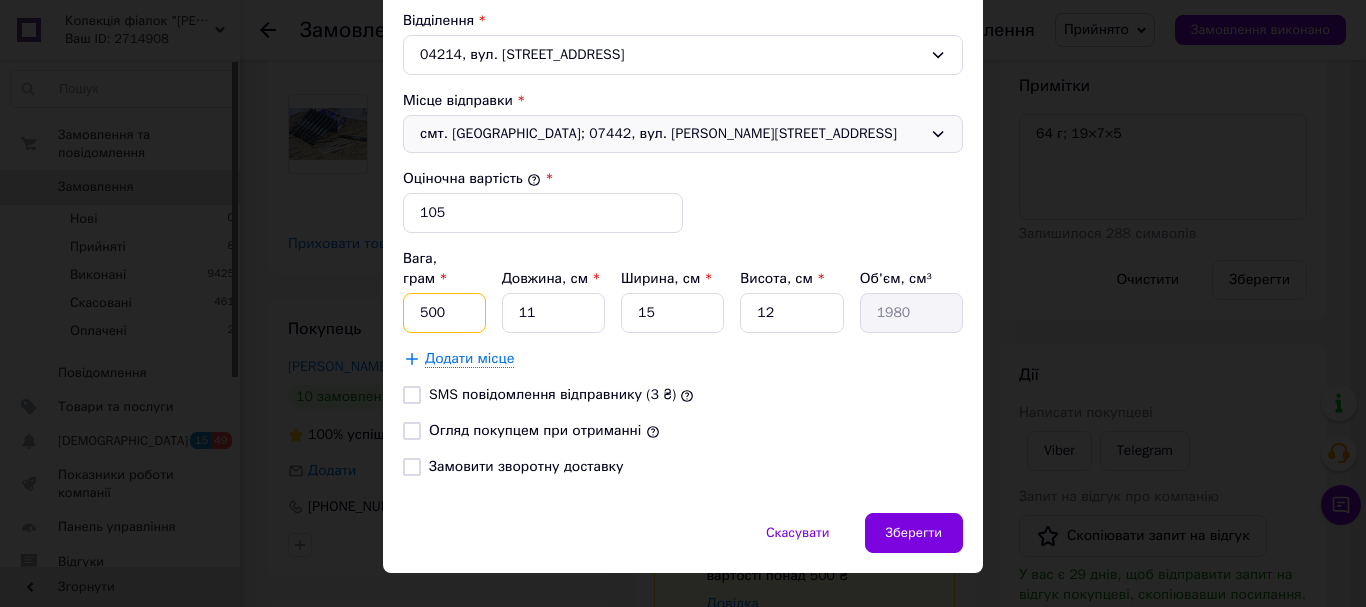 click on "500" at bounding box center [444, 313] 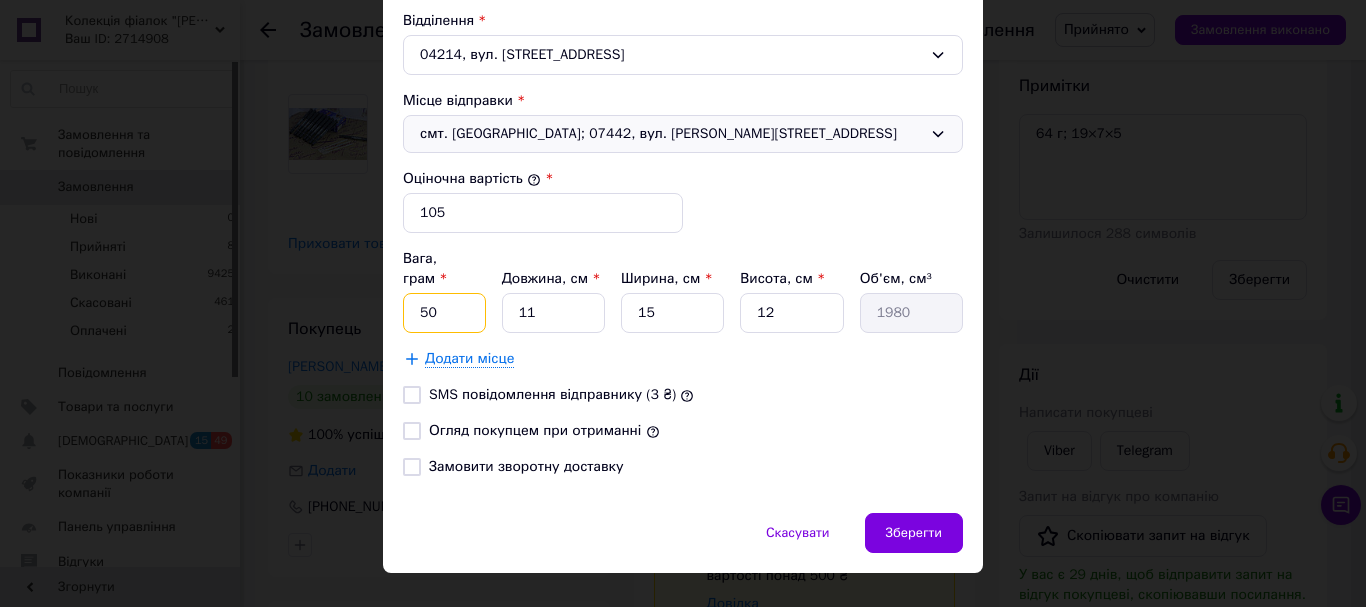 type on "5" 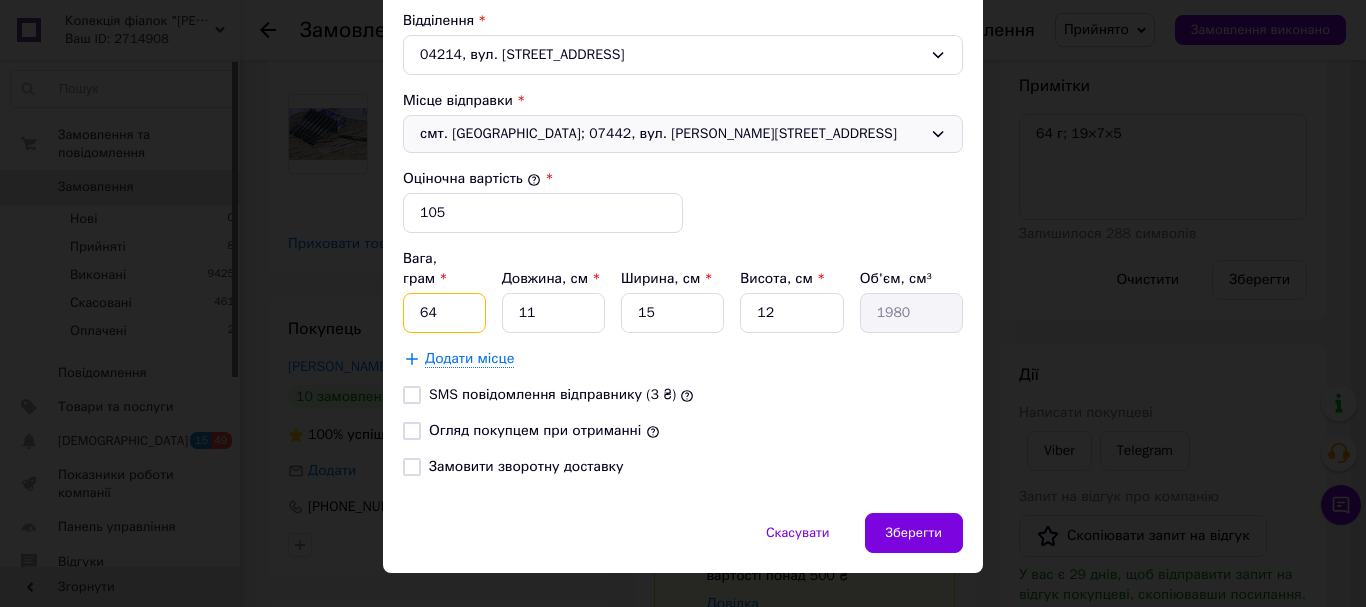 type on "64" 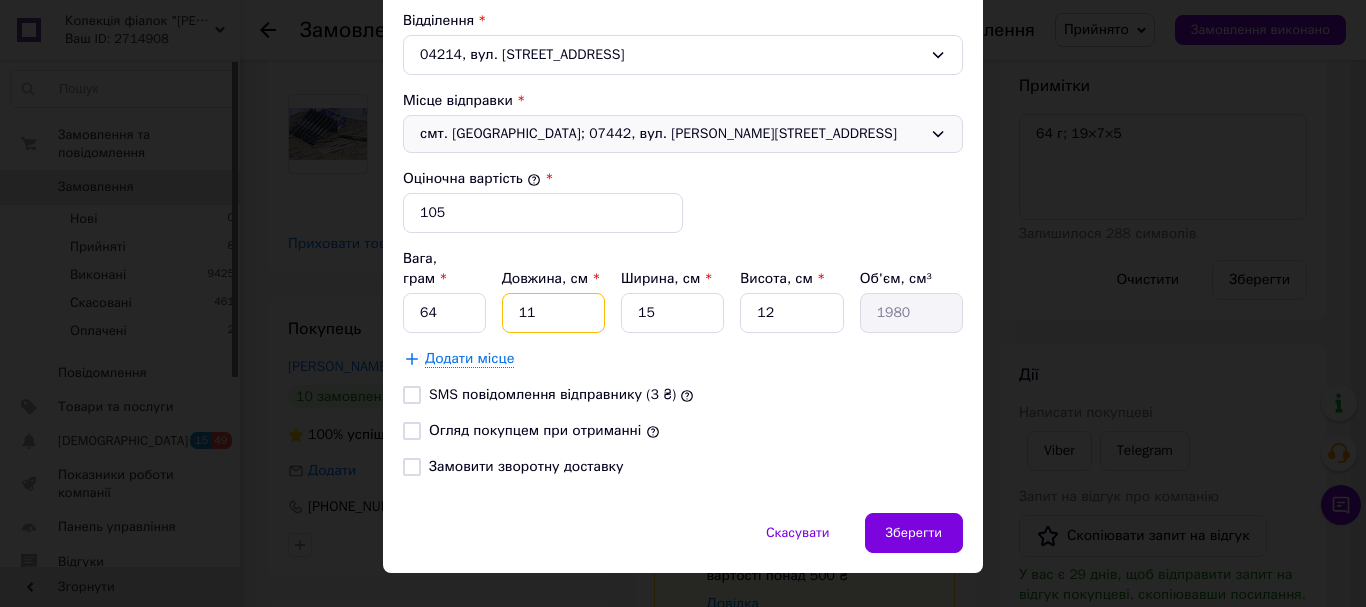 click on "11" at bounding box center (553, 313) 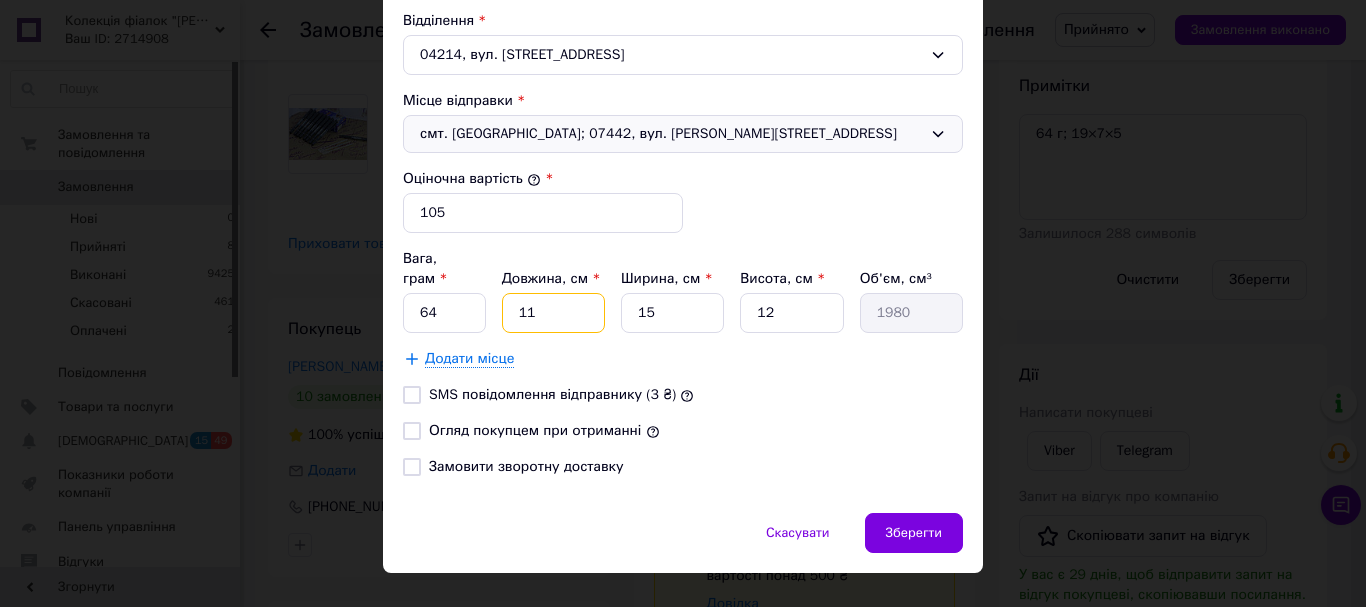 type on "1" 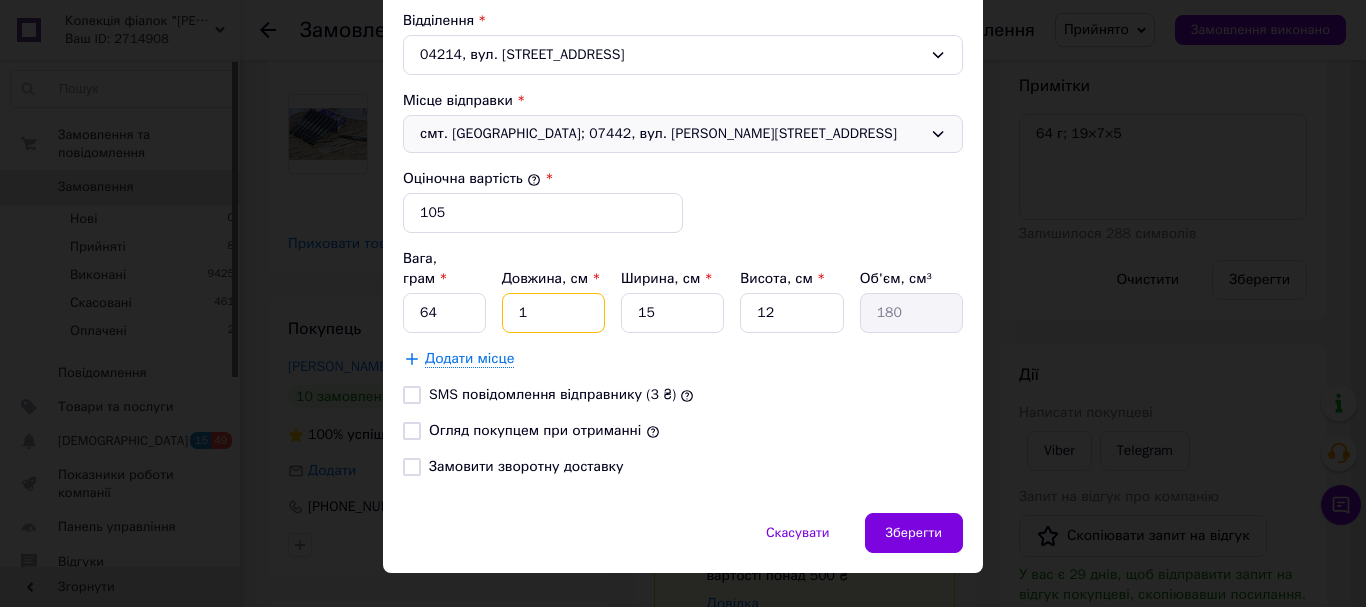 type on "19" 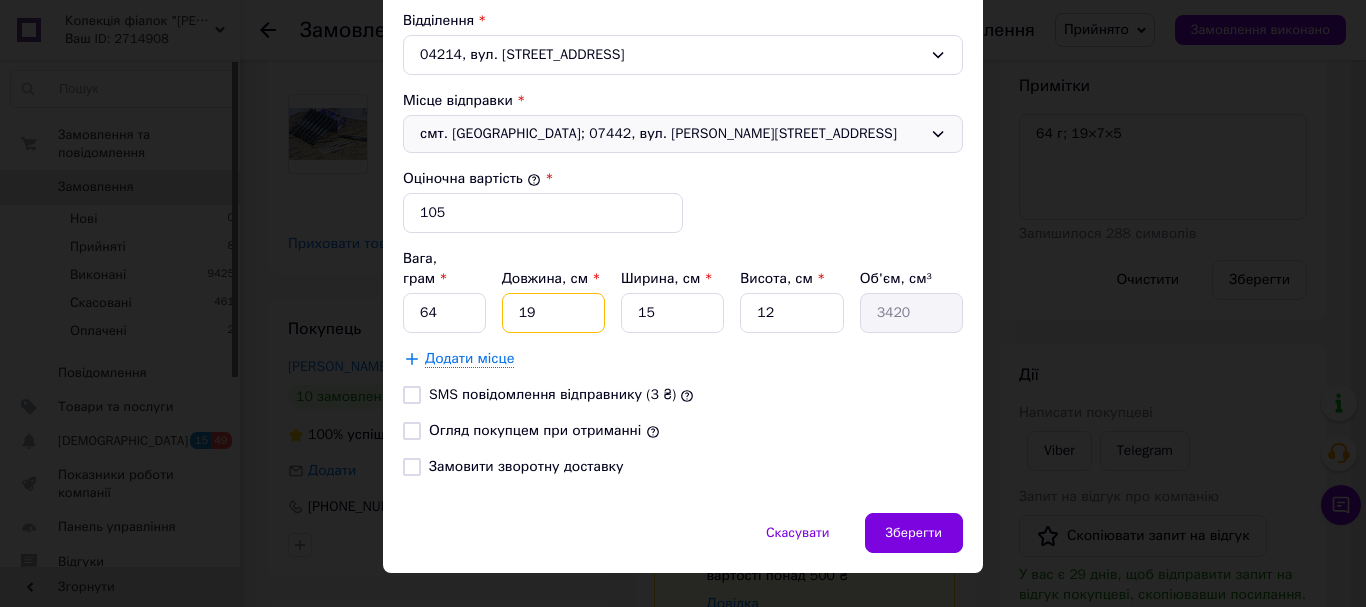type on "19" 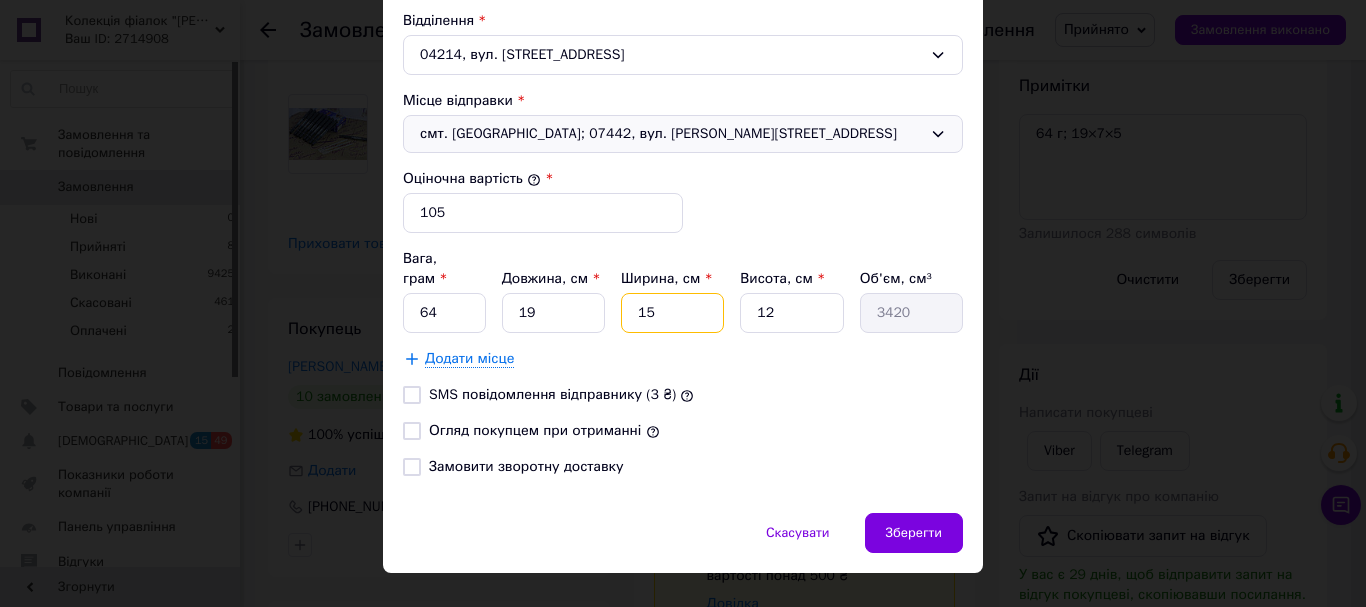 click on "15" at bounding box center (672, 313) 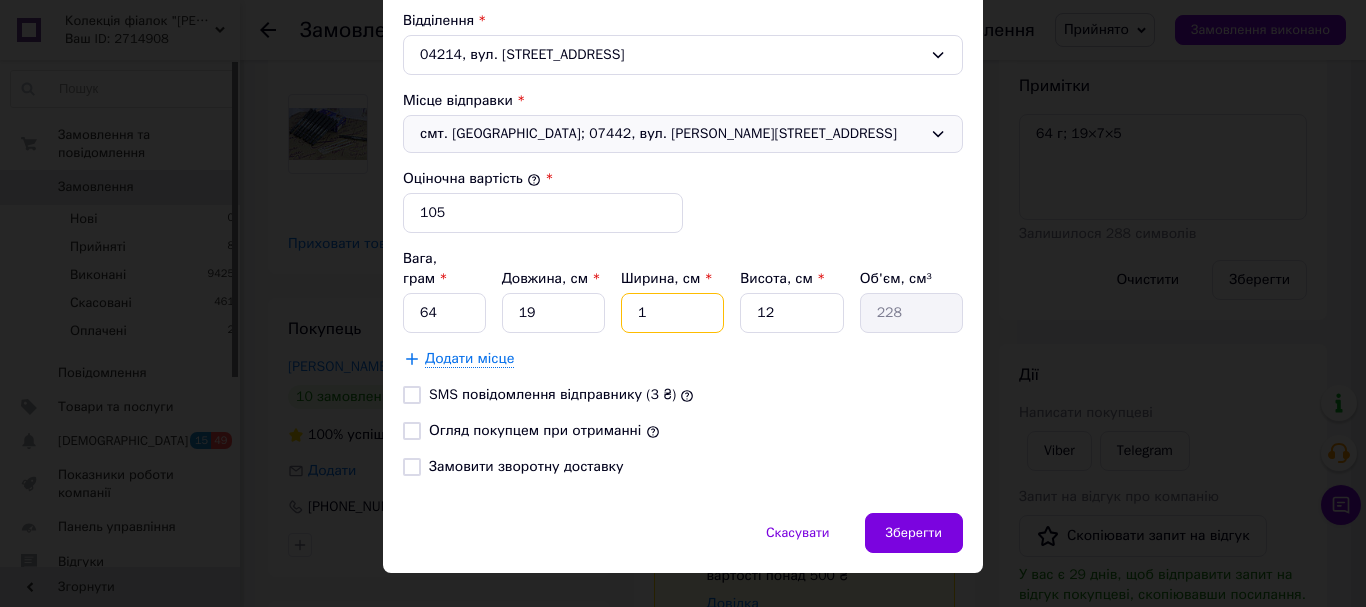 type 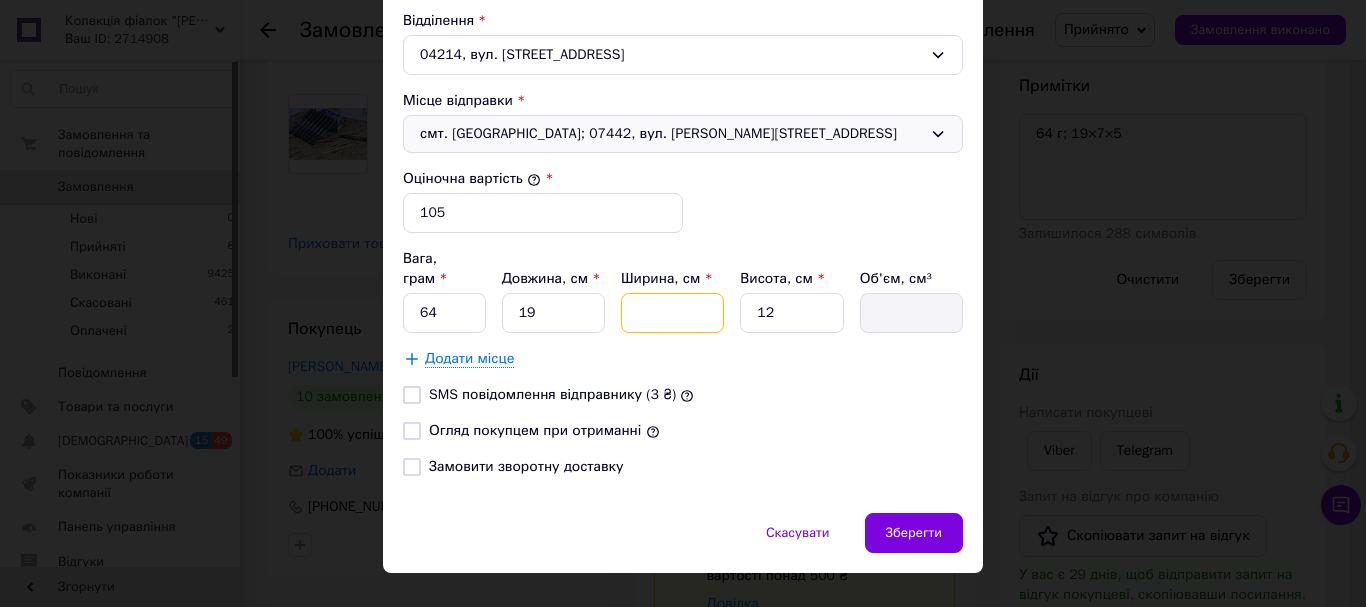 type on "7" 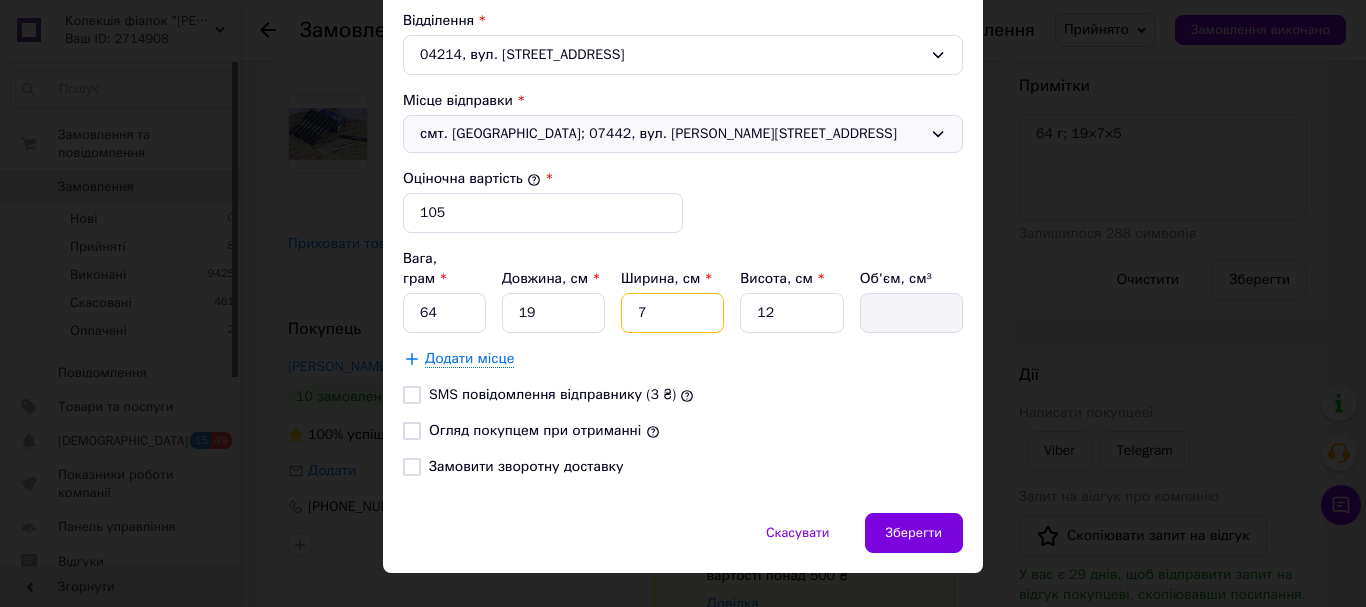 type on "1596" 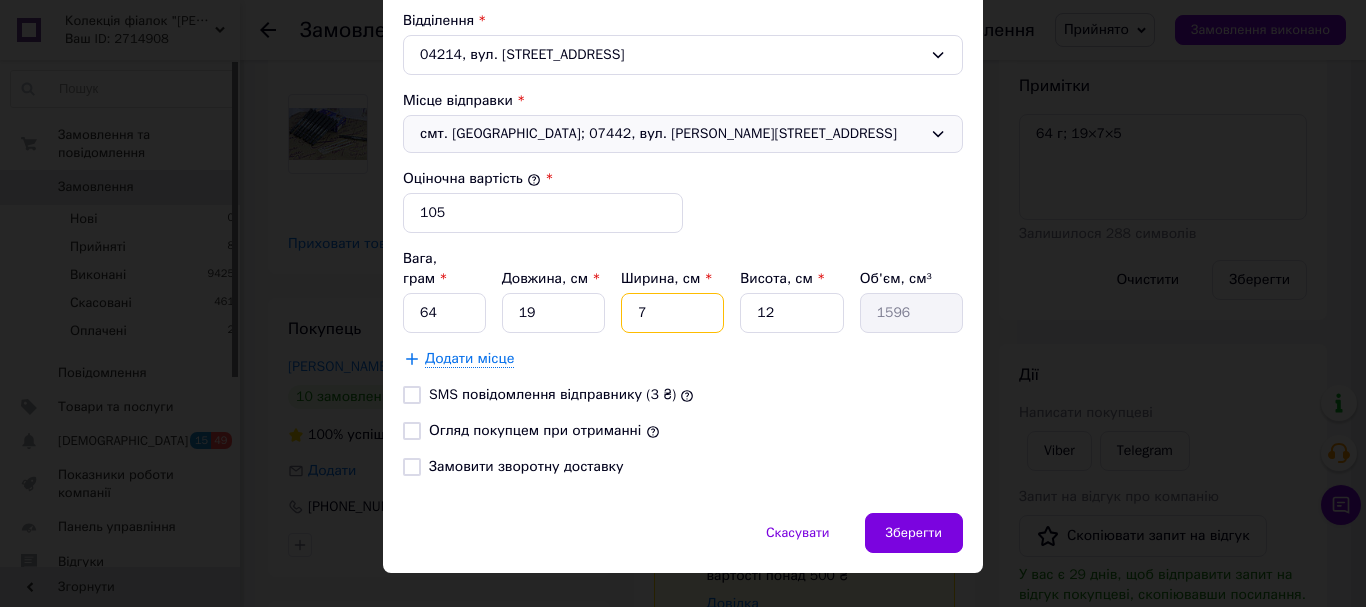 type on "7" 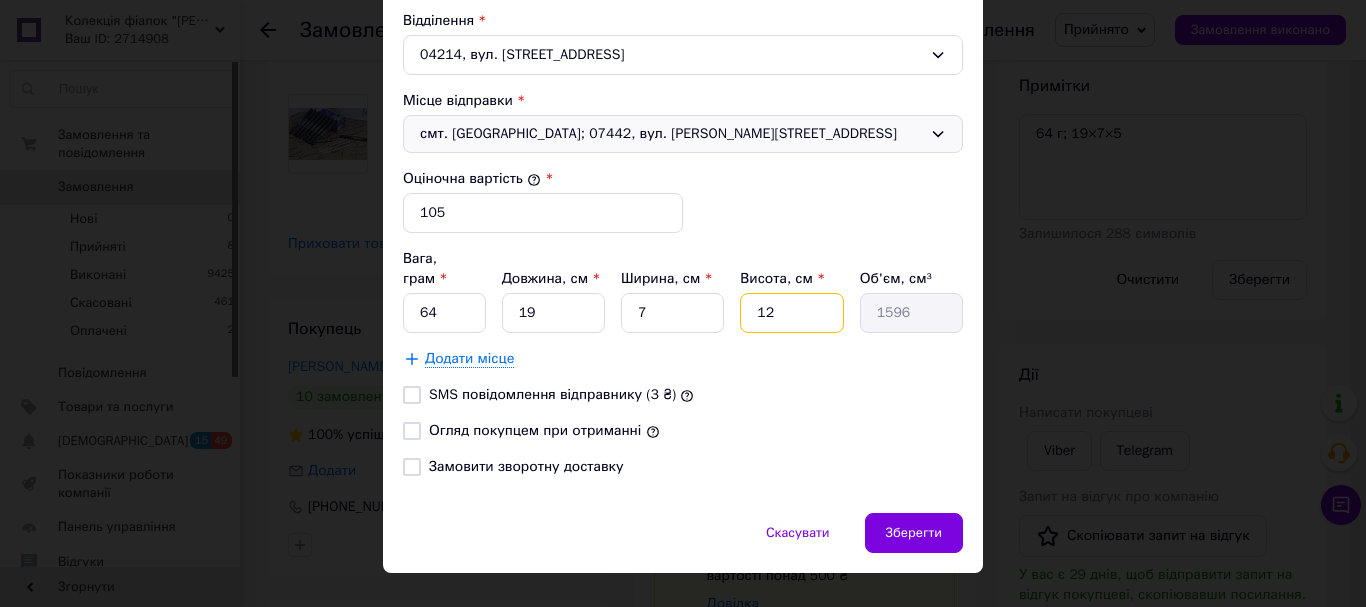 click on "12" at bounding box center [791, 313] 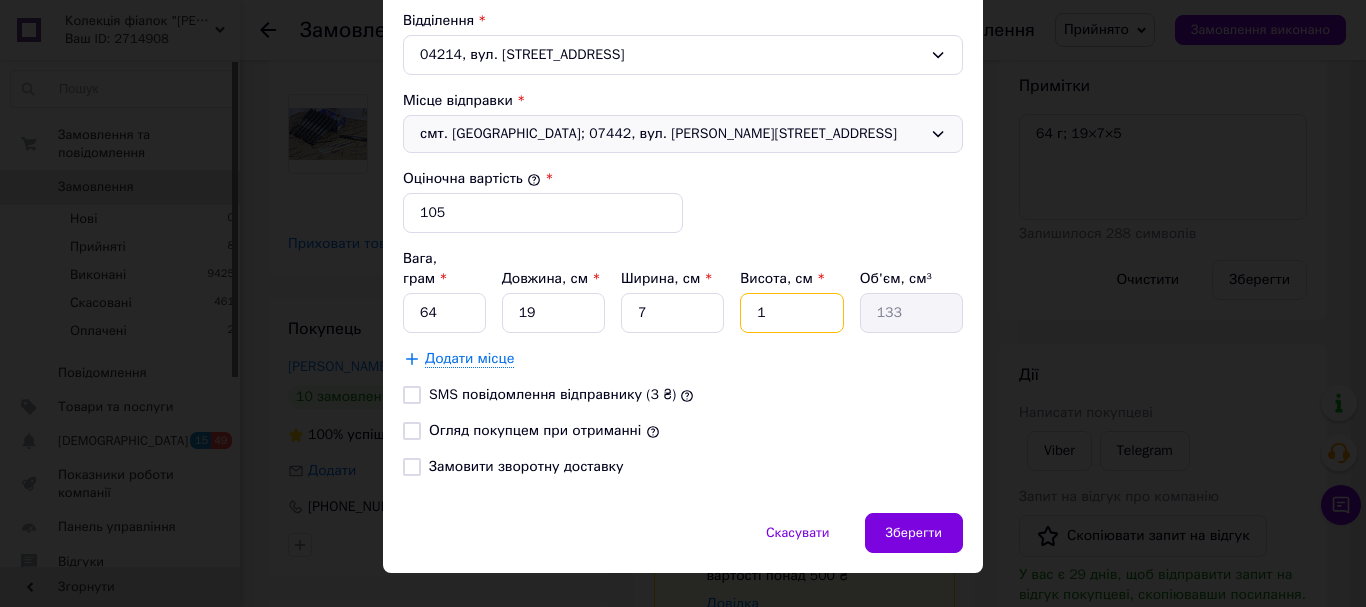 type 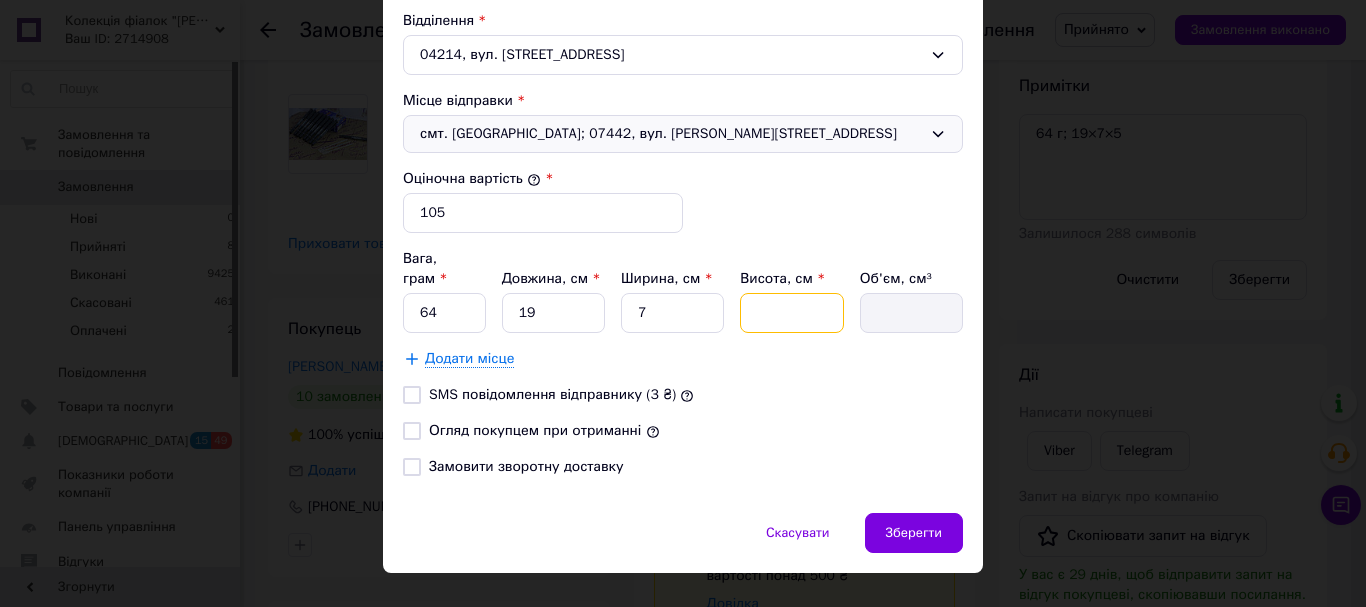 type on "5" 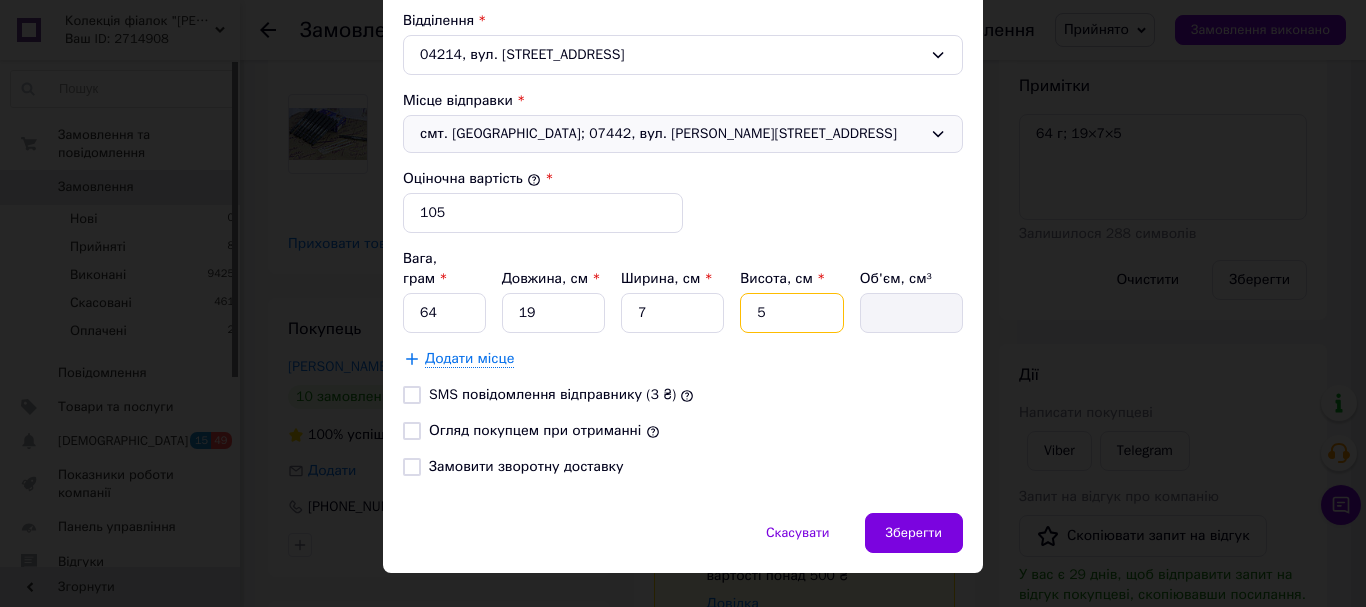 type on "665" 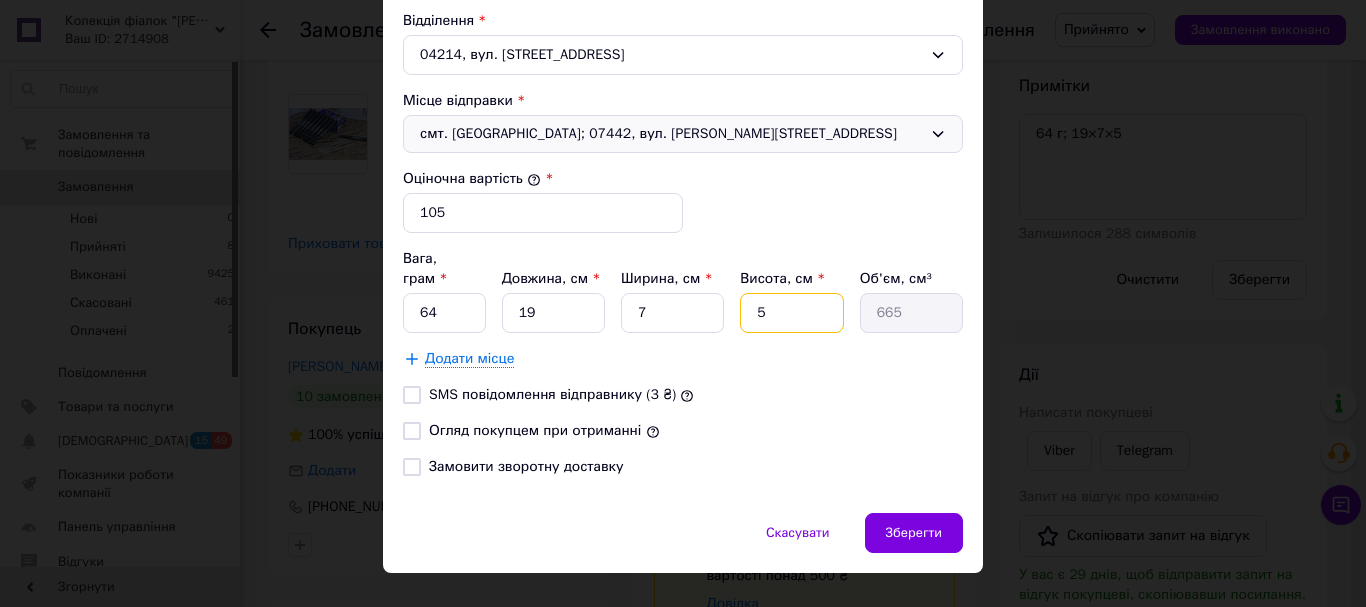 type on "5" 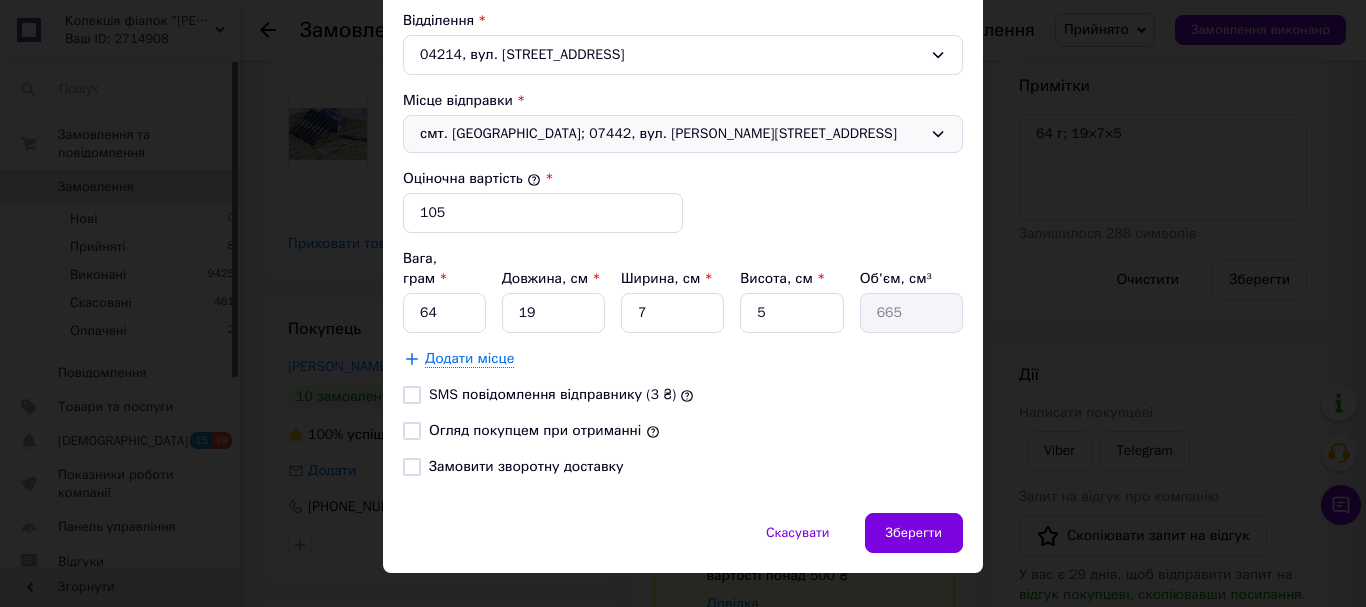 click on "Огляд покупцем при отриманні" at bounding box center (412, 431) 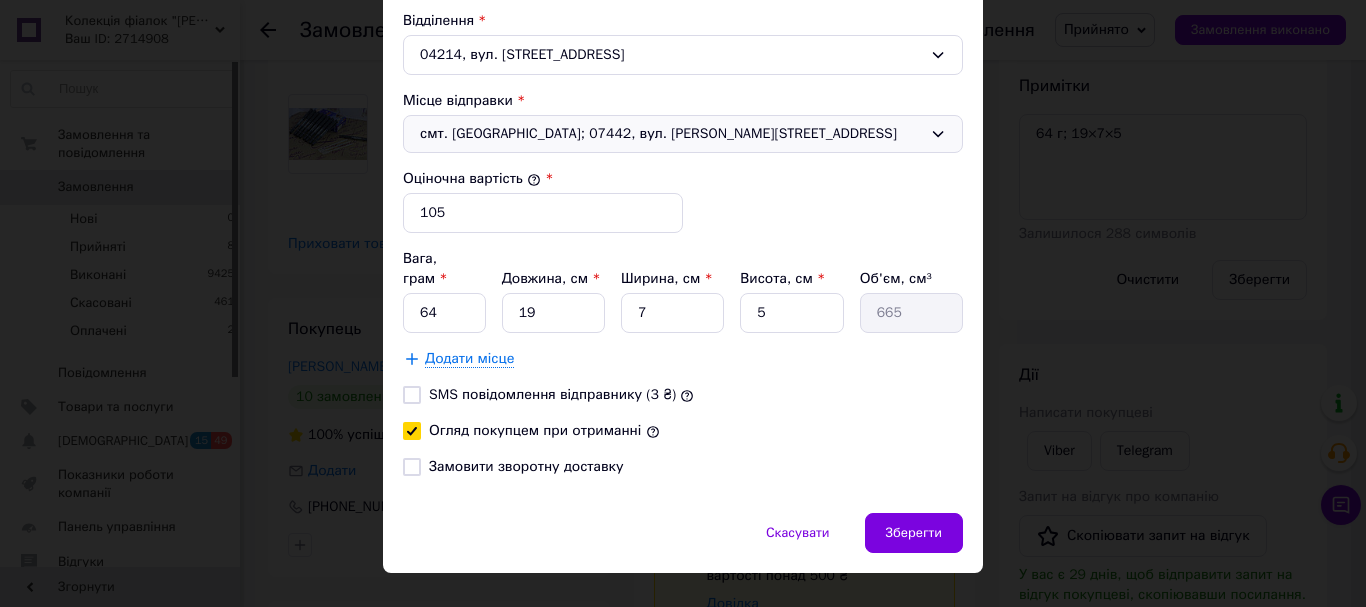 checkbox on "true" 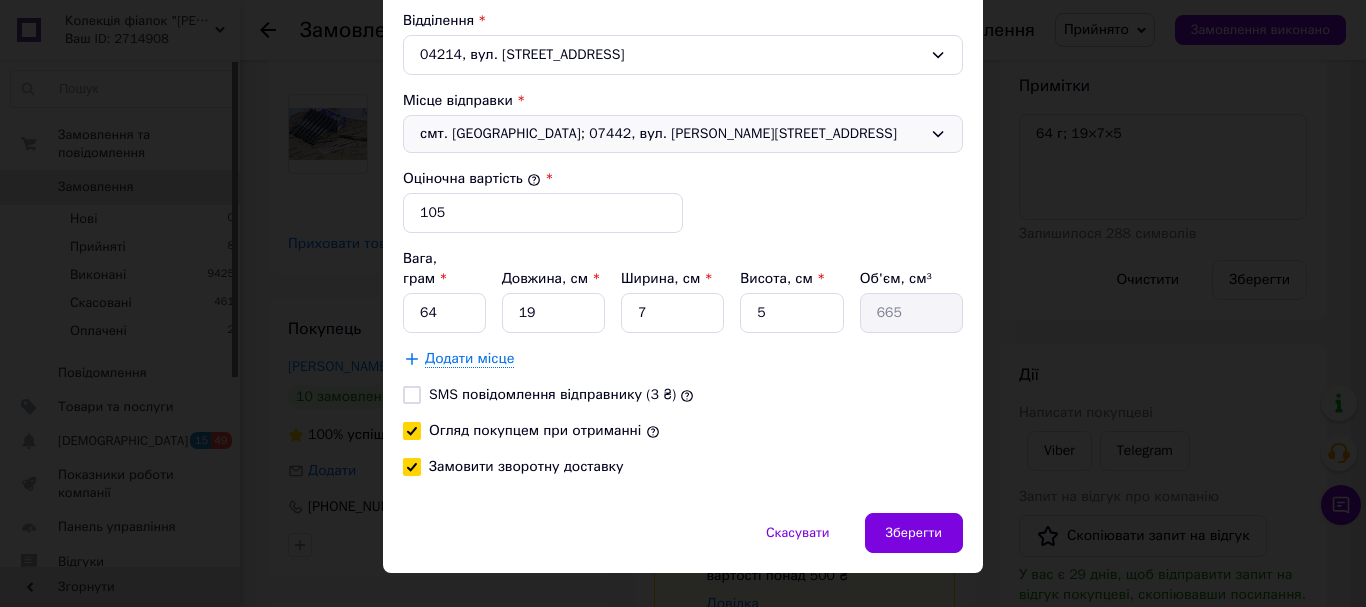 checkbox on "true" 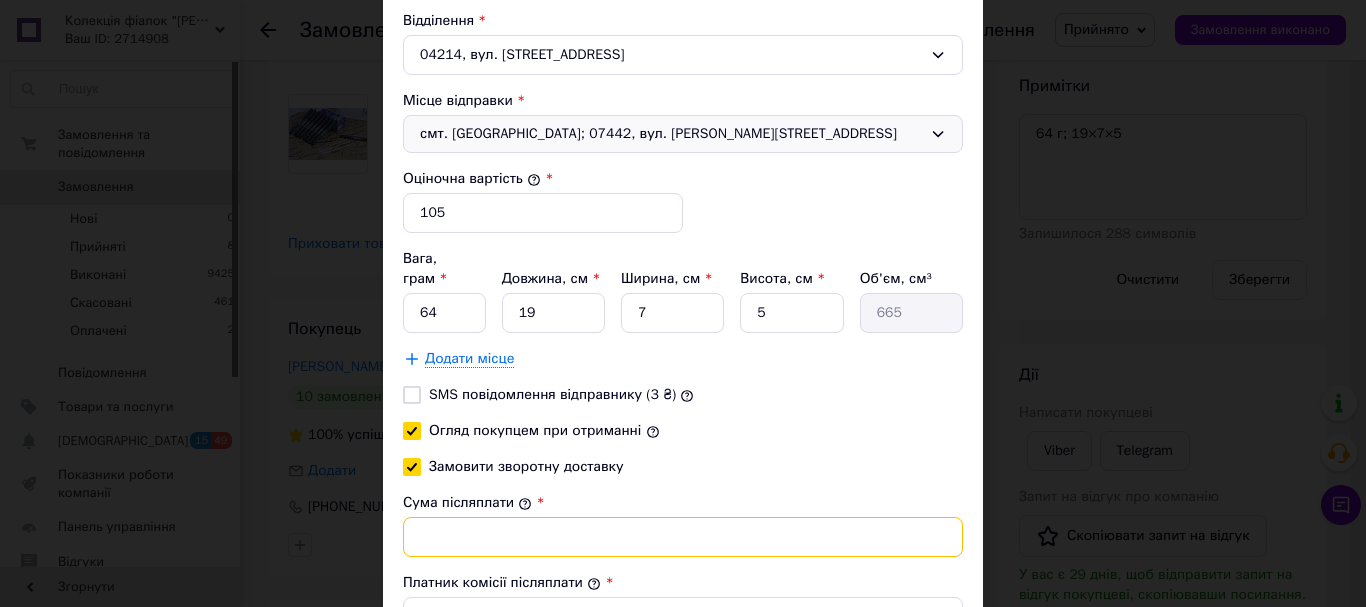 click on "Сума післяплати" at bounding box center [683, 537] 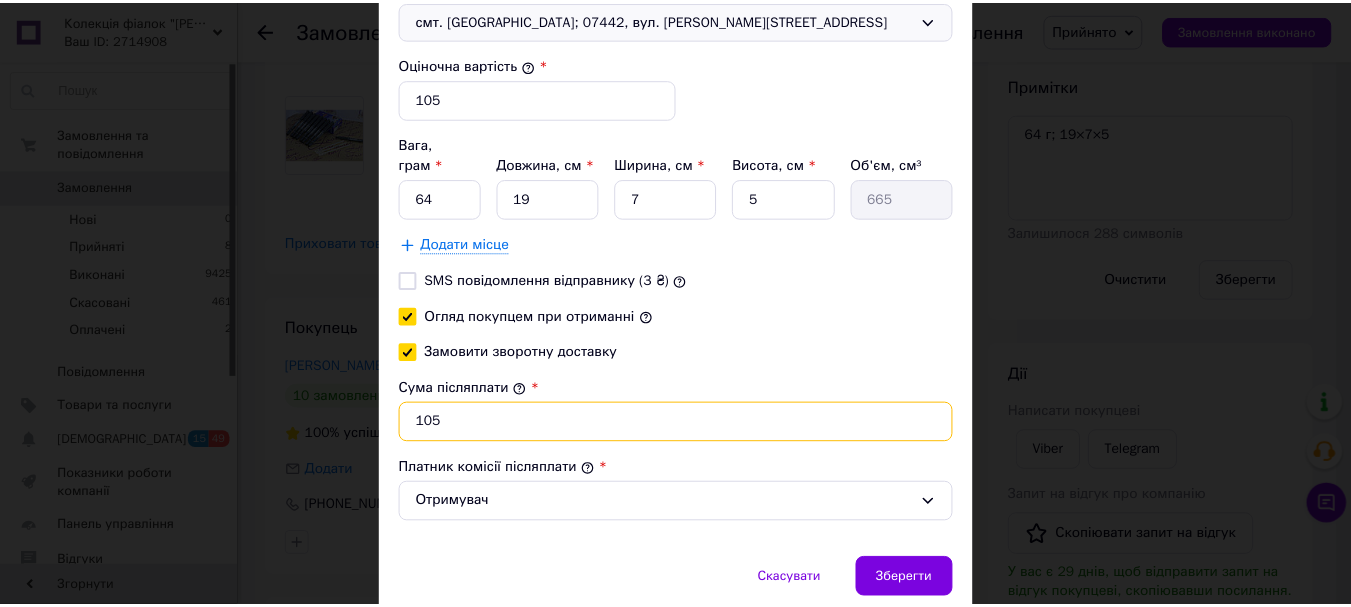 scroll, scrollTop: 876, scrollLeft: 0, axis: vertical 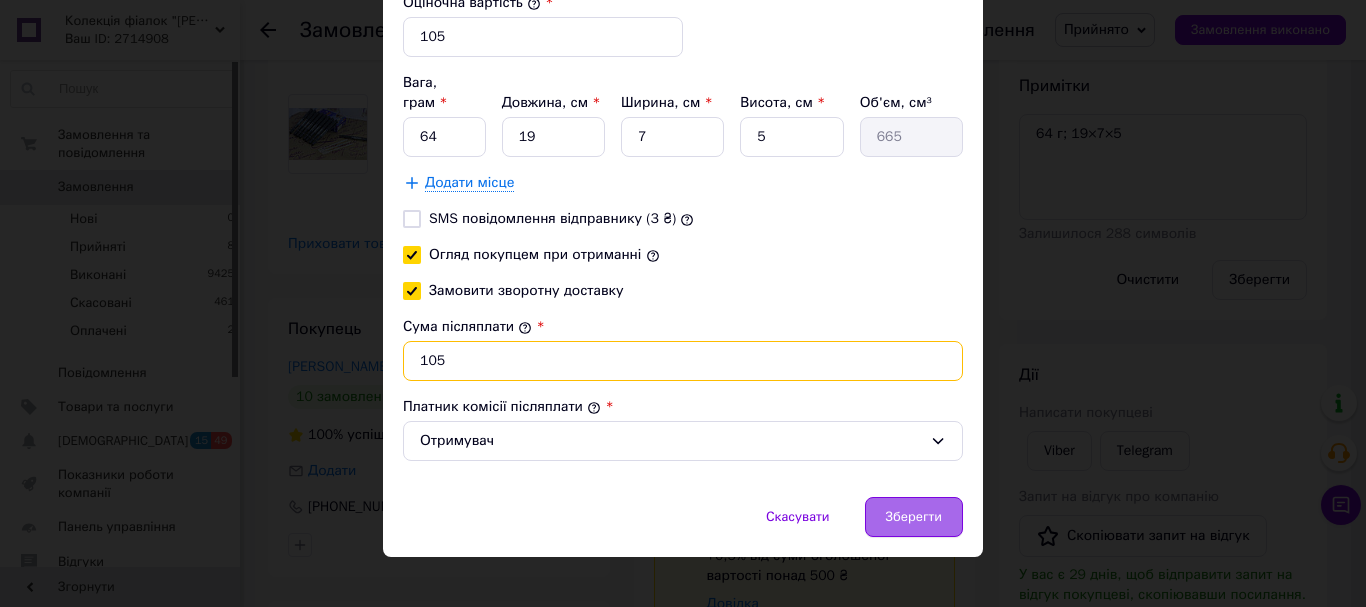 type on "105" 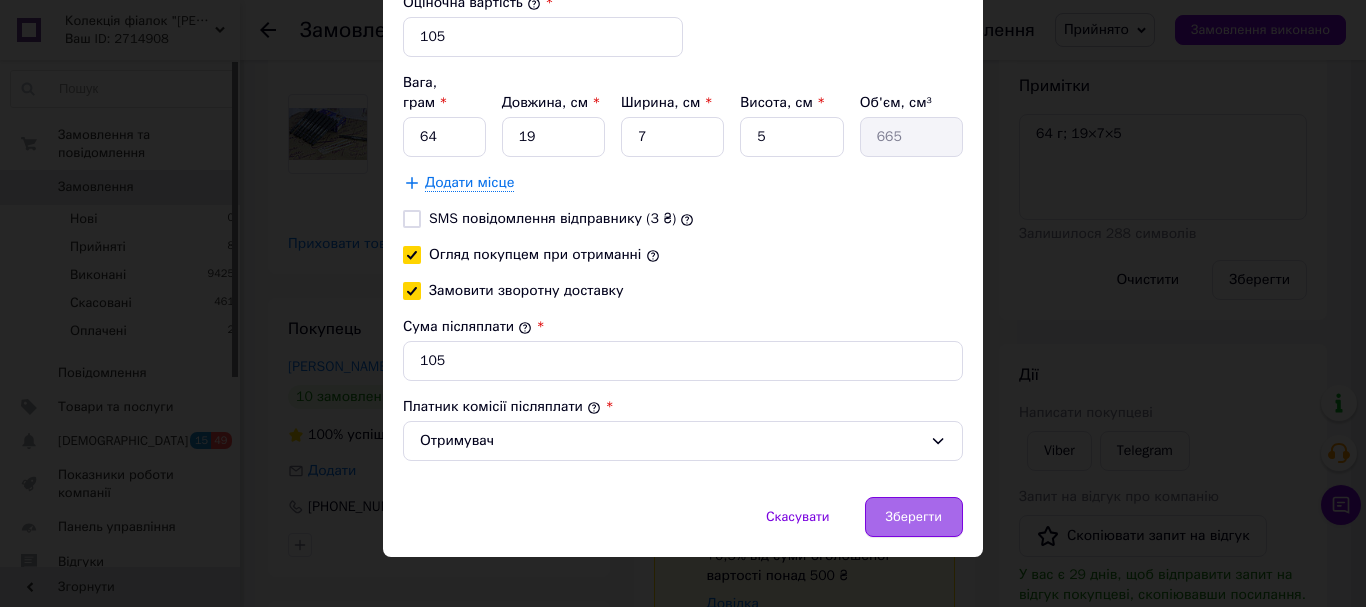 click on "Зберегти" at bounding box center [914, 517] 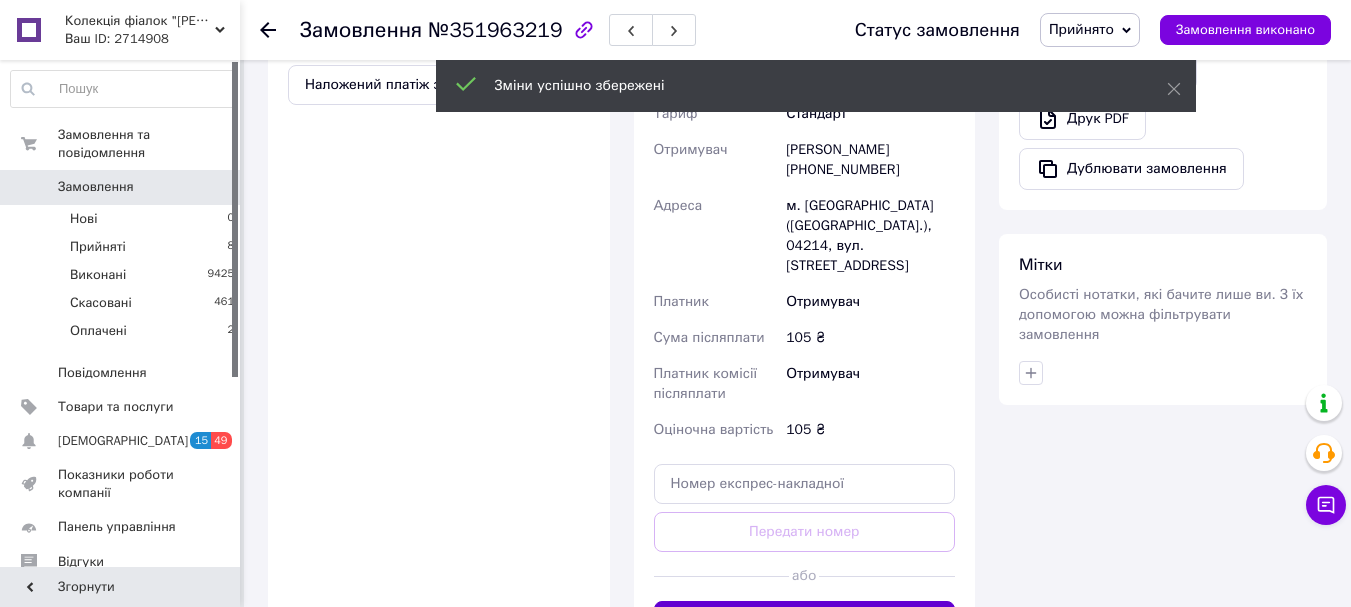 scroll, scrollTop: 1077, scrollLeft: 0, axis: vertical 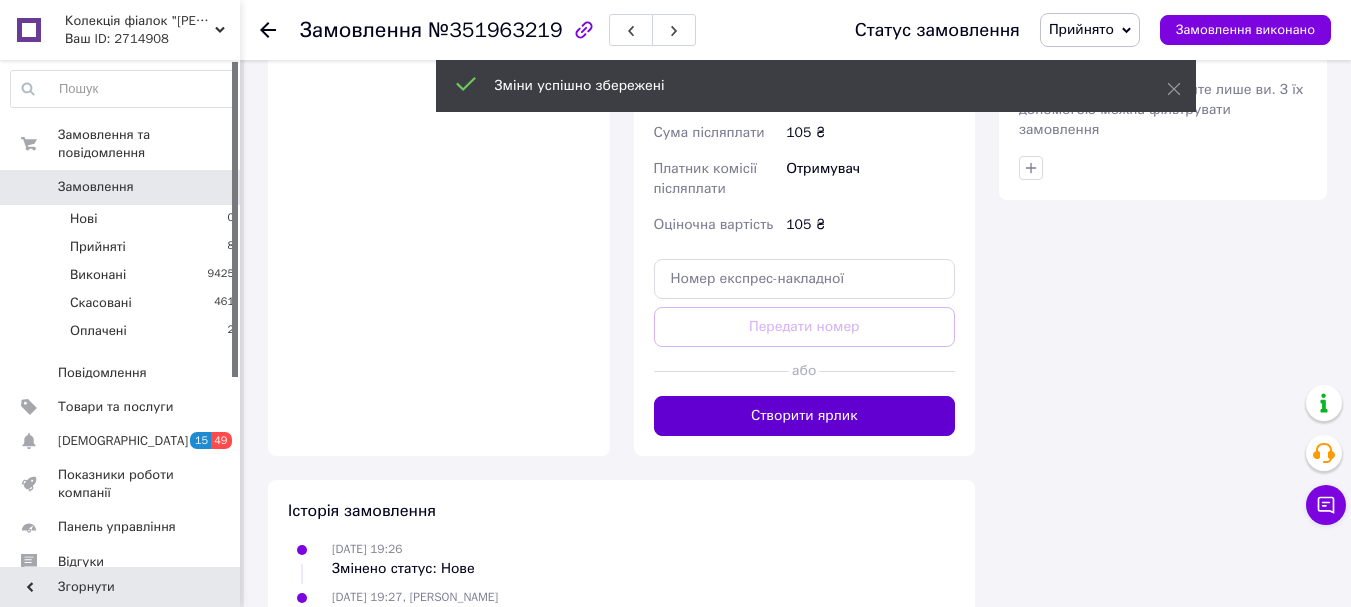 click on "Створити ярлик" at bounding box center [805, 416] 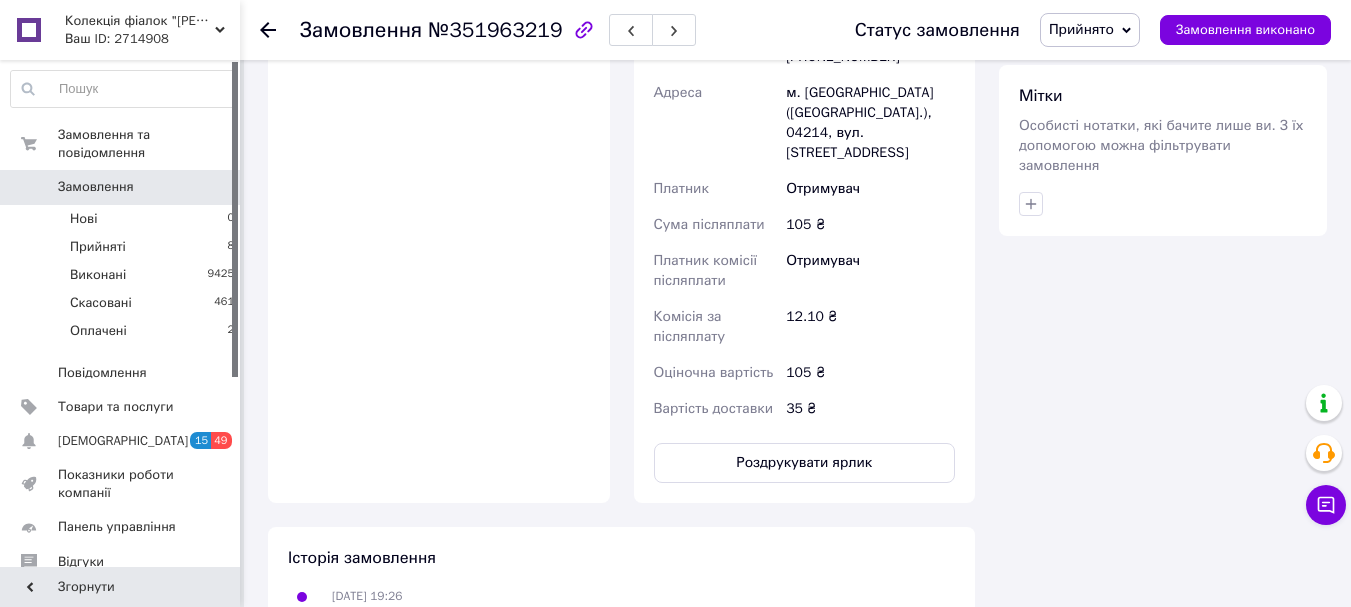 click 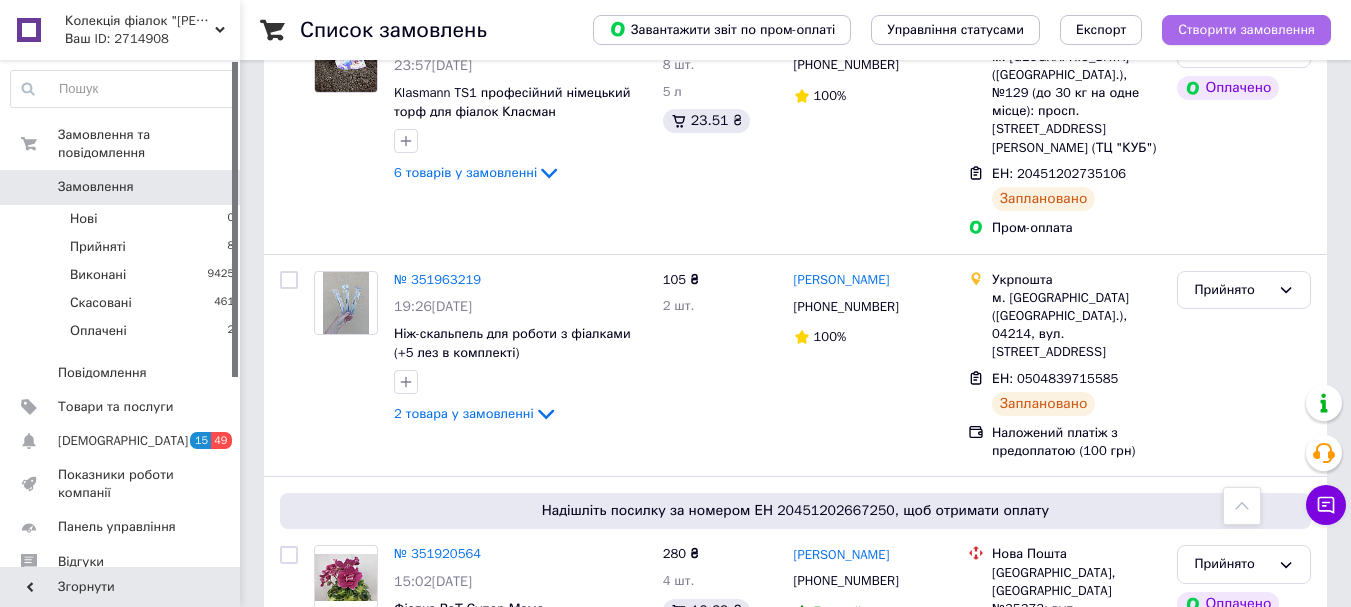 scroll, scrollTop: 1500, scrollLeft: 0, axis: vertical 